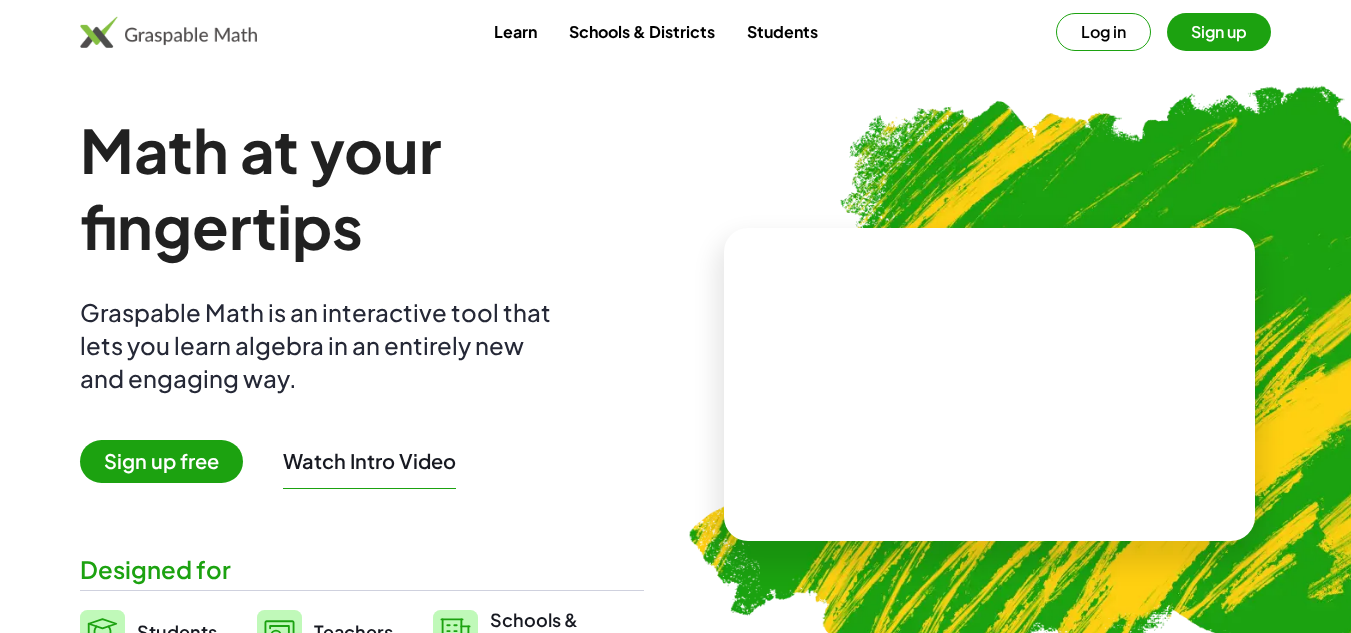 scroll, scrollTop: 0, scrollLeft: 0, axis: both 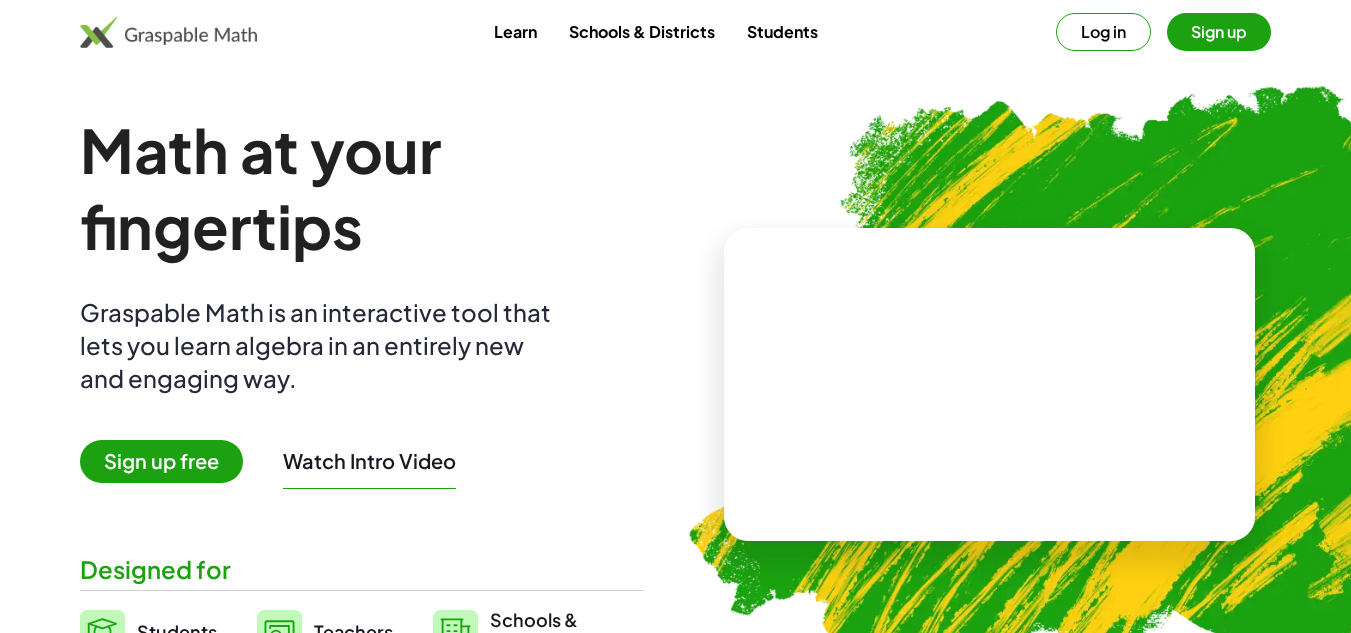 click on "Sign up" at bounding box center (1219, 32) 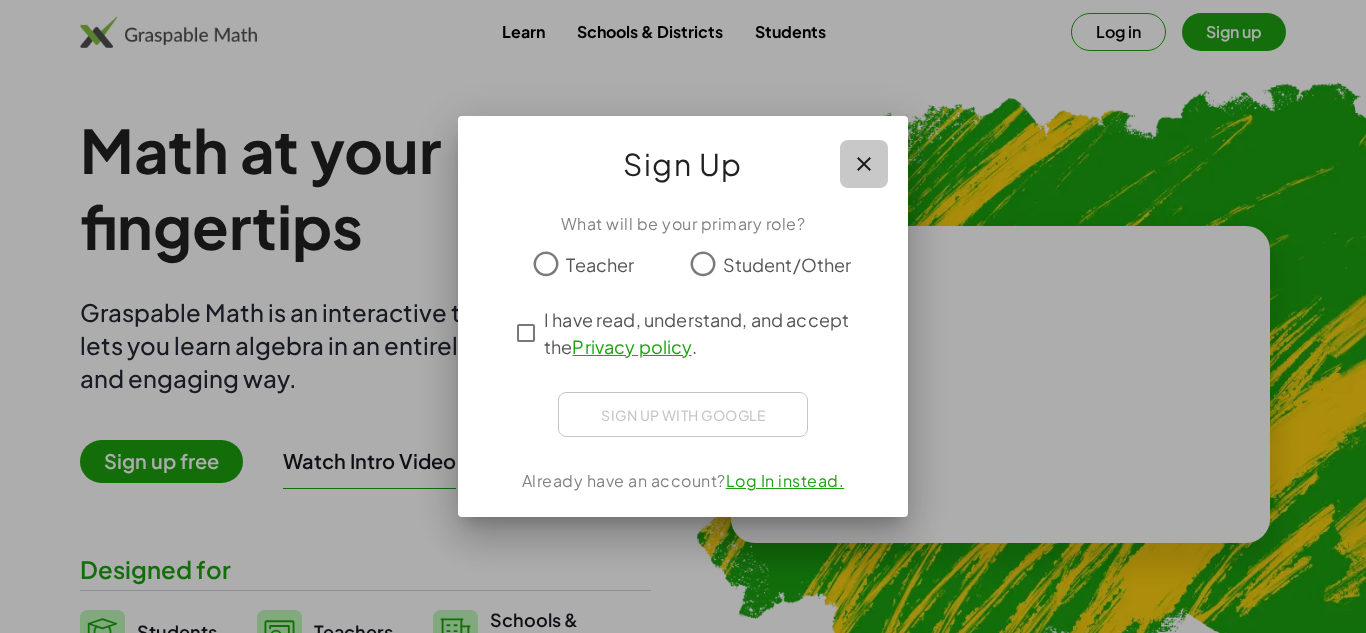 click 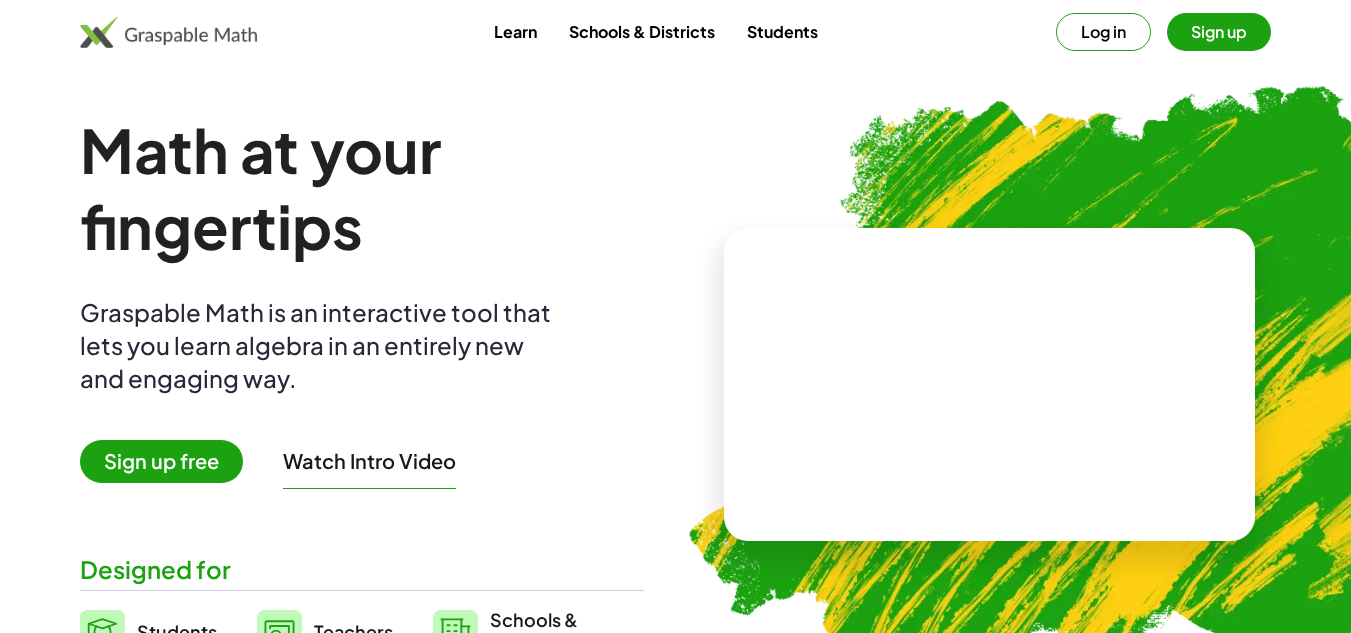 click on "Log in" at bounding box center (1103, 32) 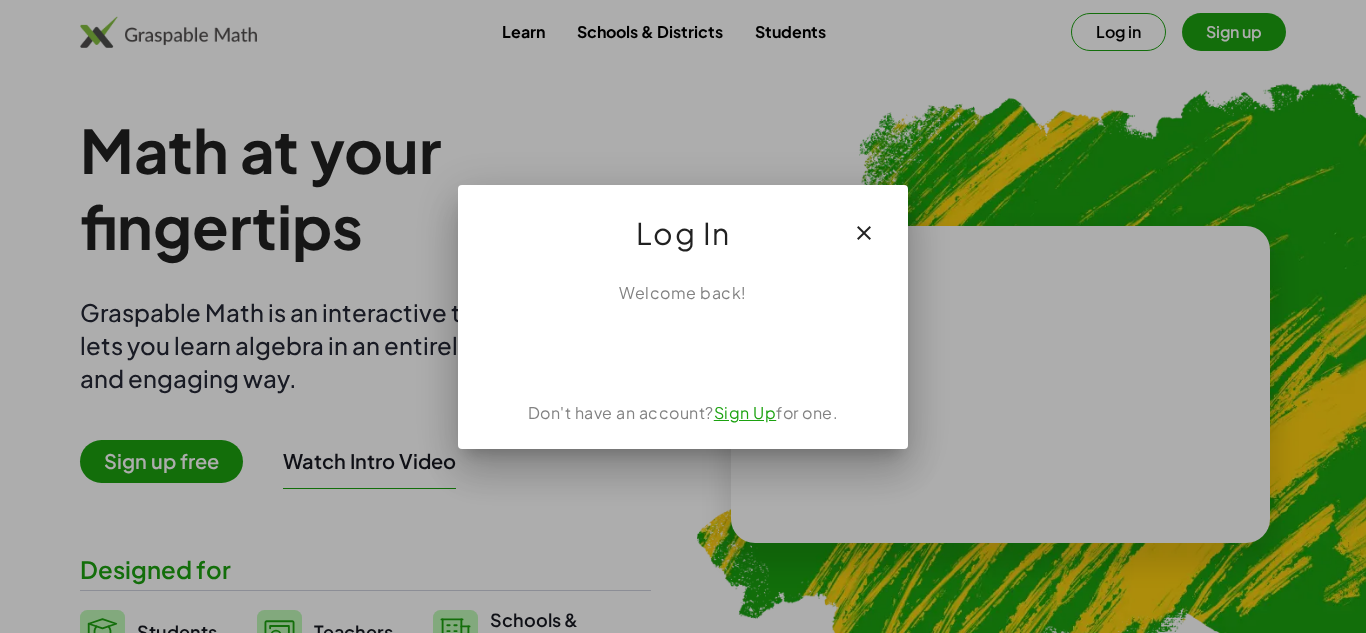 click 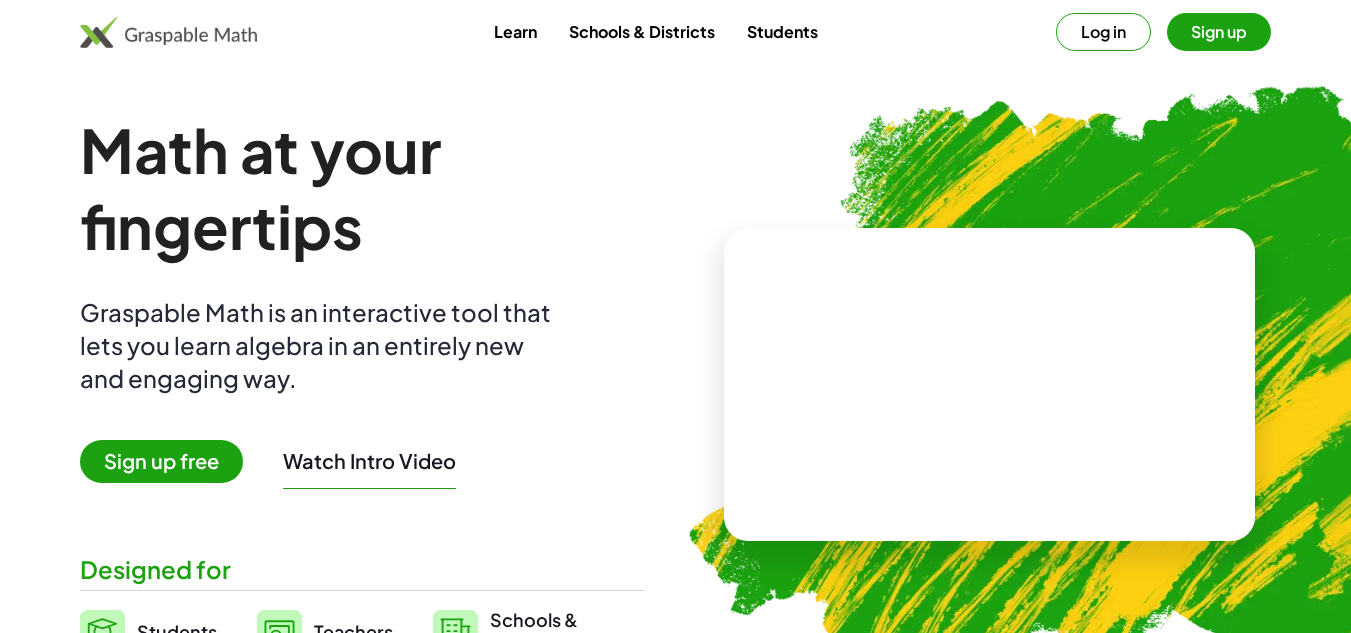 scroll, scrollTop: 0, scrollLeft: 0, axis: both 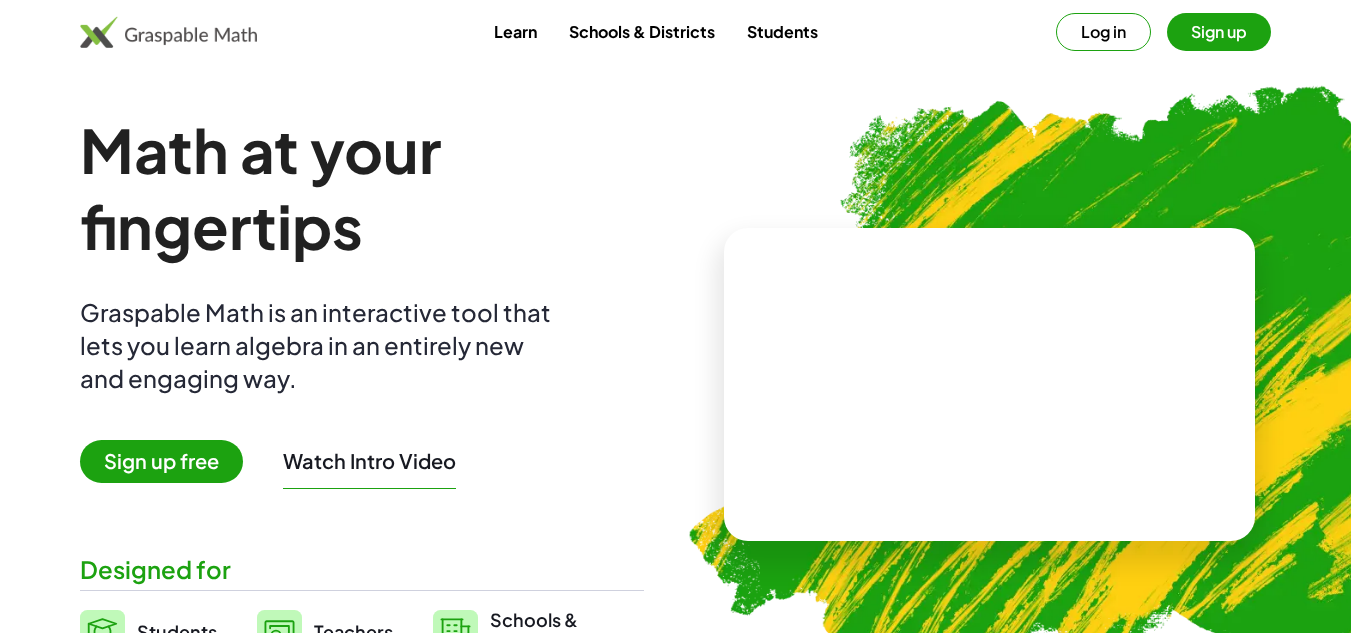 drag, startPoint x: 972, startPoint y: 446, endPoint x: 989, endPoint y: 437, distance: 19.235384 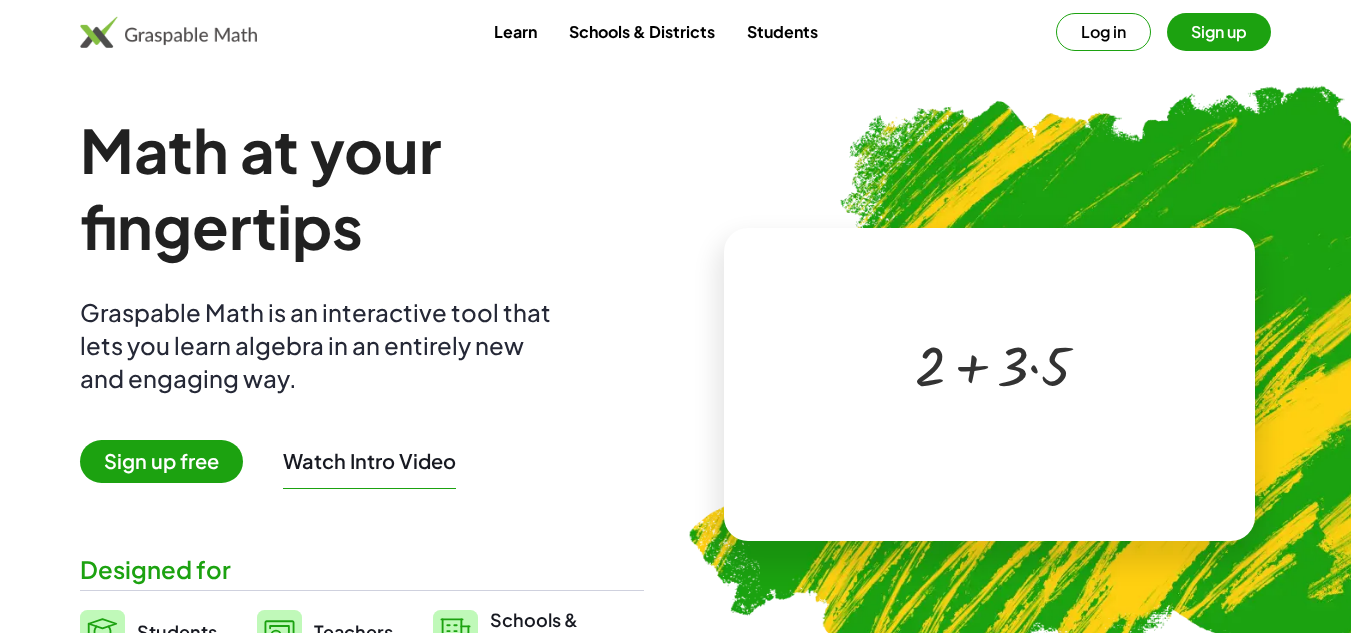 click at bounding box center [985, 364] 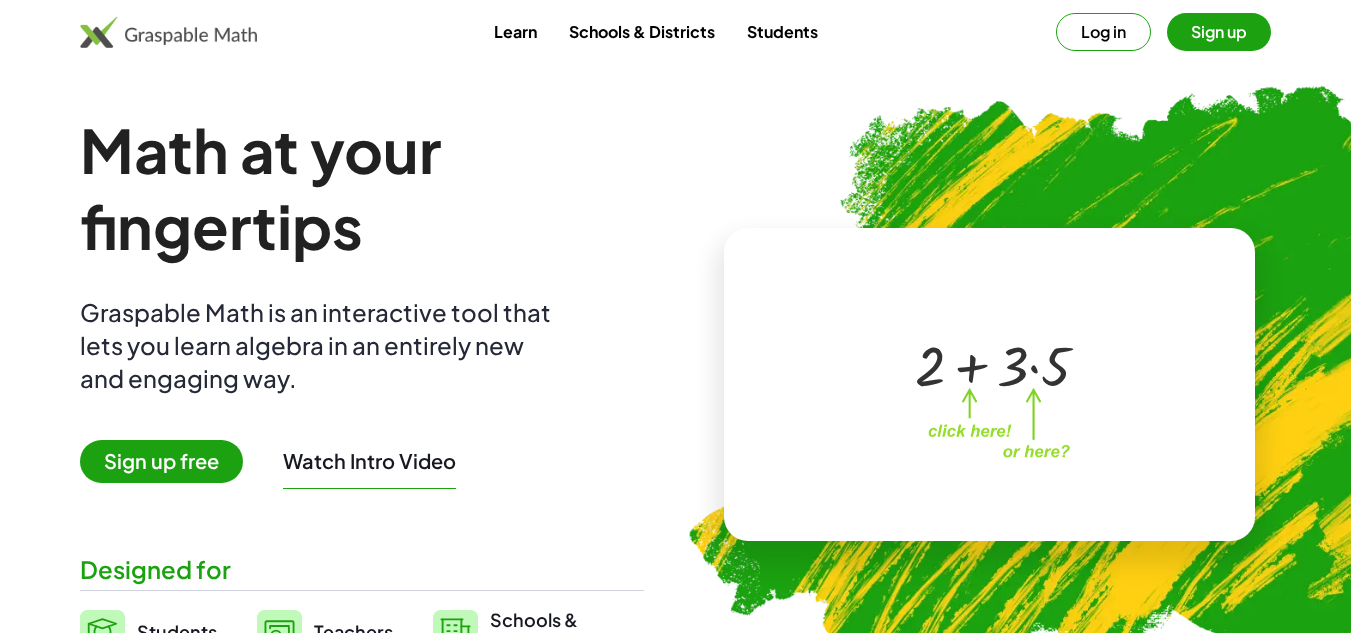 click at bounding box center [985, 364] 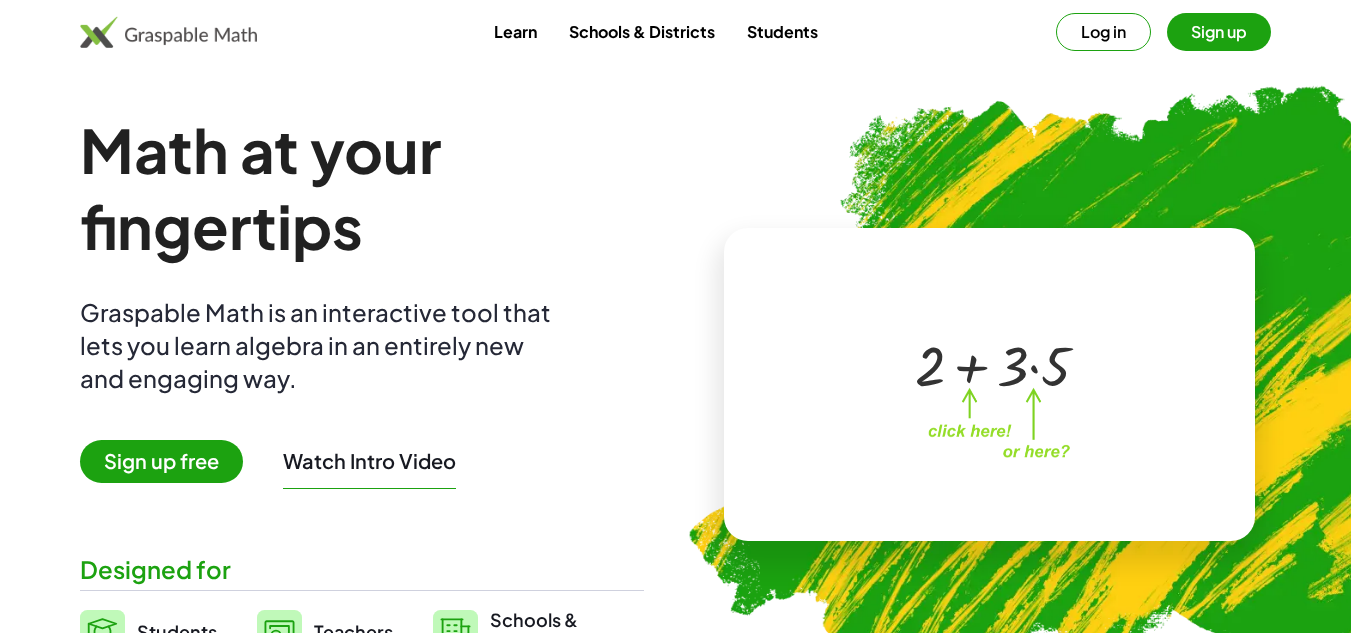 click at bounding box center [985, 364] 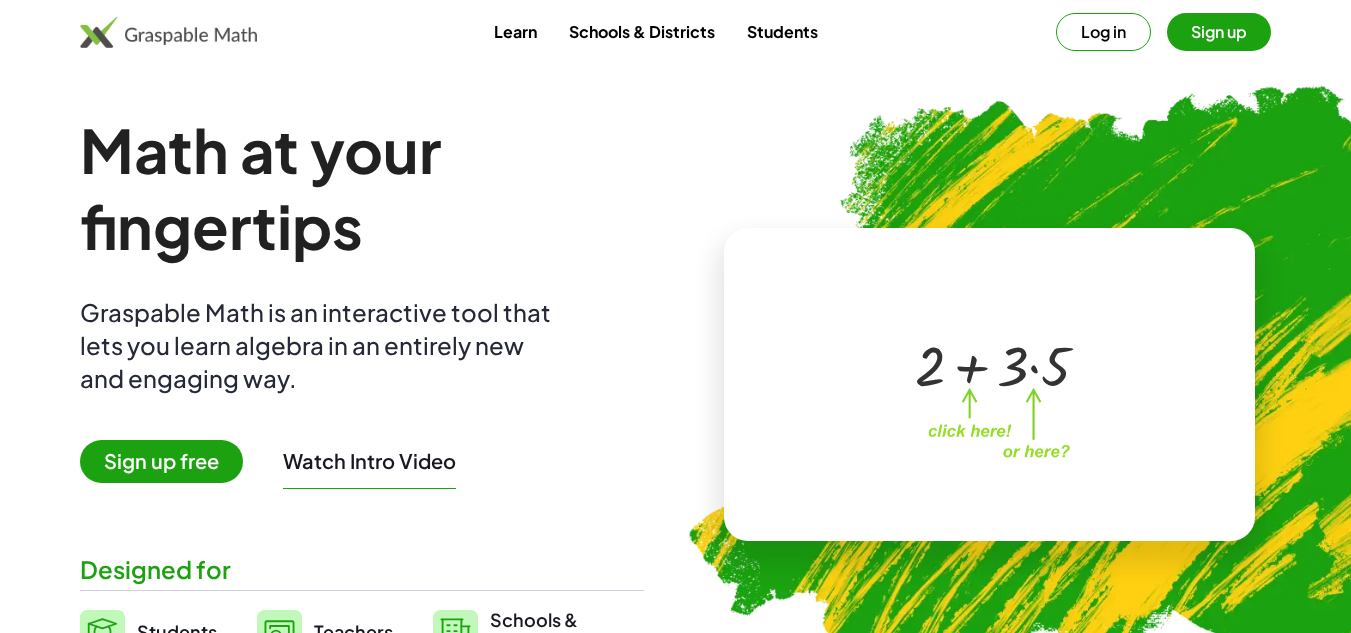 click on "Sign up" at bounding box center [1219, 32] 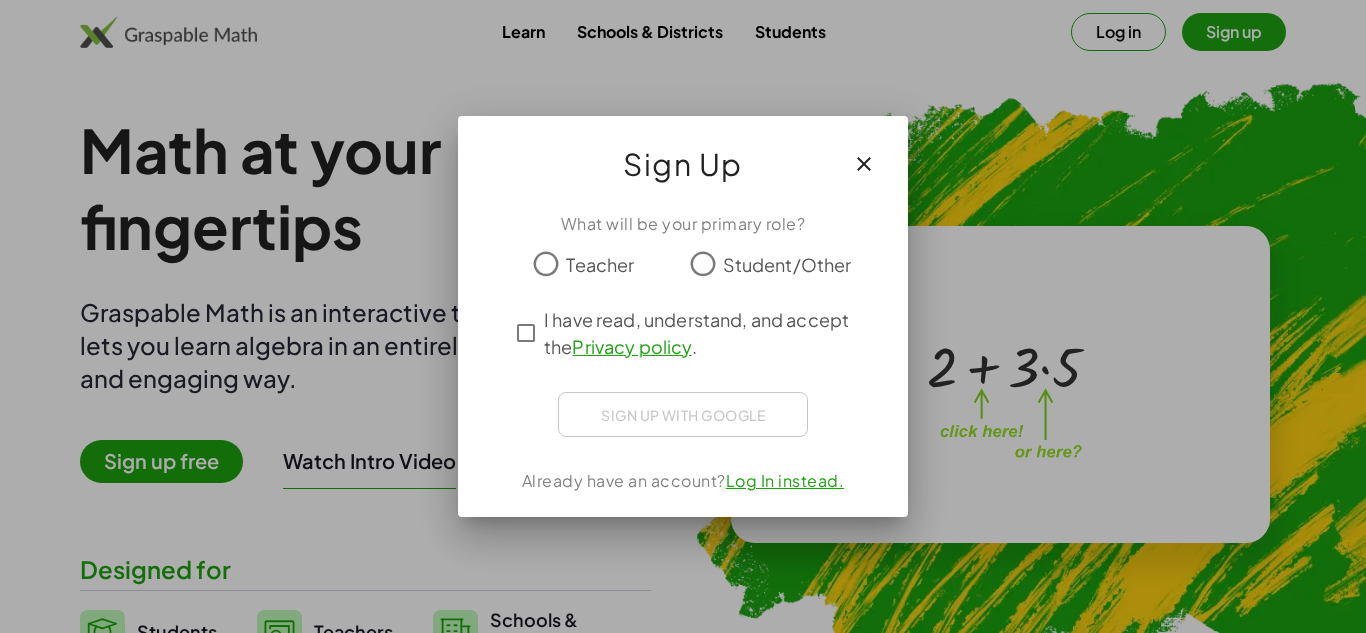 click 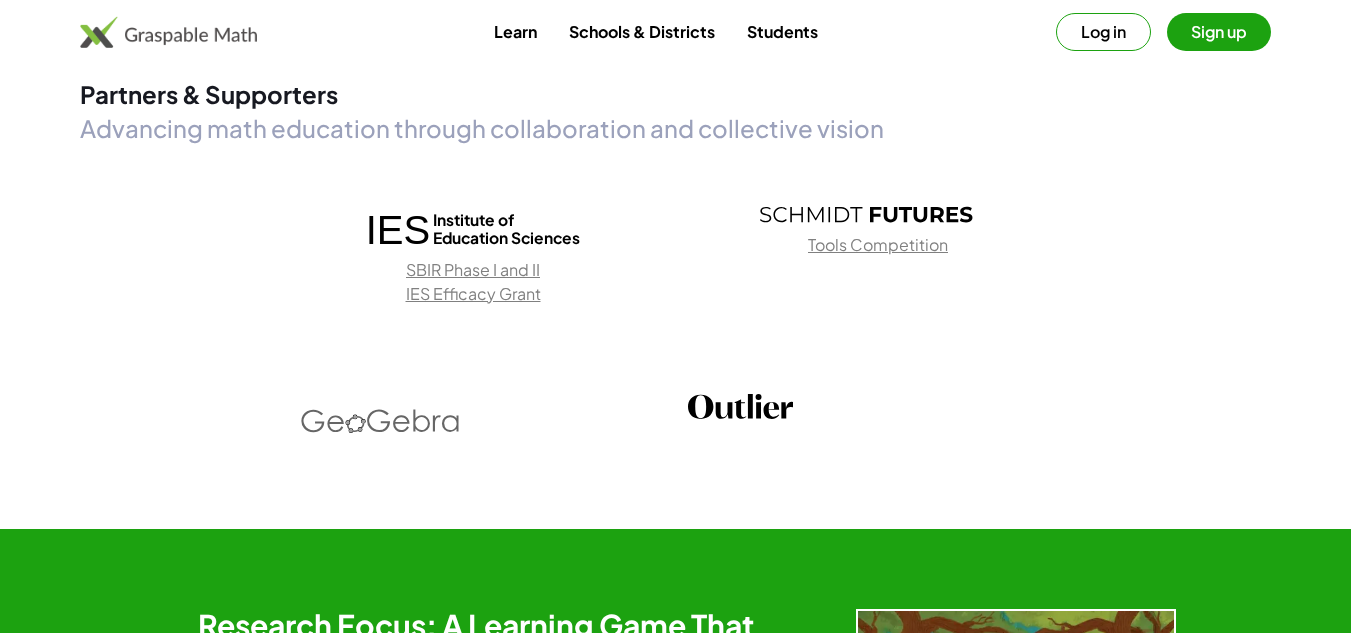 scroll, scrollTop: 0, scrollLeft: 0, axis: both 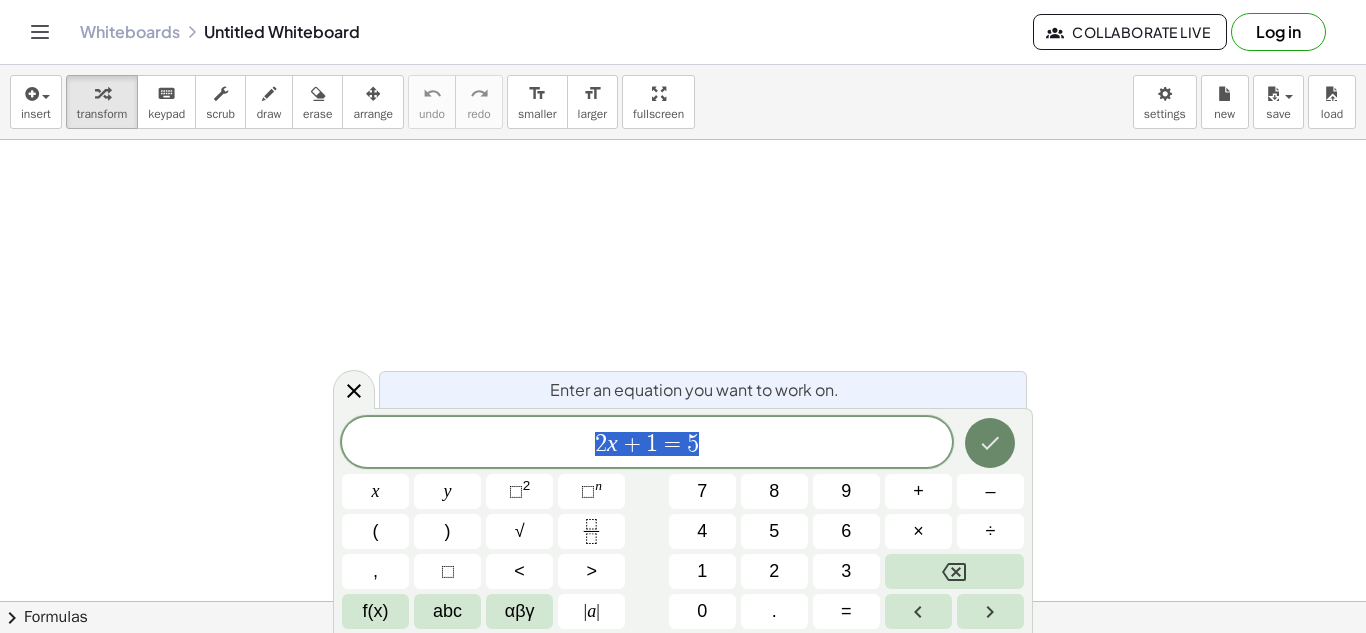 click 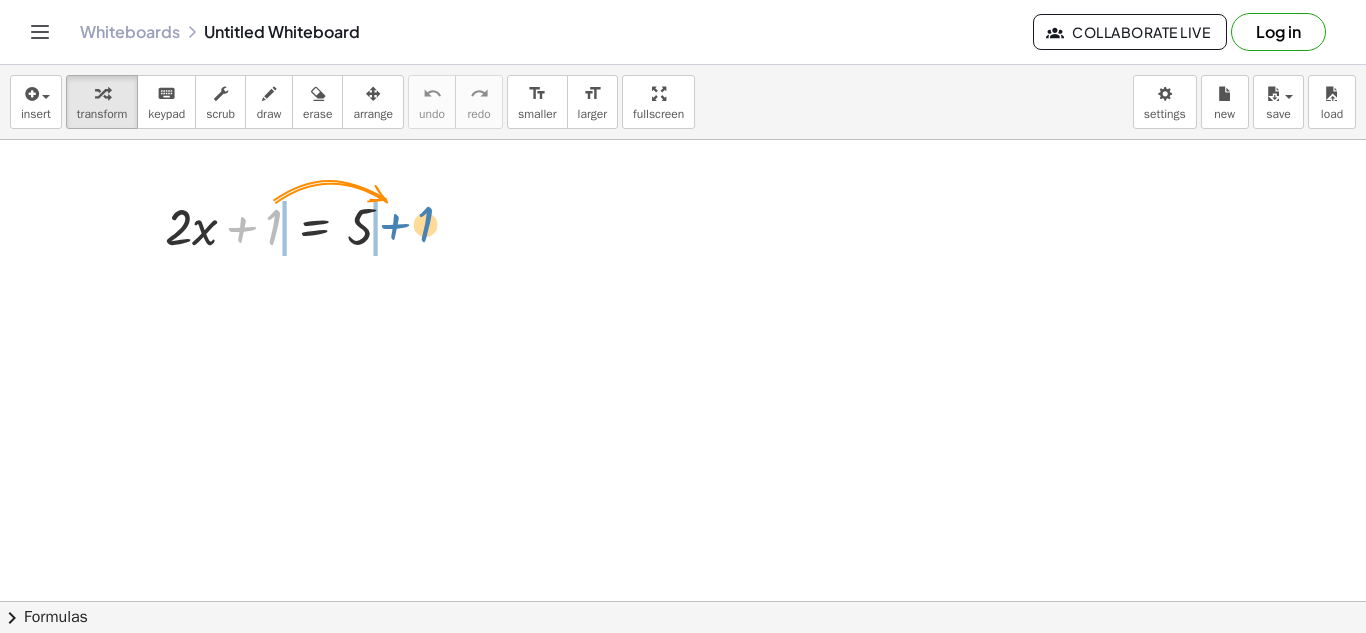 drag, startPoint x: 274, startPoint y: 225, endPoint x: 436, endPoint y: 222, distance: 162.02777 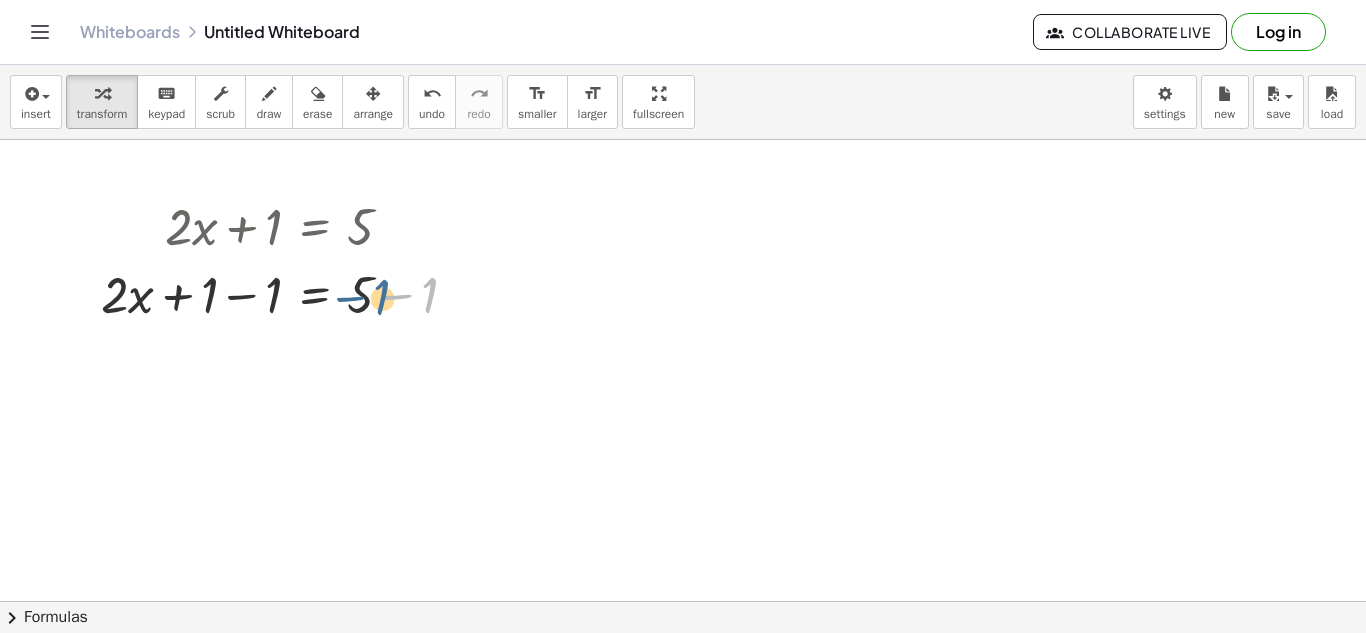 drag, startPoint x: 428, startPoint y: 299, endPoint x: 377, endPoint y: 302, distance: 51.088158 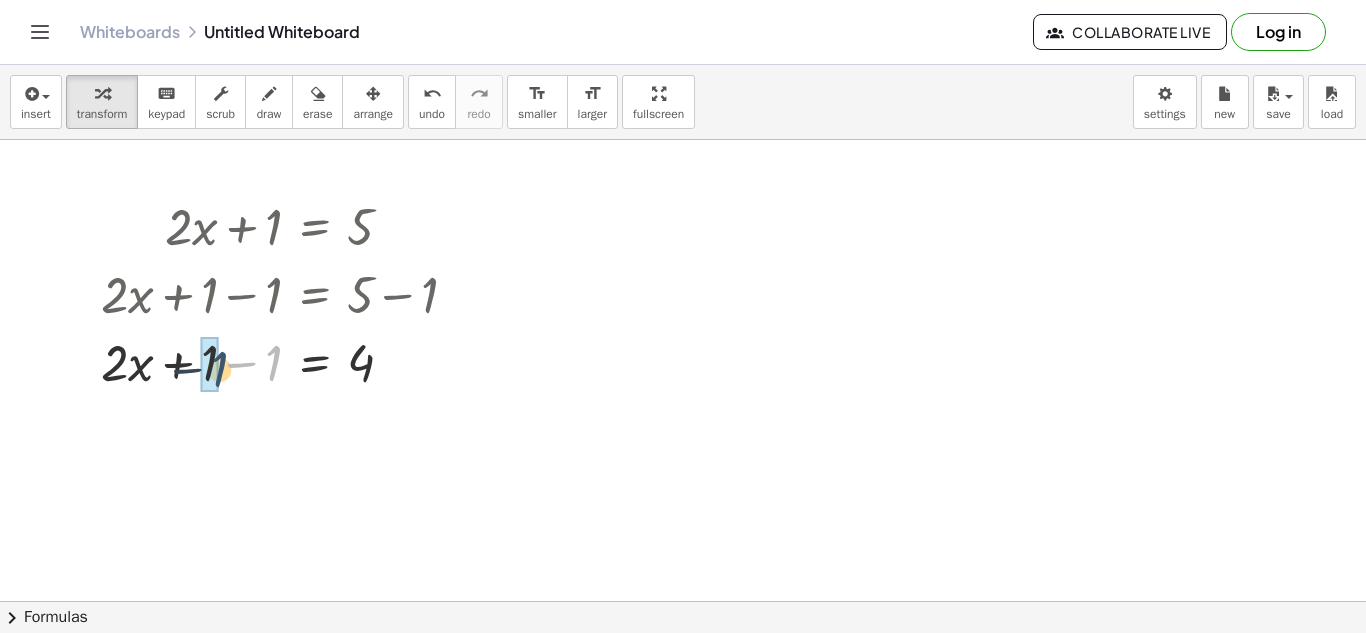 drag, startPoint x: 274, startPoint y: 360, endPoint x: 215, endPoint y: 366, distance: 59.3043 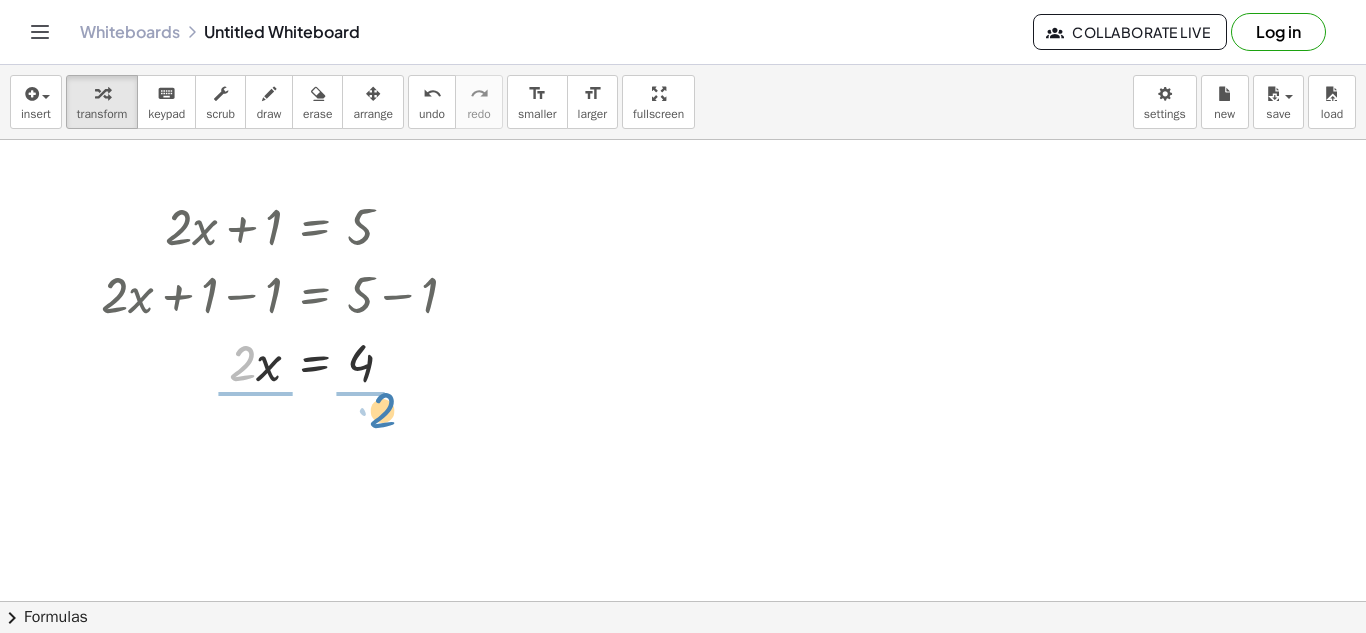 drag, startPoint x: 240, startPoint y: 367, endPoint x: 380, endPoint y: 414, distance: 147.67871 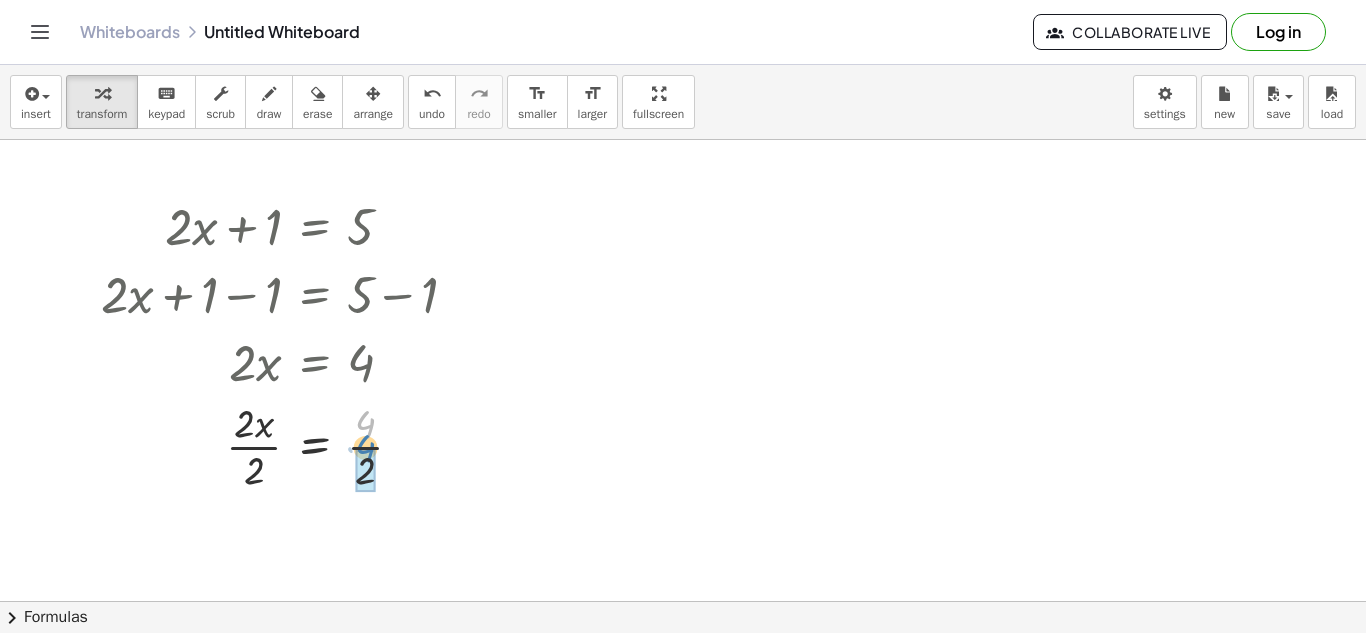 drag, startPoint x: 370, startPoint y: 425, endPoint x: 370, endPoint y: 452, distance: 27 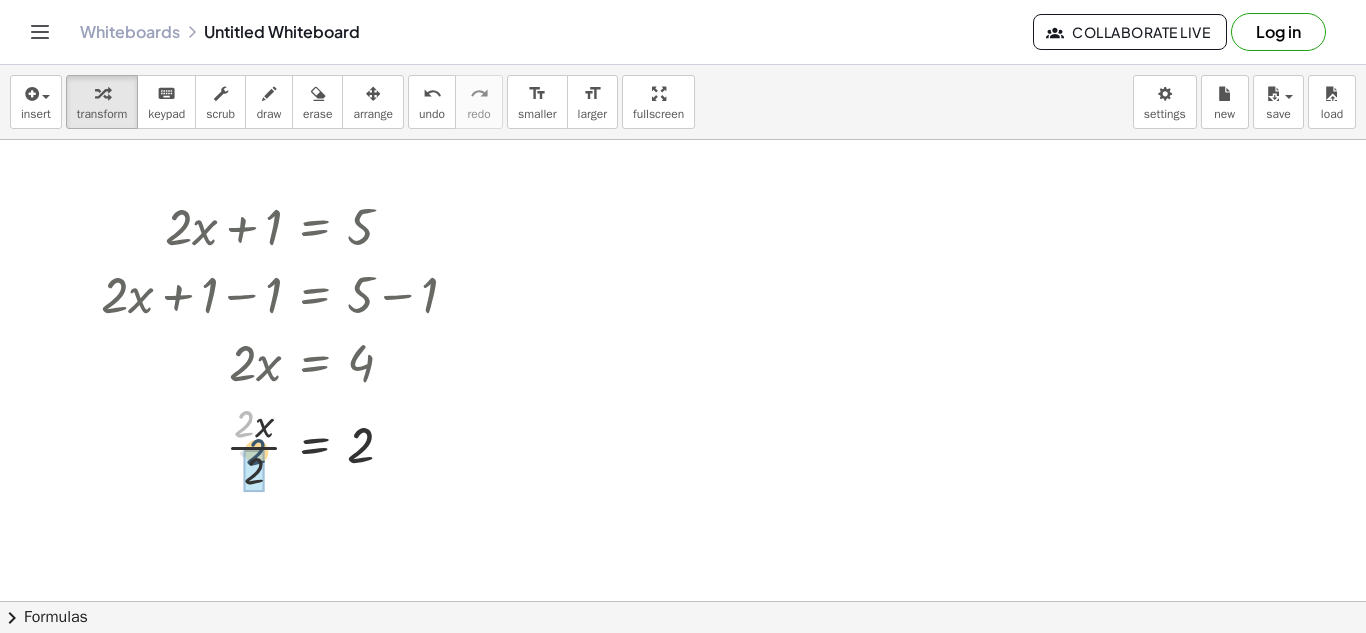 drag, startPoint x: 239, startPoint y: 425, endPoint x: 253, endPoint y: 459, distance: 36.769554 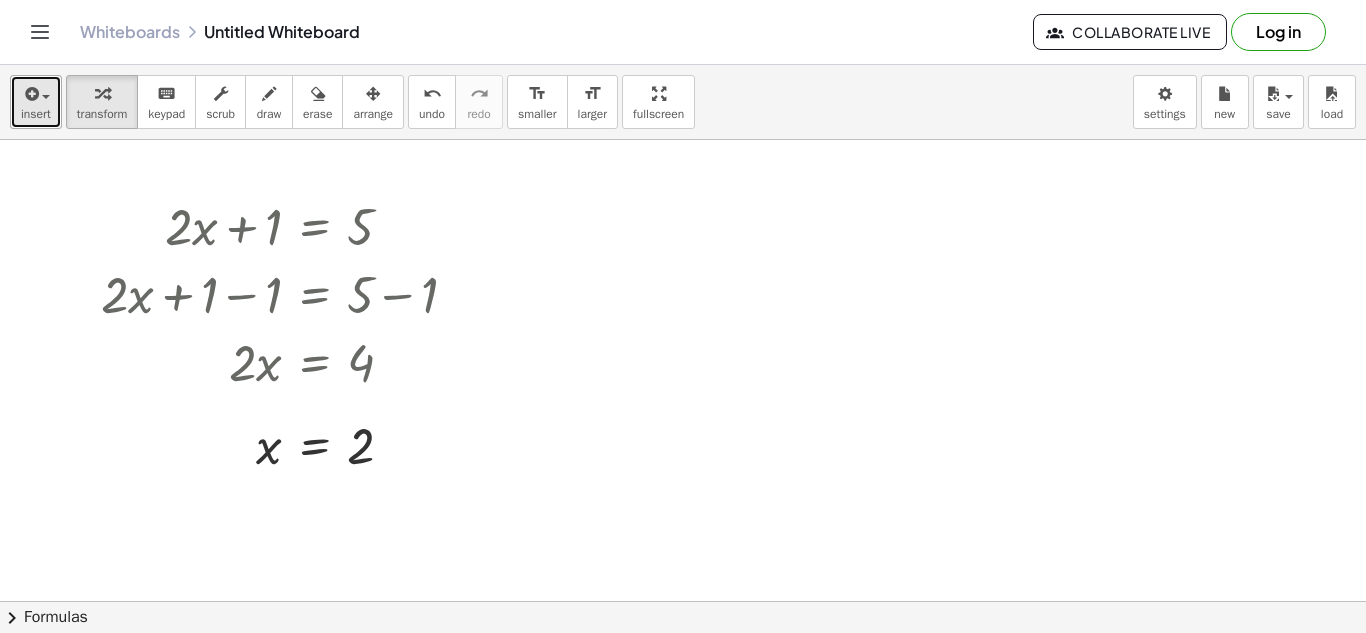 click at bounding box center (36, 93) 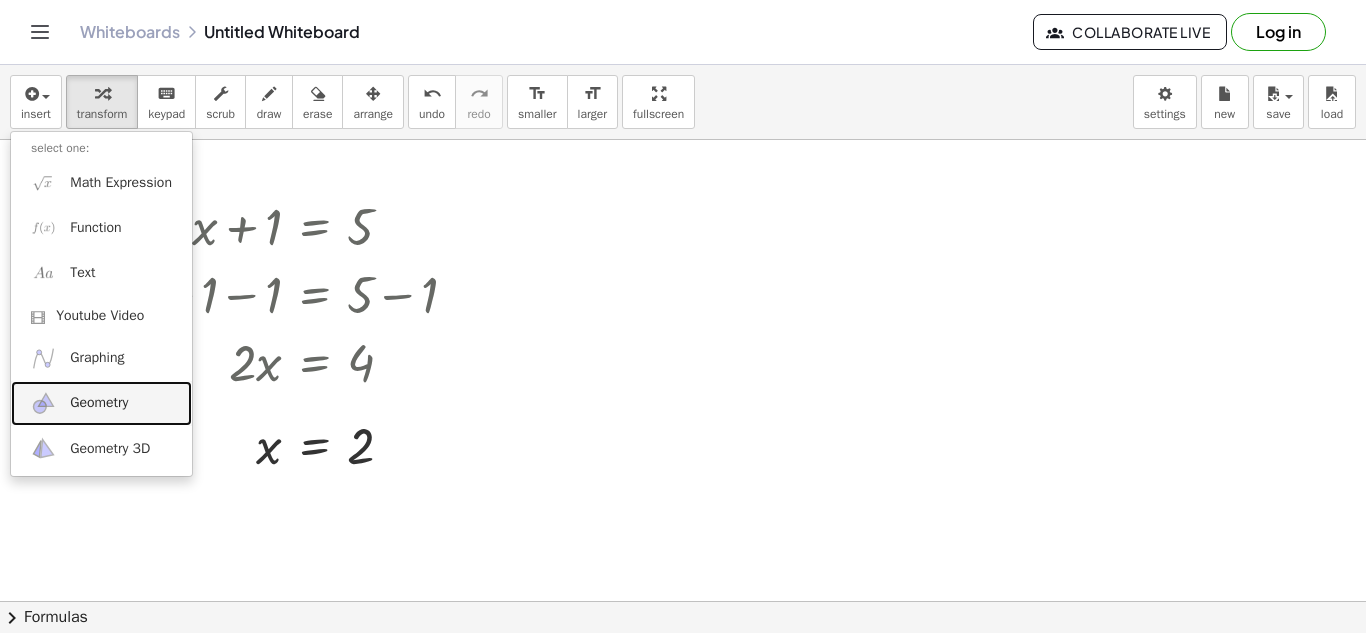 click on "Geometry" at bounding box center [99, 403] 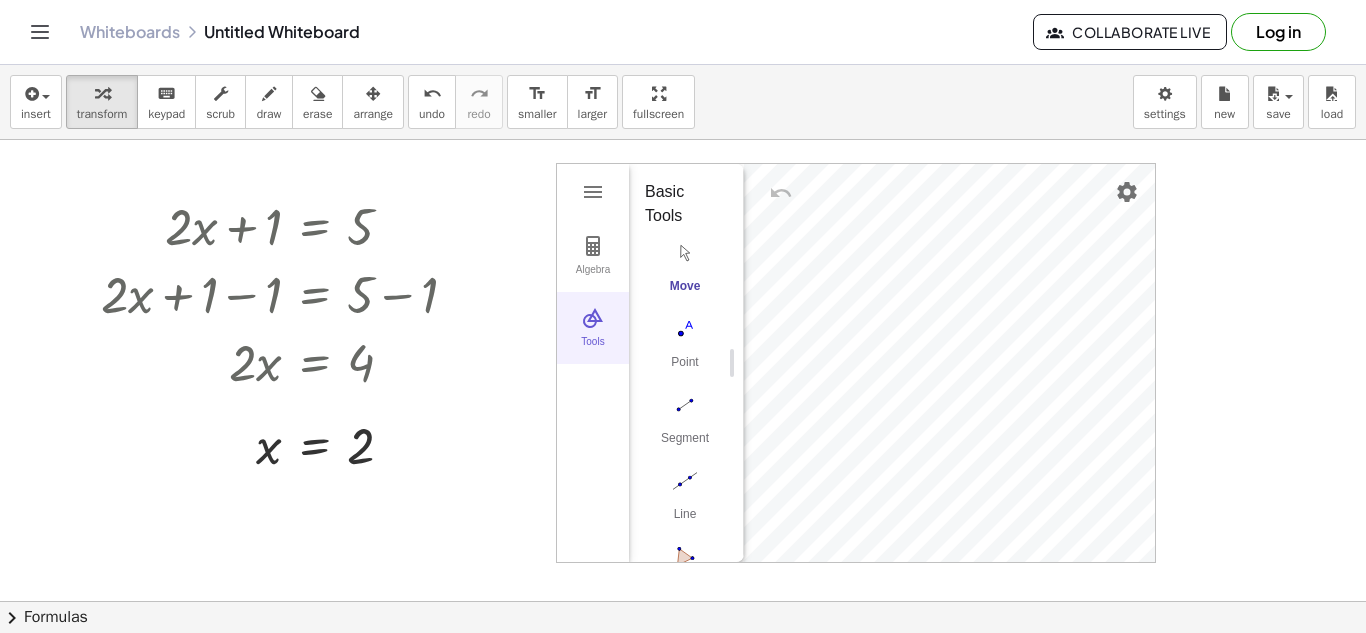 click at bounding box center [593, 318] 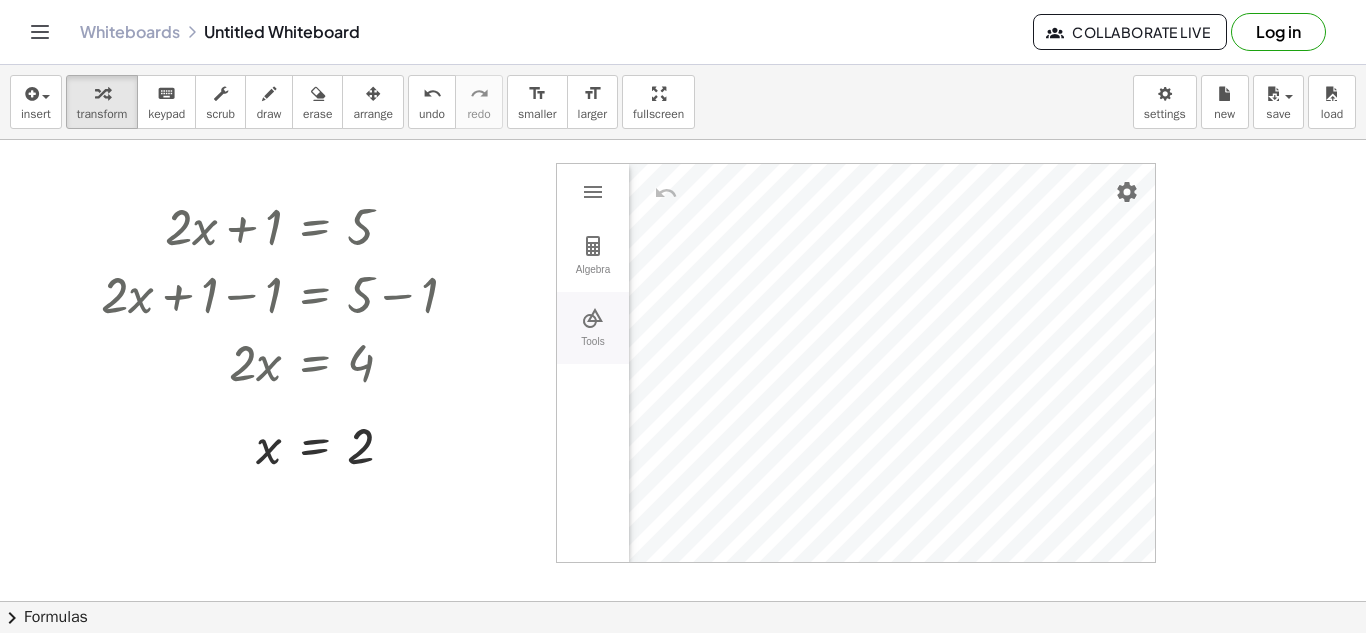 click at bounding box center [593, 318] 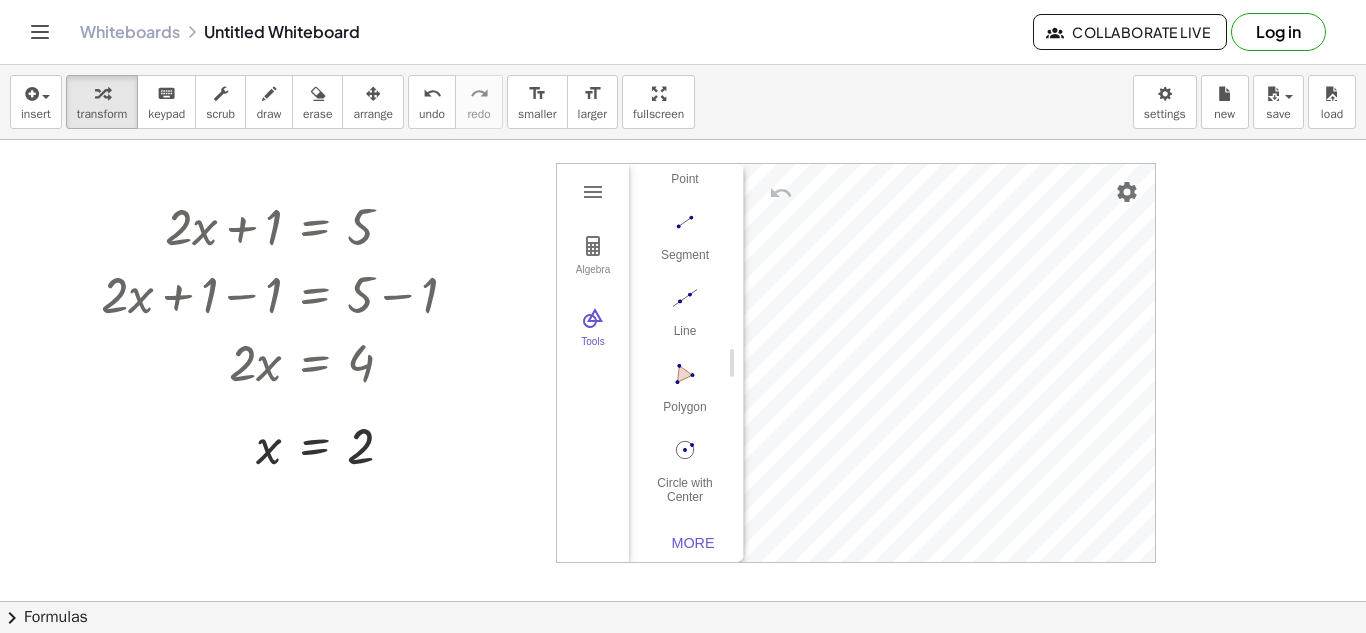 scroll, scrollTop: 206, scrollLeft: 0, axis: vertical 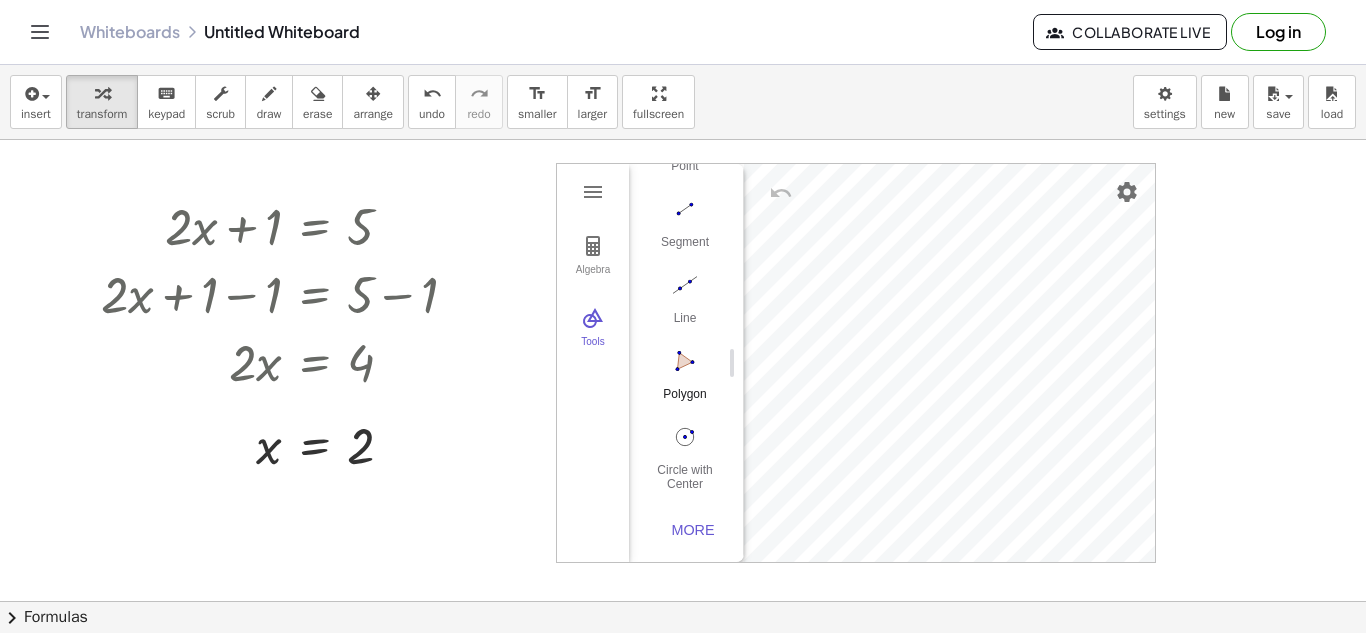 click at bounding box center (685, 361) 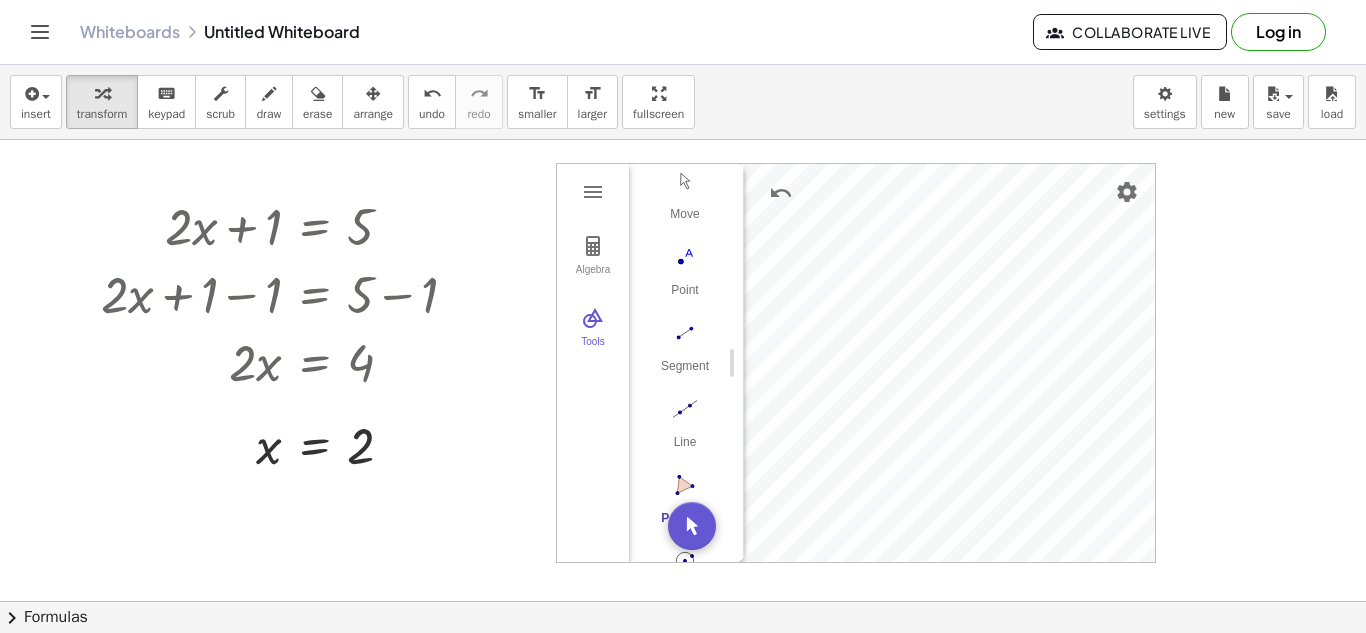 scroll, scrollTop: 0, scrollLeft: 0, axis: both 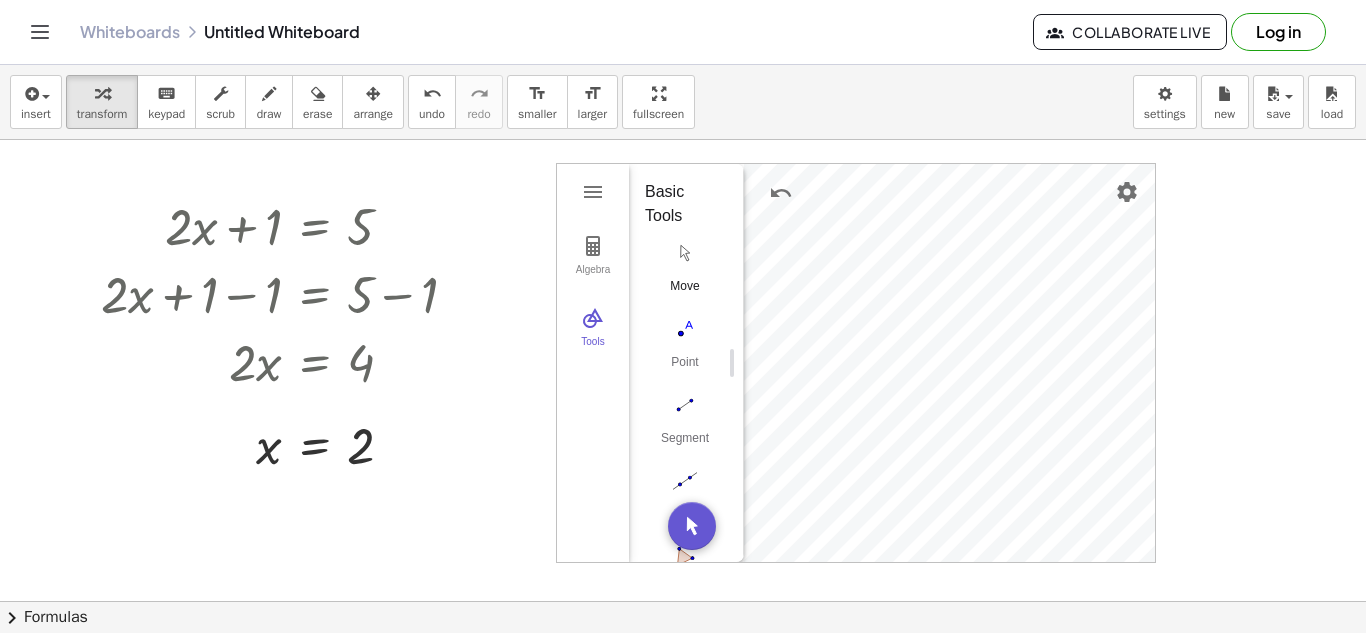 click at bounding box center (685, 253) 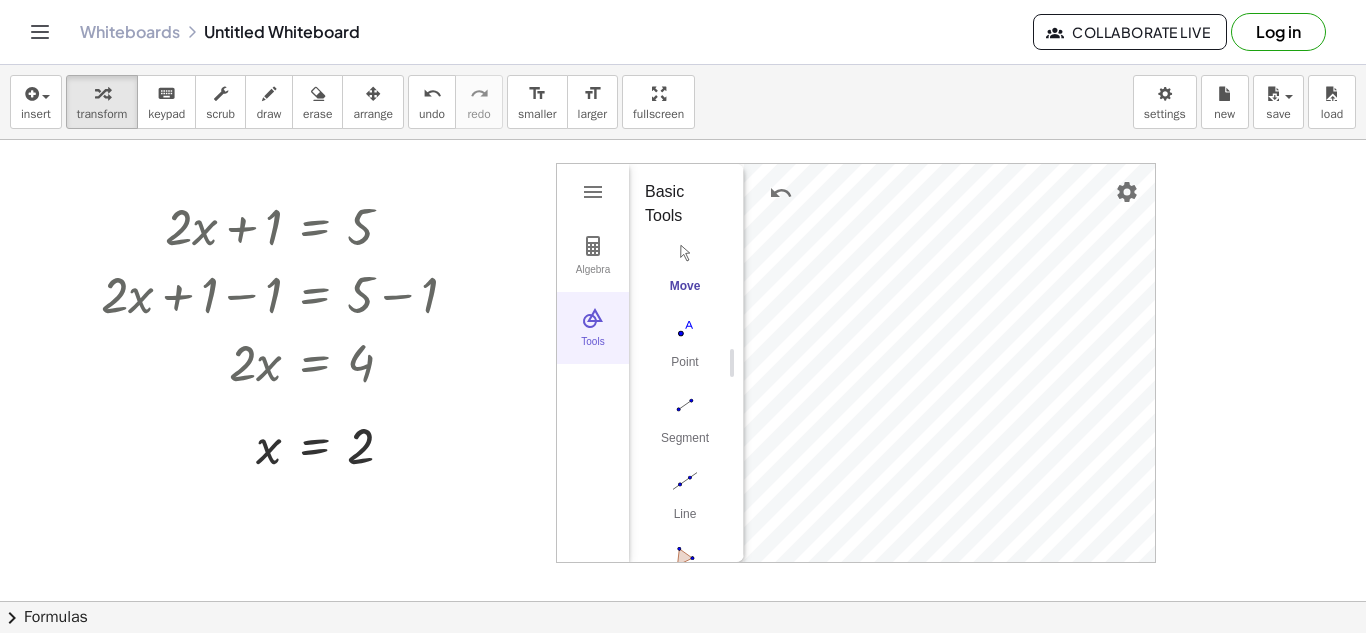 click at bounding box center (593, 318) 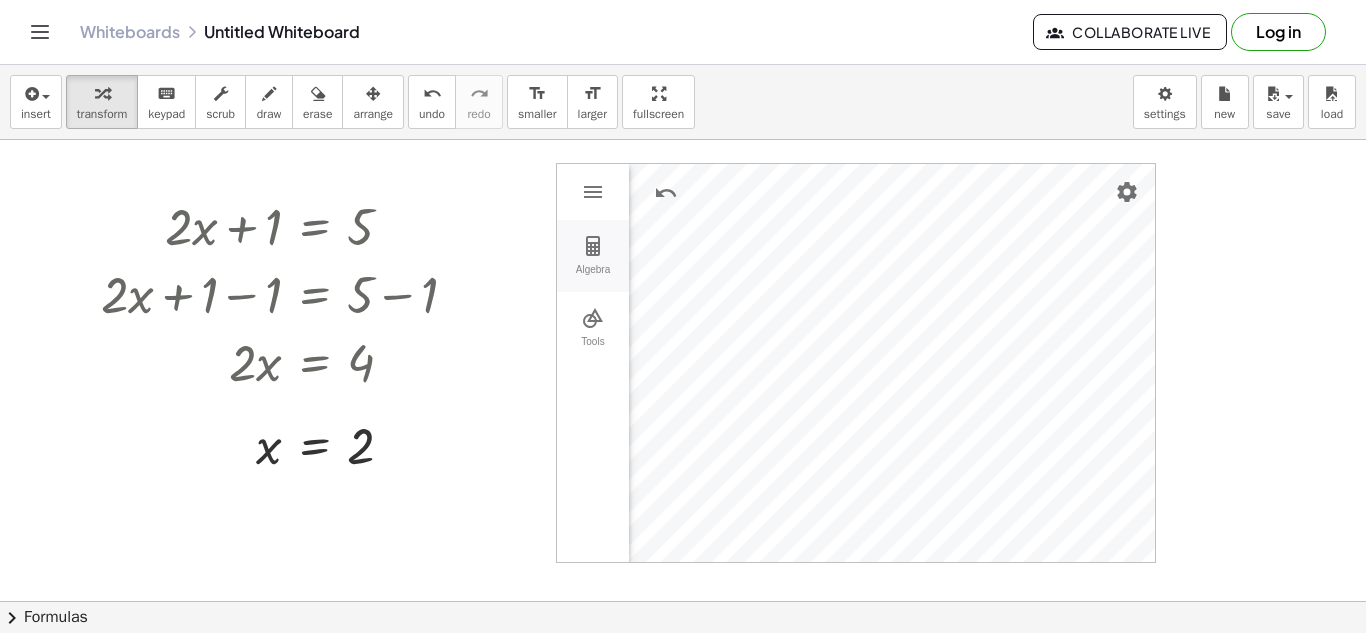 click on "Algebra" at bounding box center (593, 278) 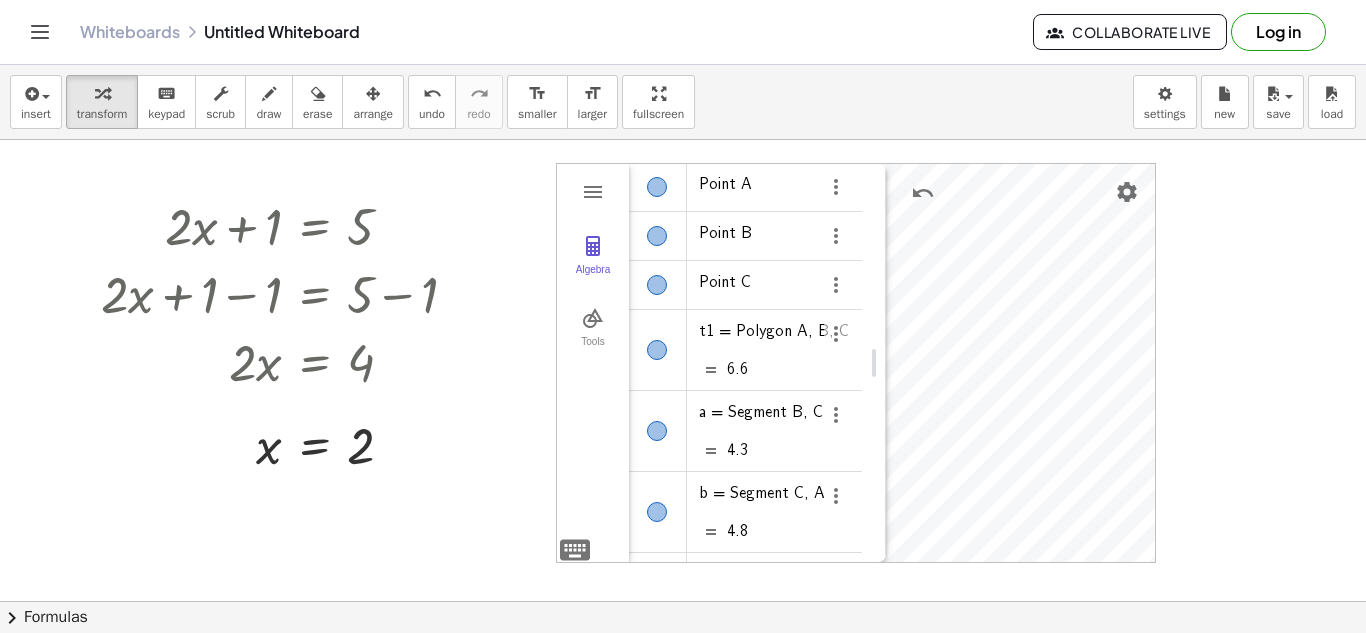 drag, startPoint x: 730, startPoint y: 369, endPoint x: 872, endPoint y: 377, distance: 142.22517 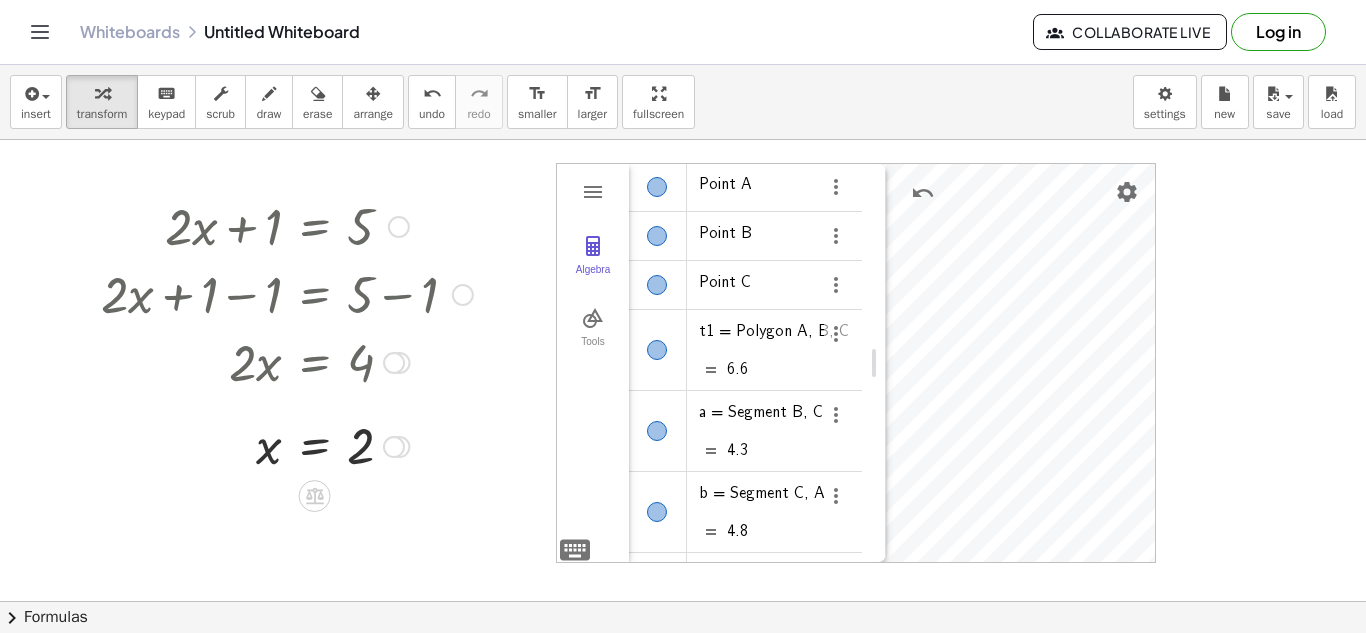 drag, startPoint x: 558, startPoint y: 363, endPoint x: 418, endPoint y: 358, distance: 140.08926 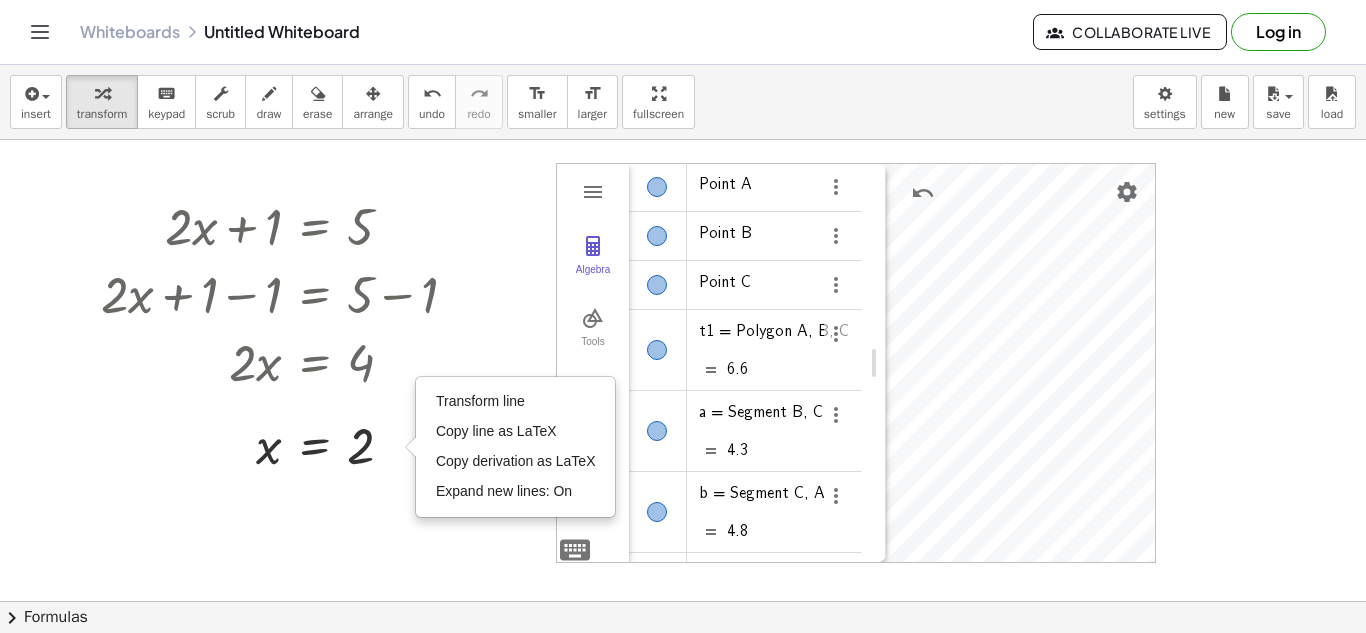 type 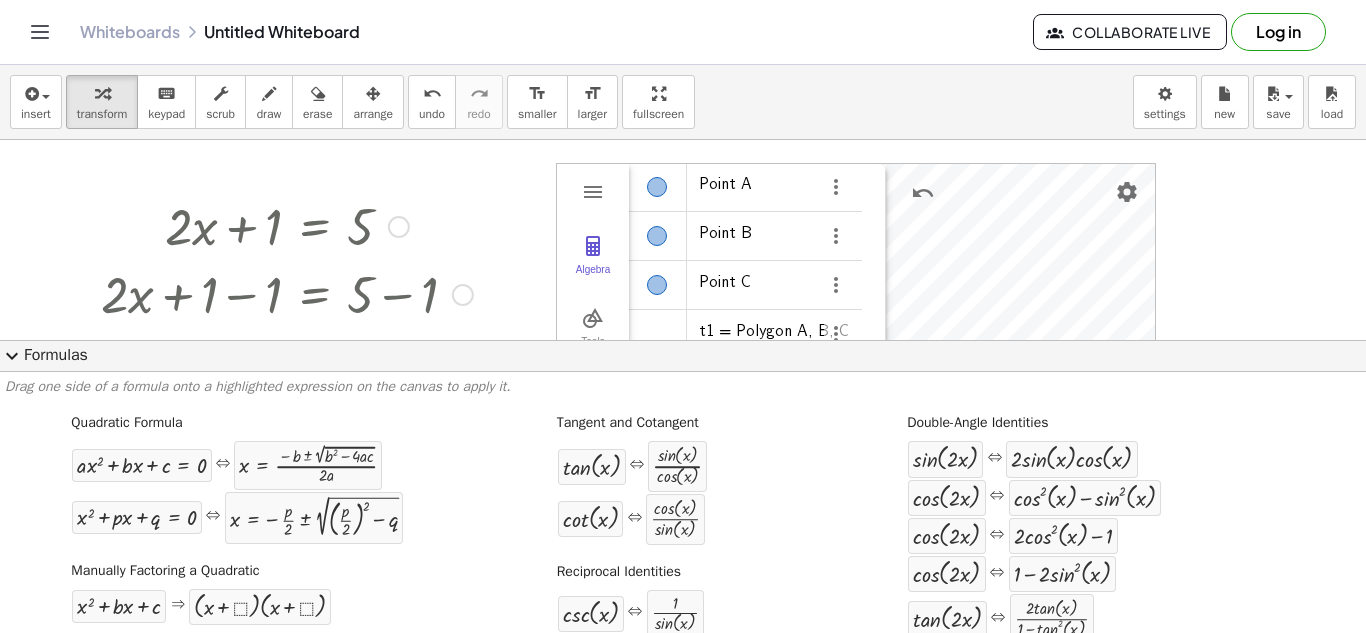 click at bounding box center [287, 293] 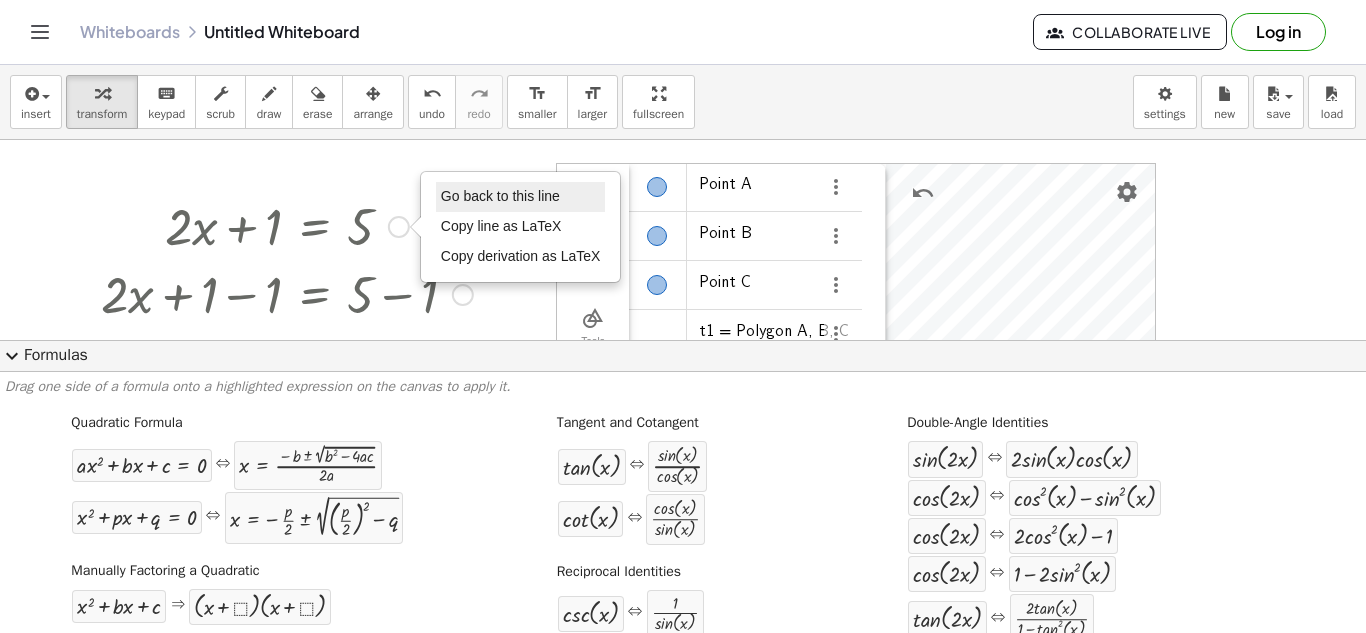 click on "Go back to this line" at bounding box center (500, 196) 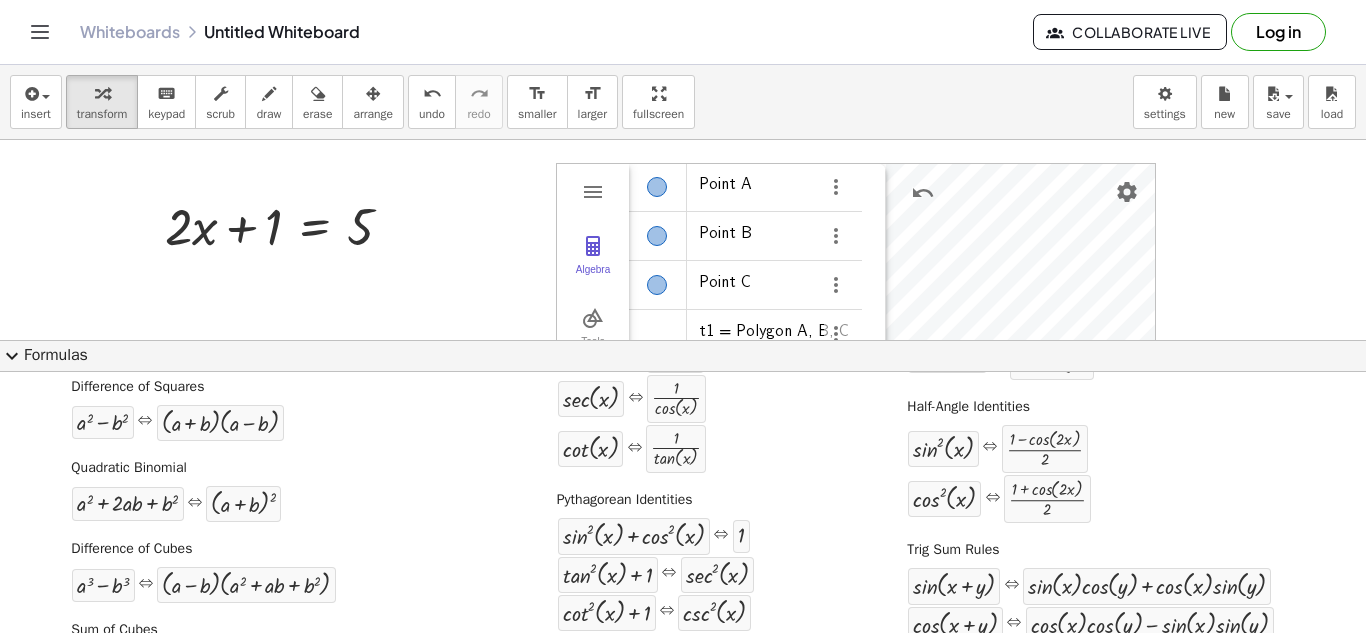 scroll, scrollTop: 262, scrollLeft: 0, axis: vertical 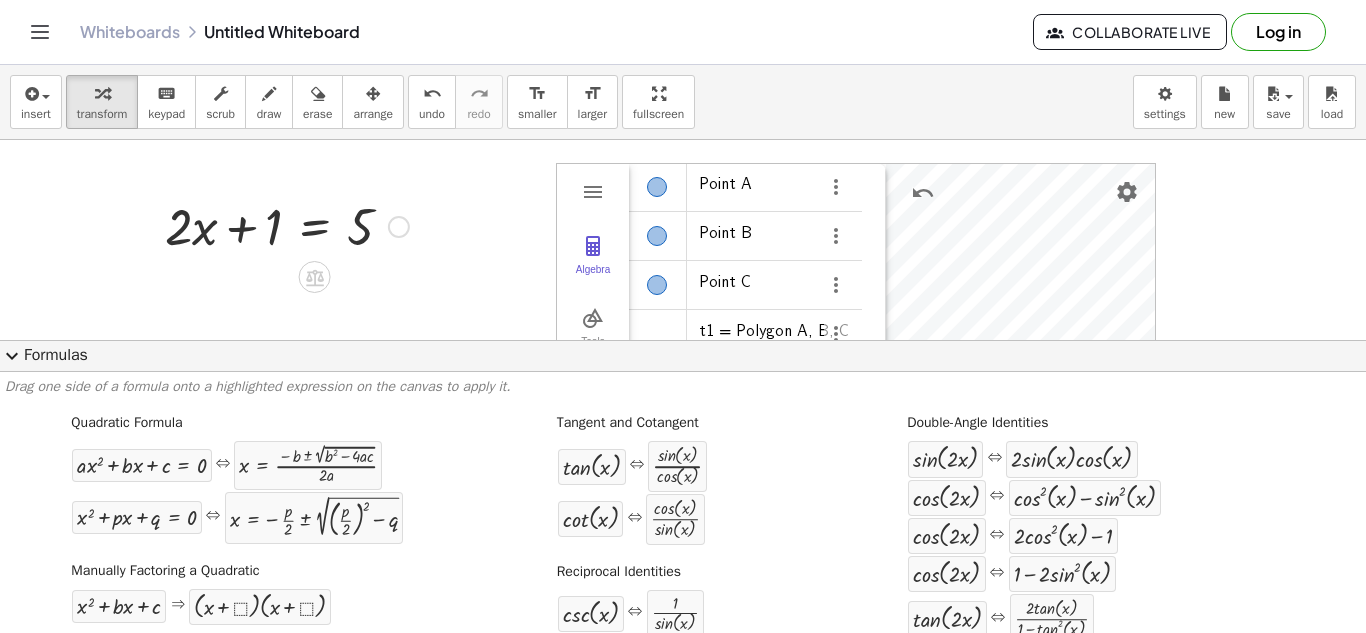 click at bounding box center (287, 225) 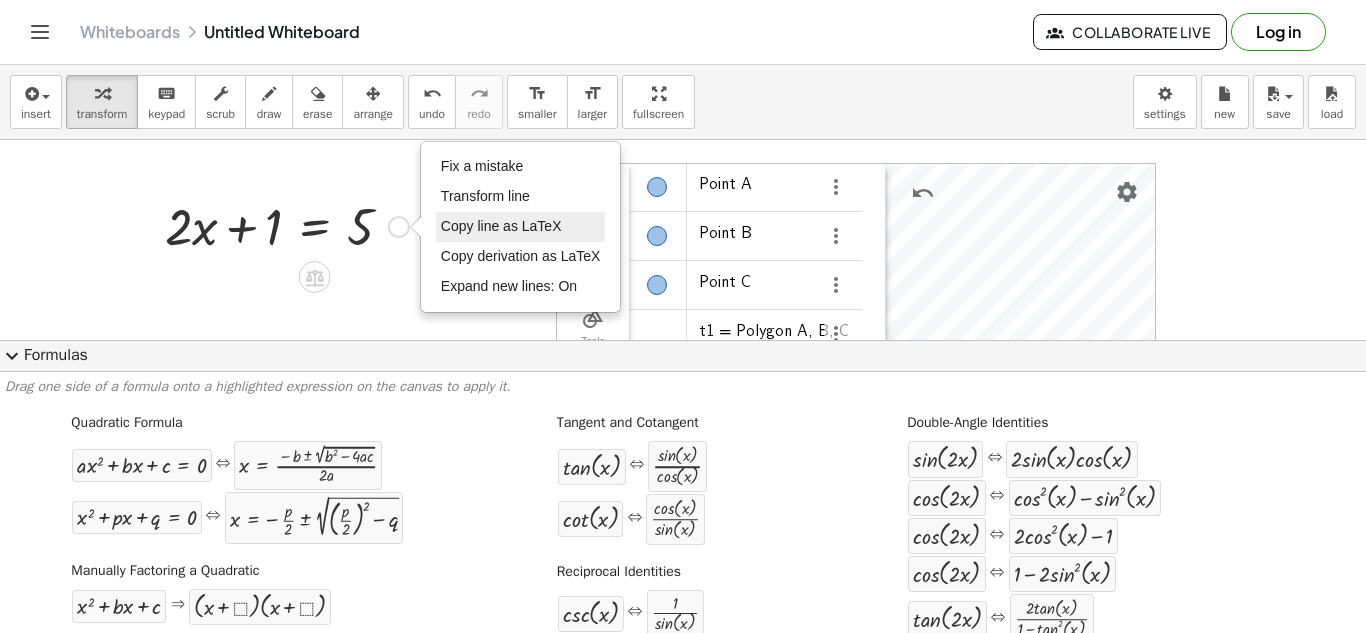 click on "Copy line as LaTeX" at bounding box center (501, 226) 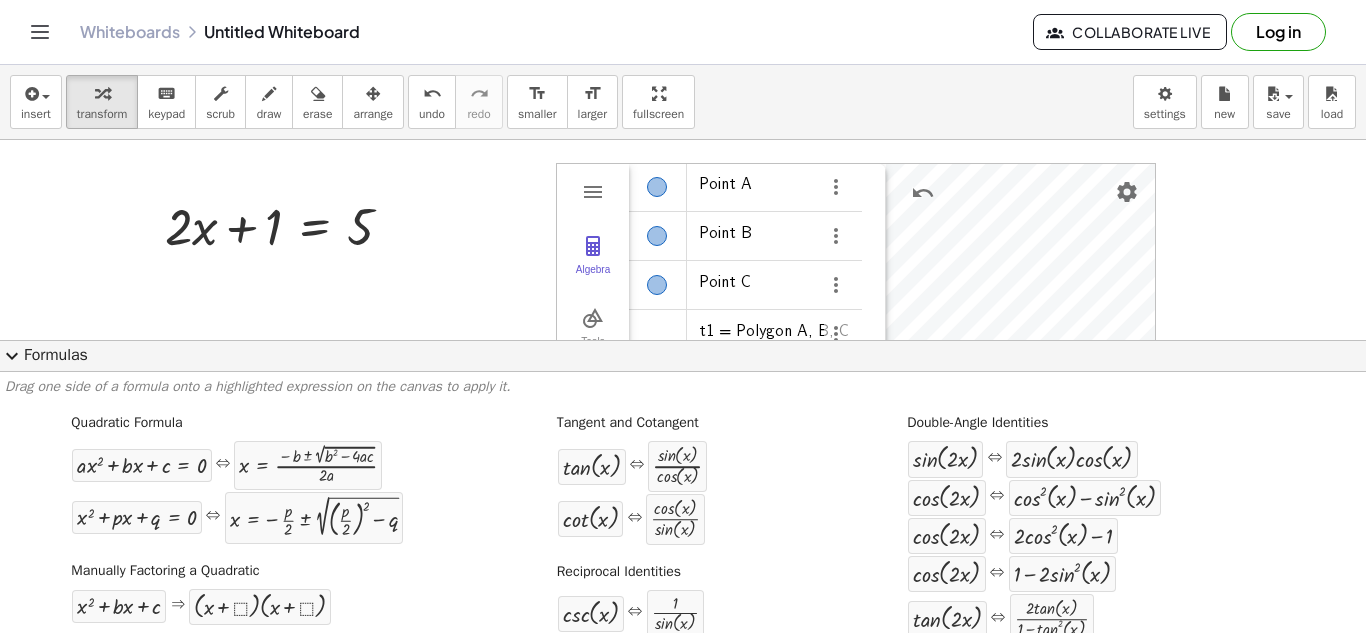 click at bounding box center [683, 666] 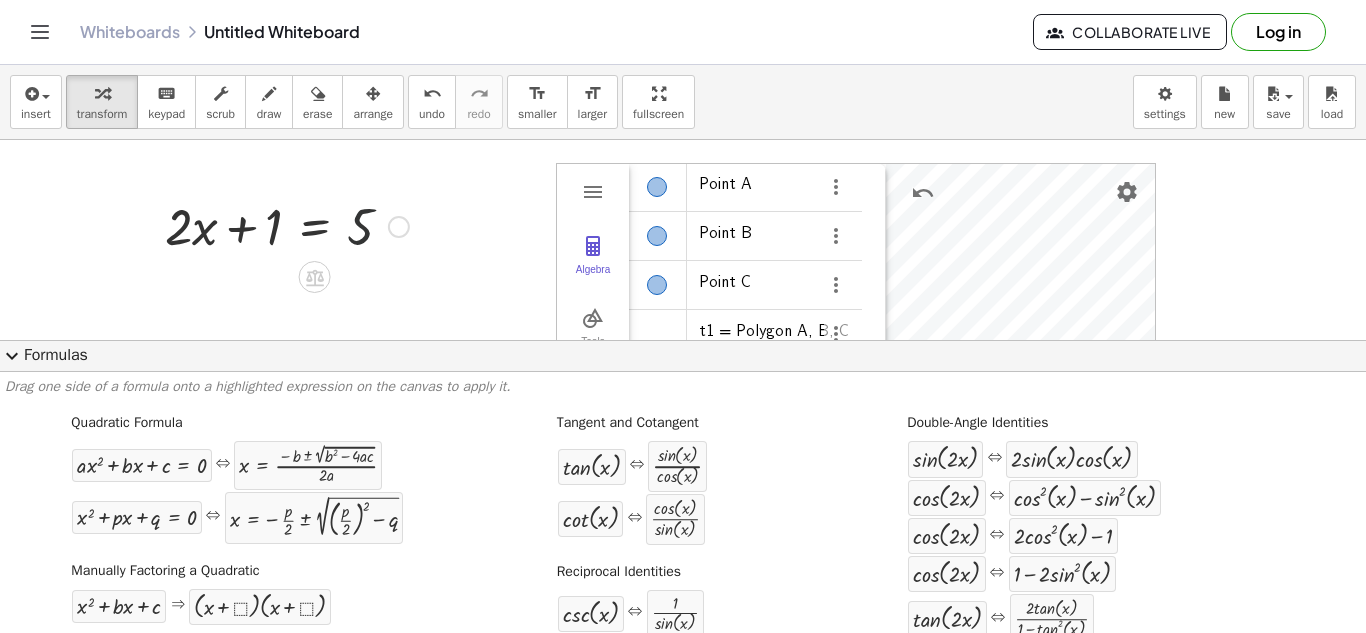 click at bounding box center [287, 225] 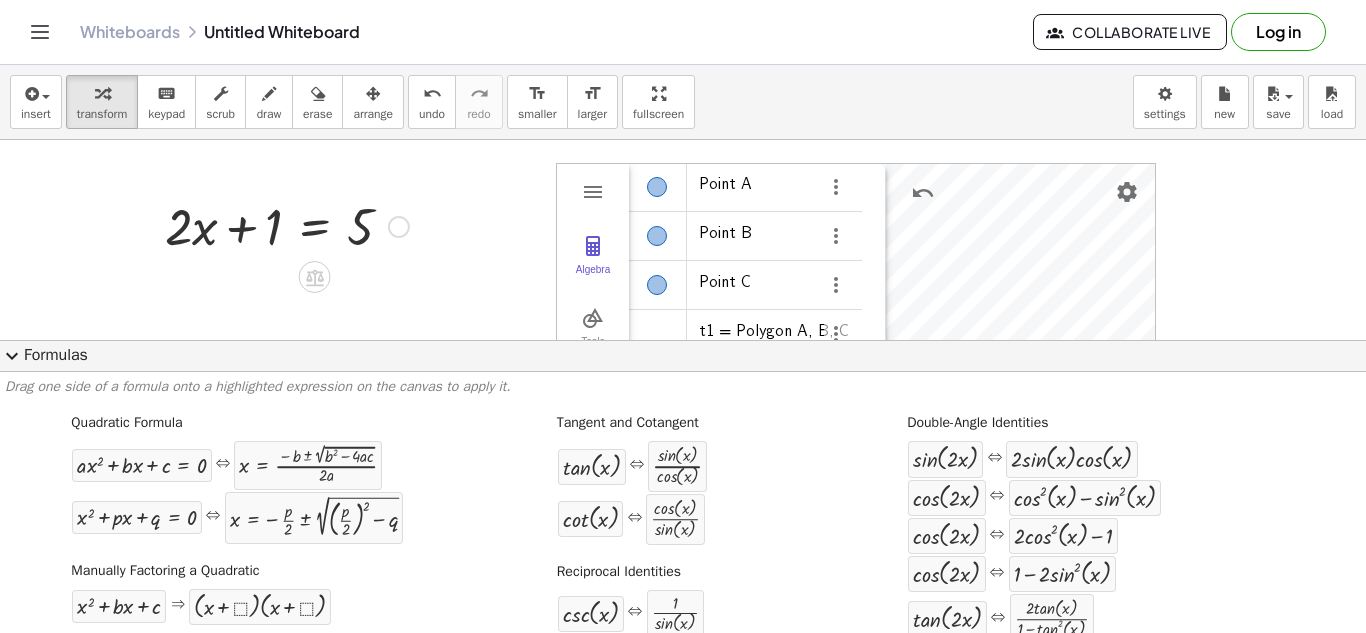 click on "Copied done" at bounding box center [399, 227] 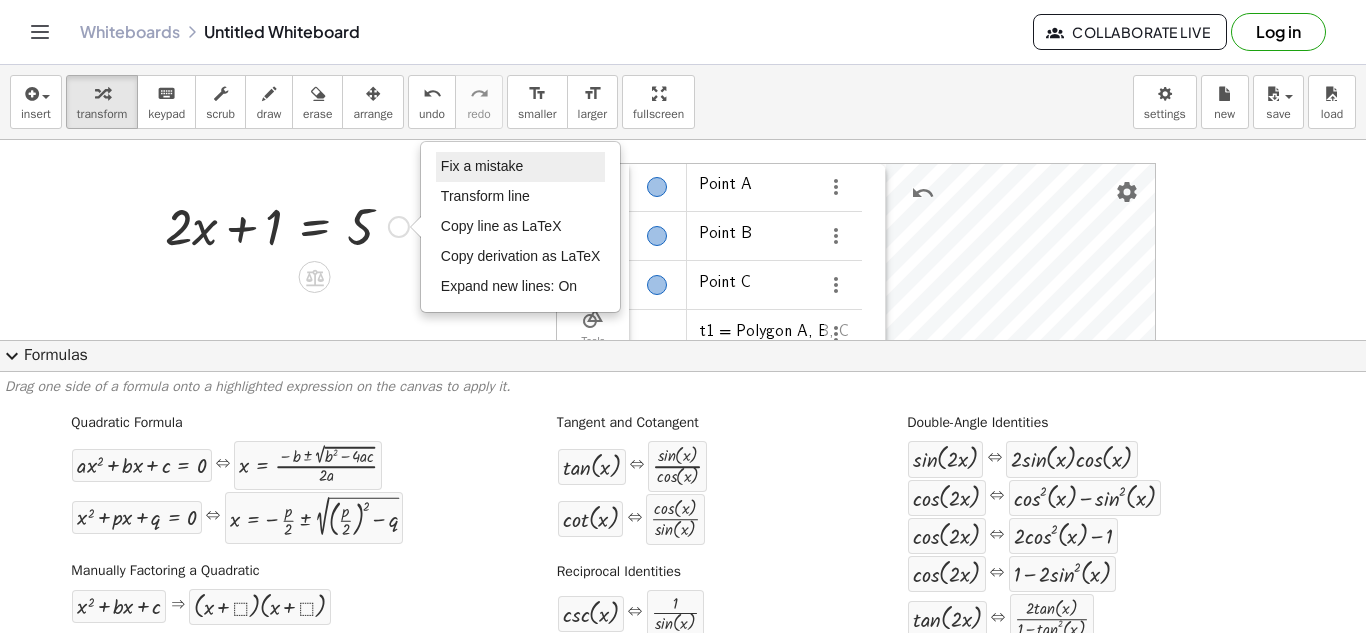 click on "Fix a mistake" at bounding box center [482, 166] 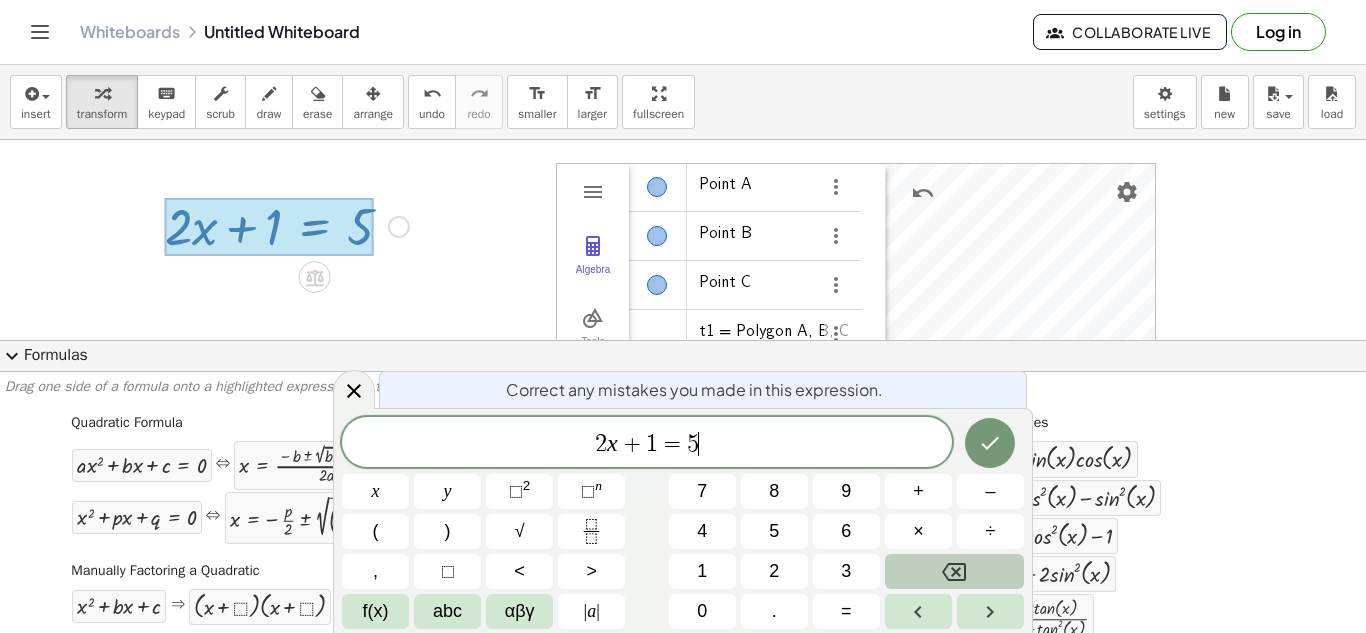click 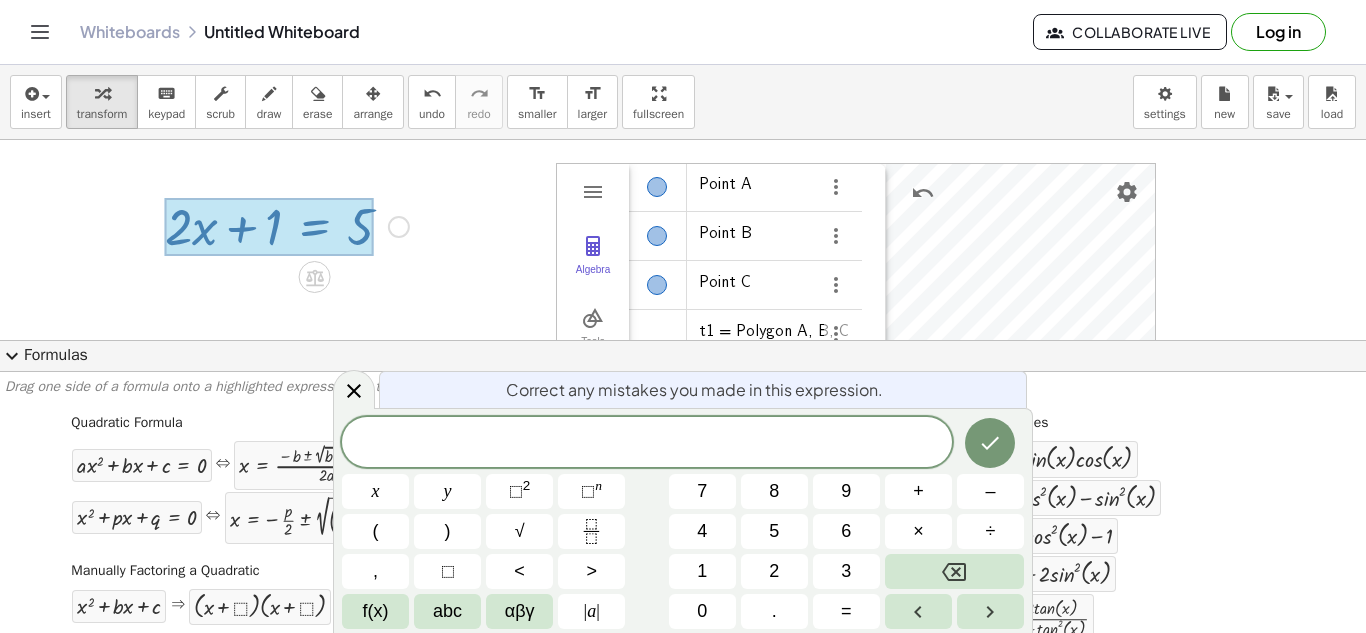 click at bounding box center [287, 225] 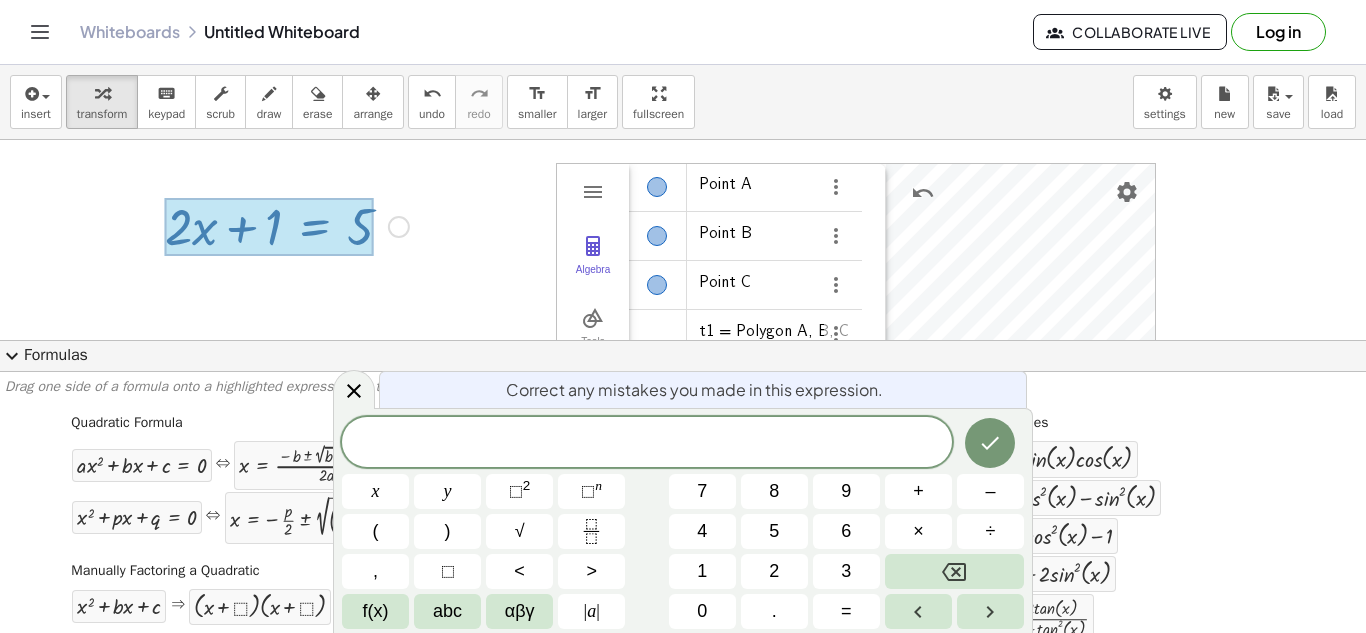 click on "Fix a mistake Transform line Copy line as LaTeX Copy derivation as LaTeX Expand new lines: On" at bounding box center (399, 227) 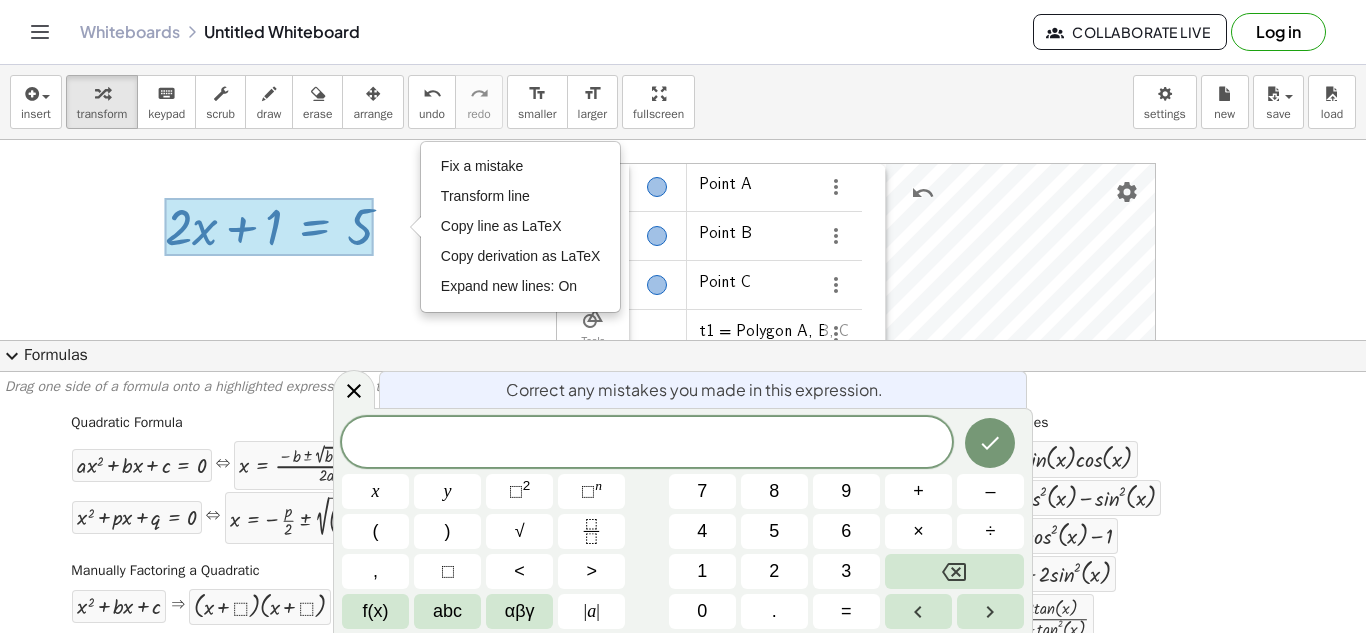 click at bounding box center (683, 666) 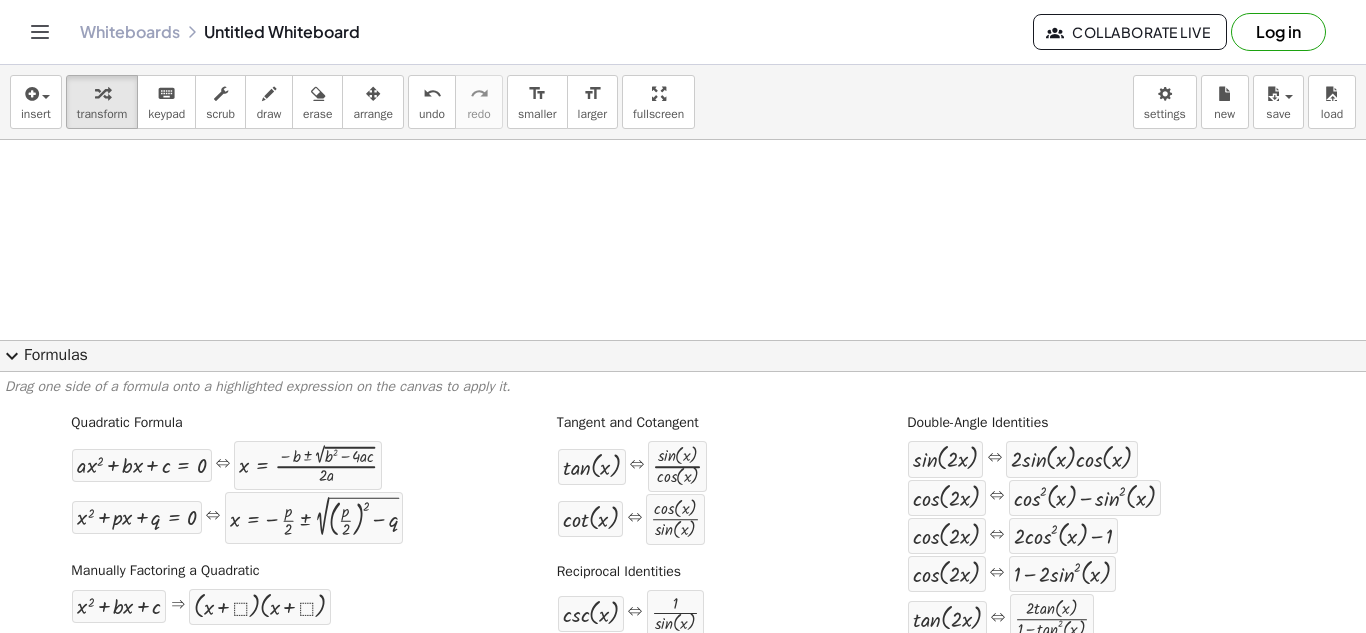 scroll, scrollTop: 0, scrollLeft: 0, axis: both 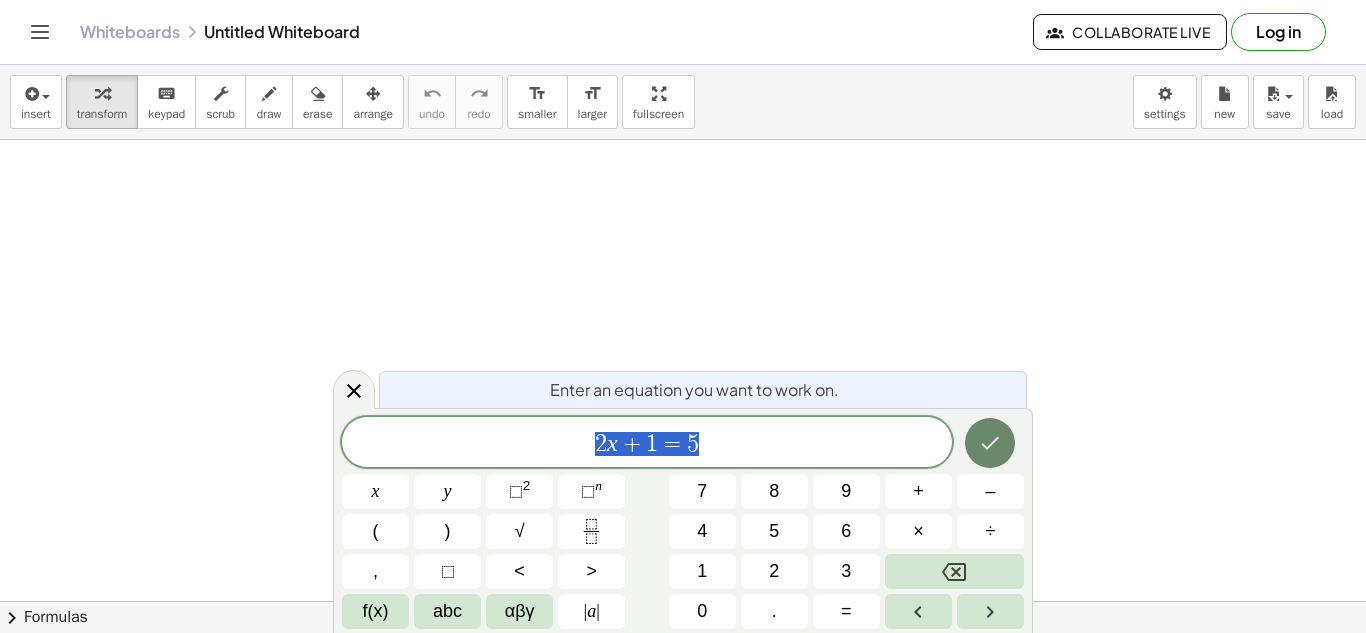 click 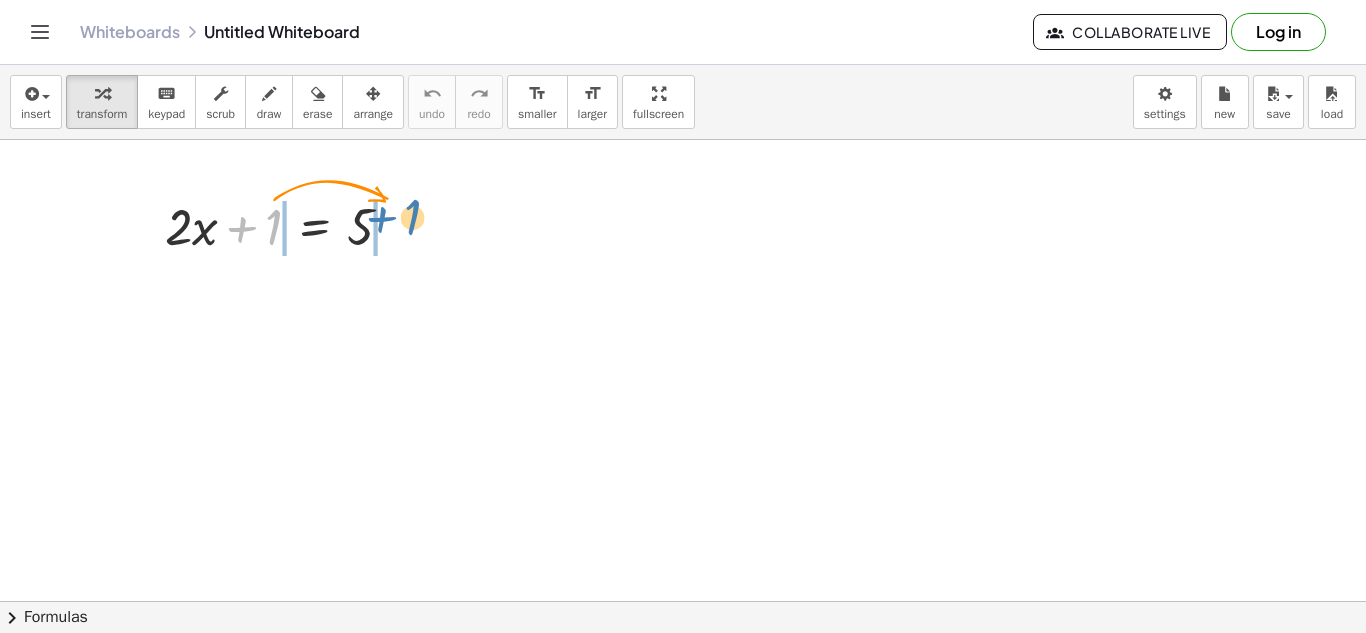 drag, startPoint x: 272, startPoint y: 223, endPoint x: 412, endPoint y: 220, distance: 140.03214 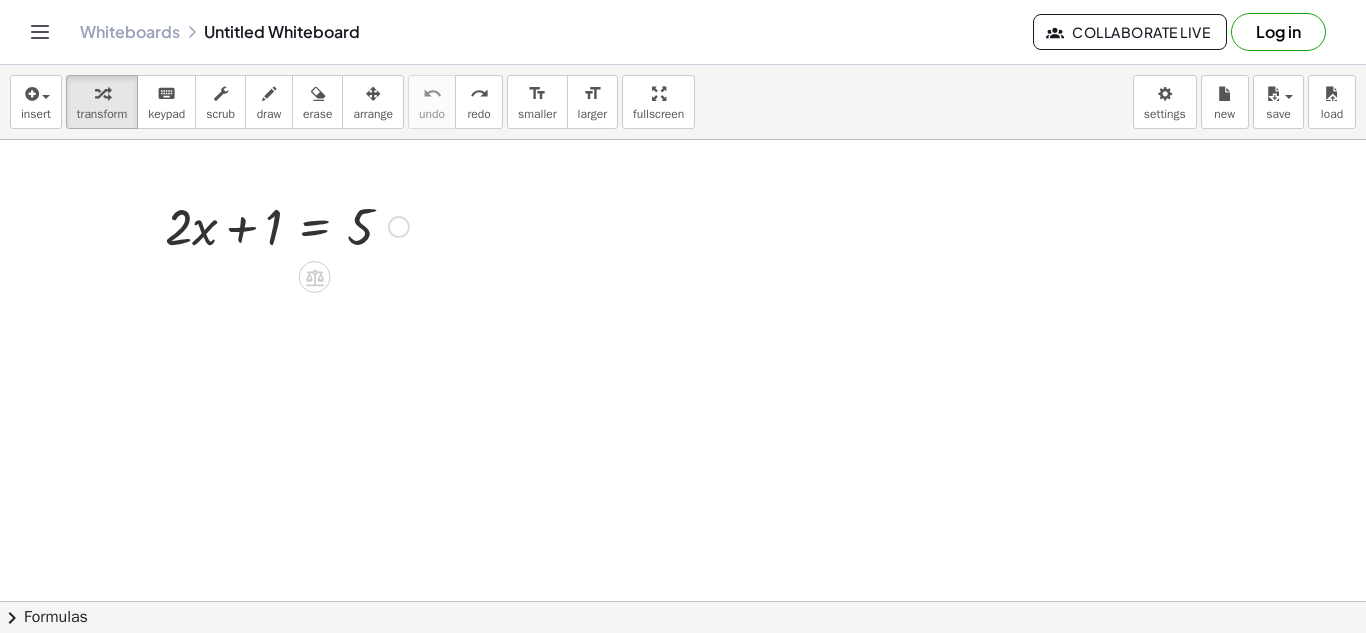 click at bounding box center [287, 225] 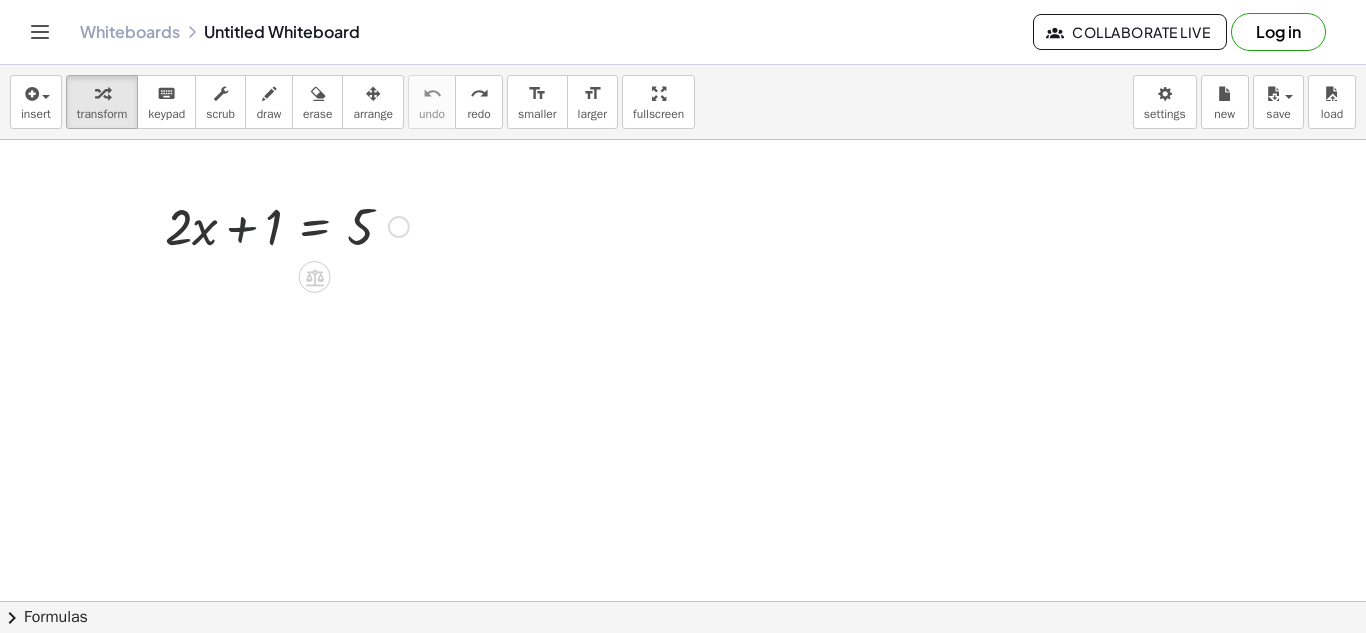 click at bounding box center (287, 225) 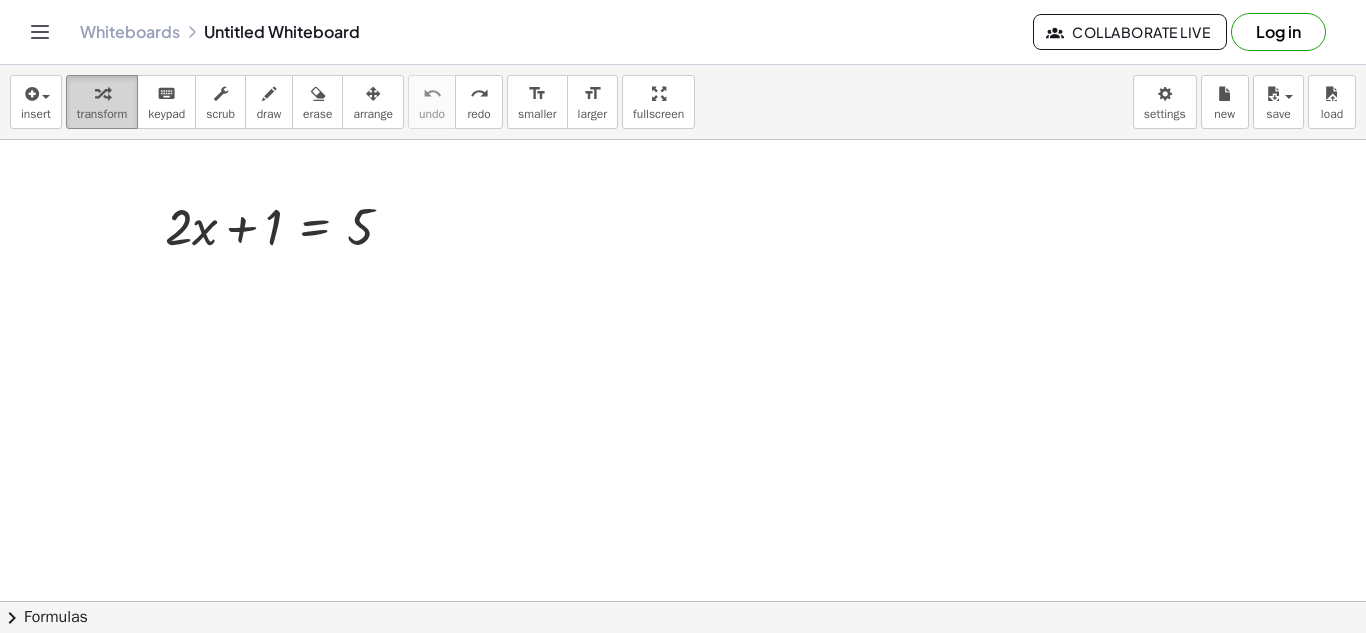 click on "transform" at bounding box center [102, 114] 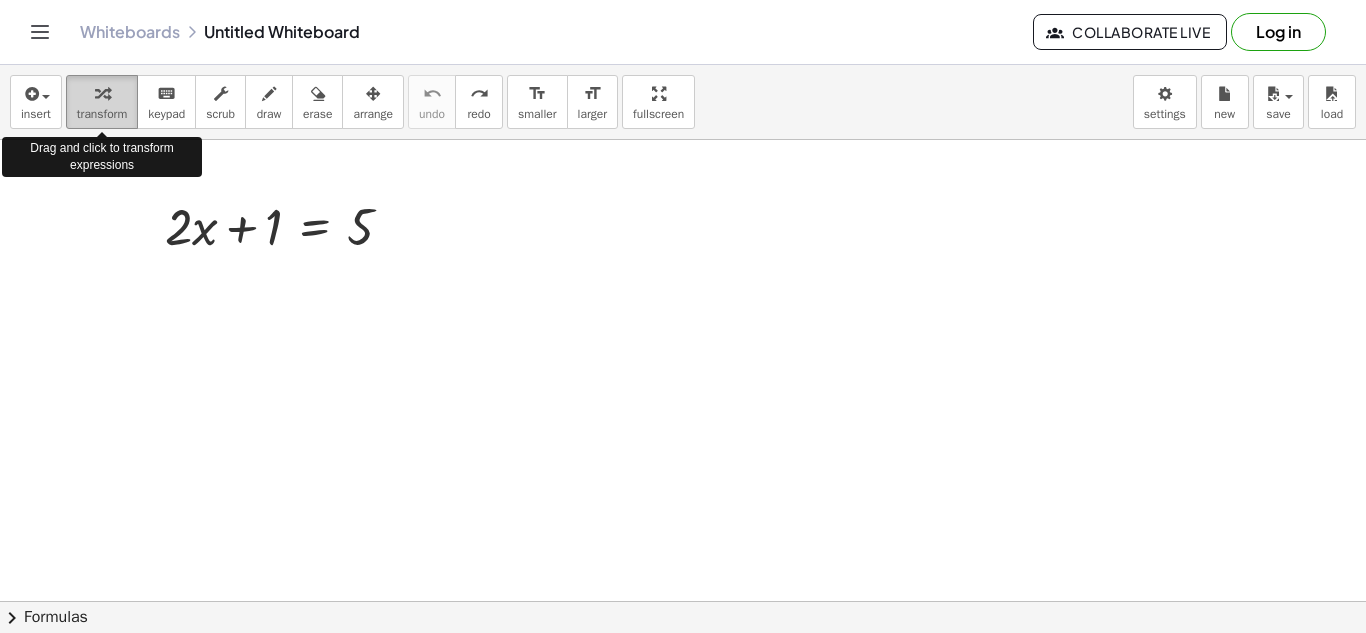 click on "transform" at bounding box center [102, 114] 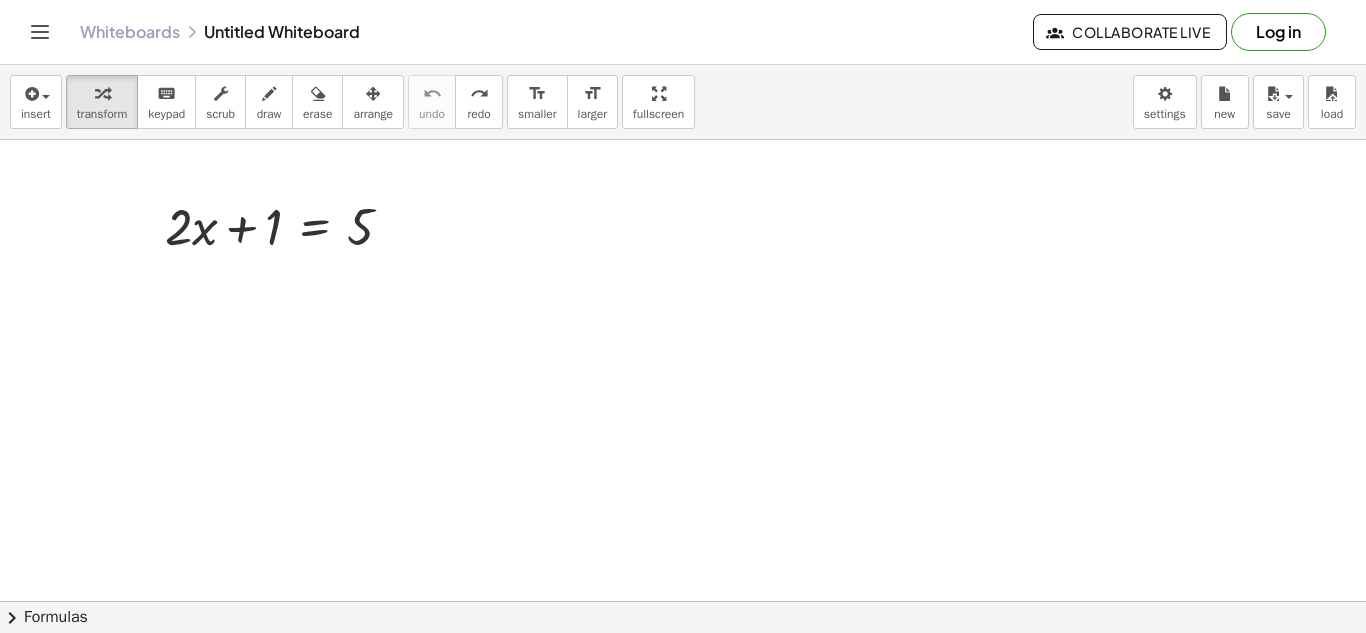 click at bounding box center (683, 666) 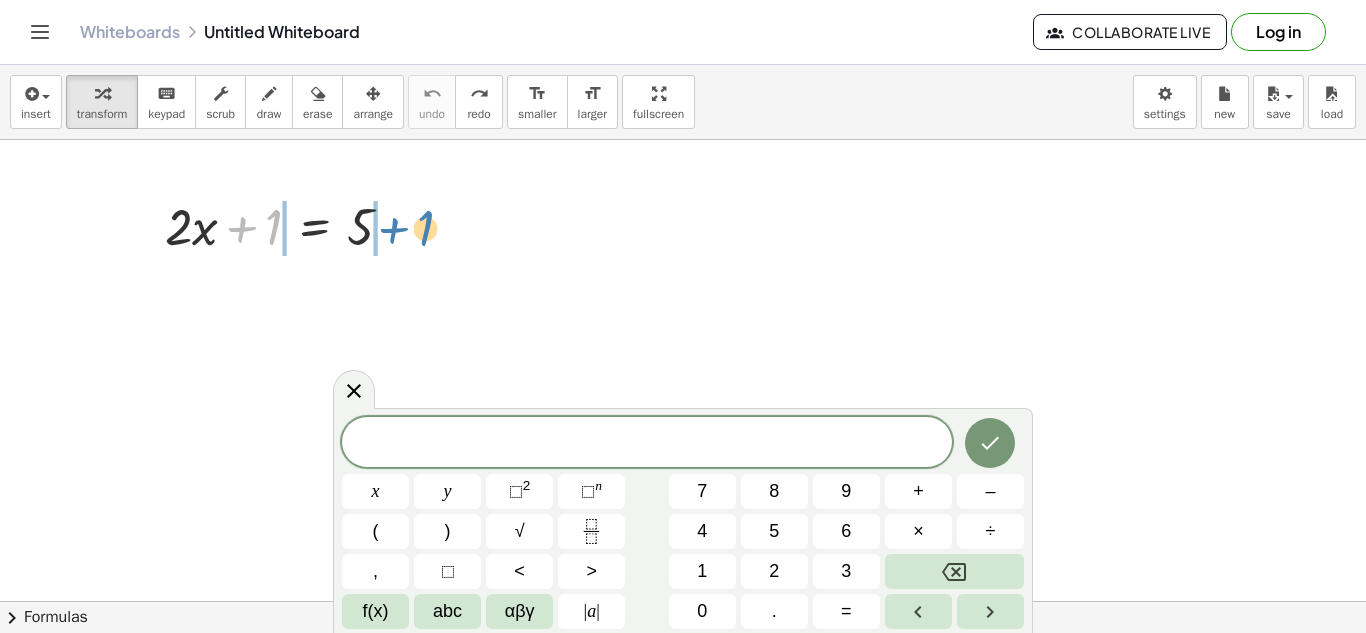 drag, startPoint x: 239, startPoint y: 234, endPoint x: 395, endPoint y: 236, distance: 156.01282 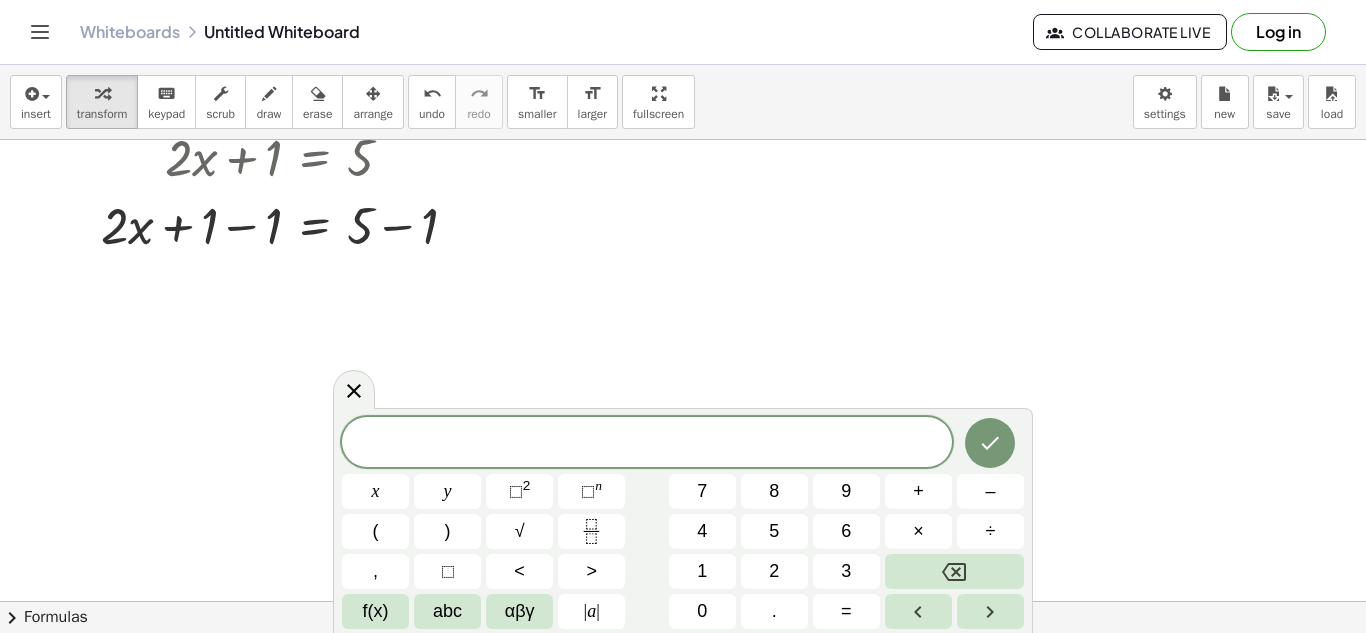 scroll, scrollTop: 79, scrollLeft: 0, axis: vertical 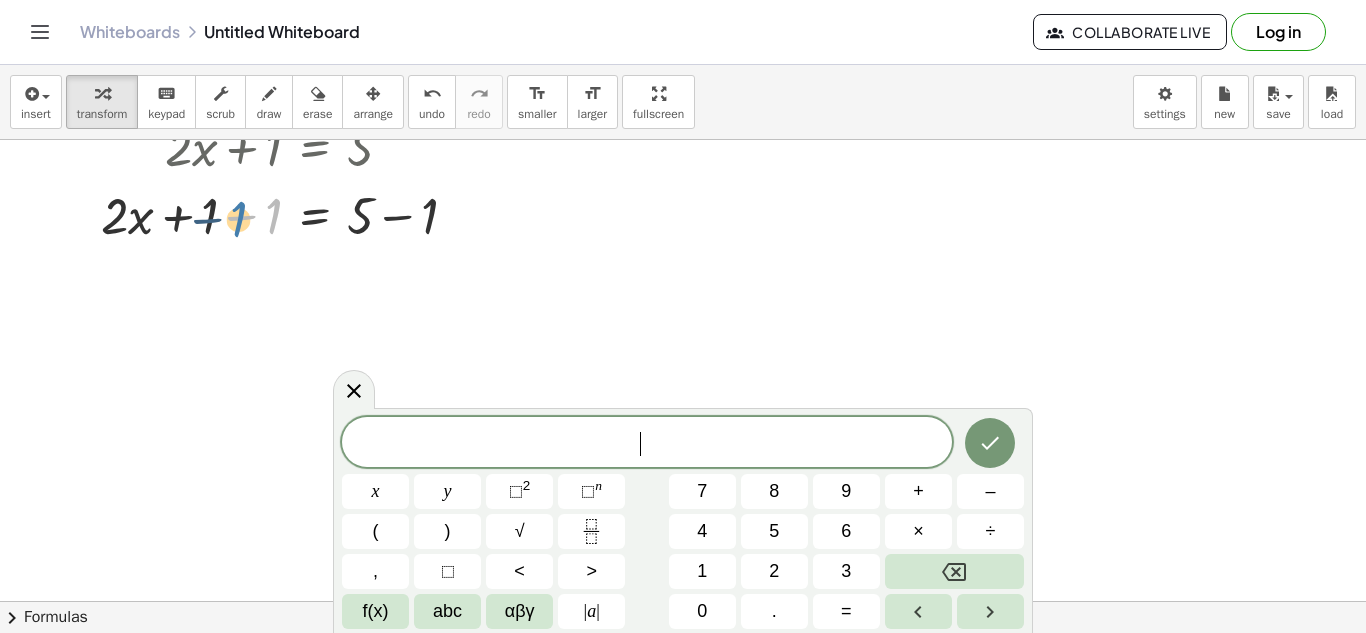 drag, startPoint x: 271, startPoint y: 227, endPoint x: 226, endPoint y: 231, distance: 45.17743 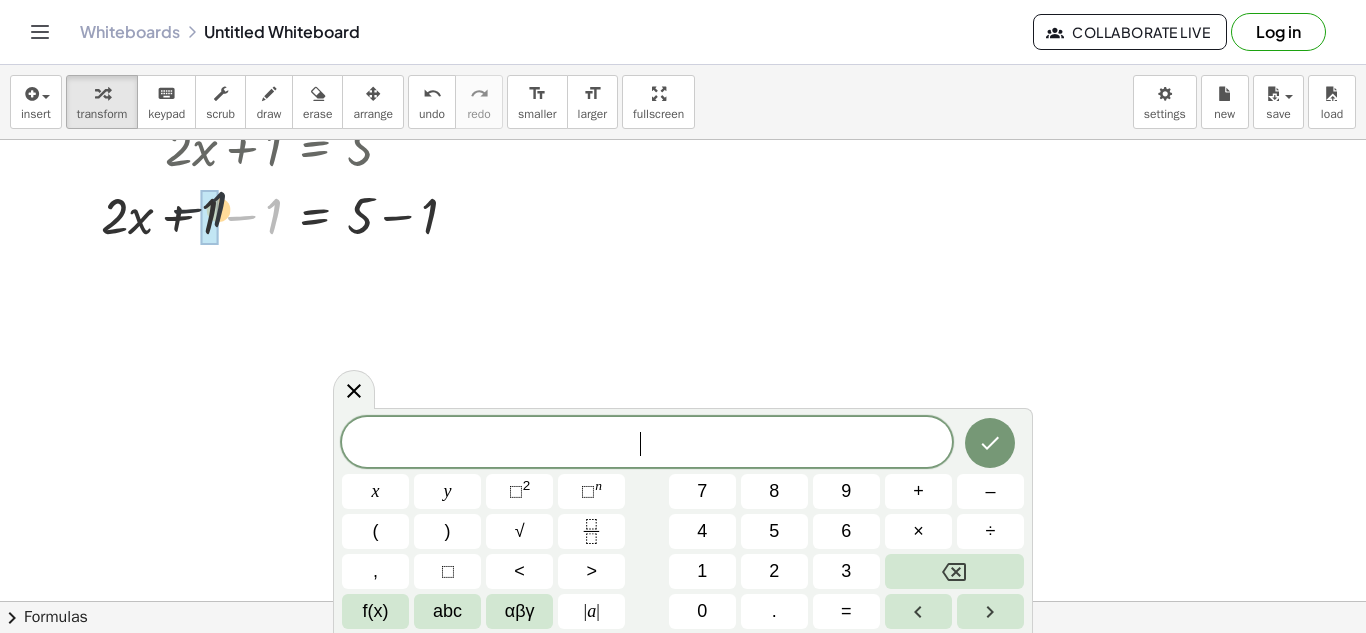 drag, startPoint x: 271, startPoint y: 230, endPoint x: 199, endPoint y: 223, distance: 72.33948 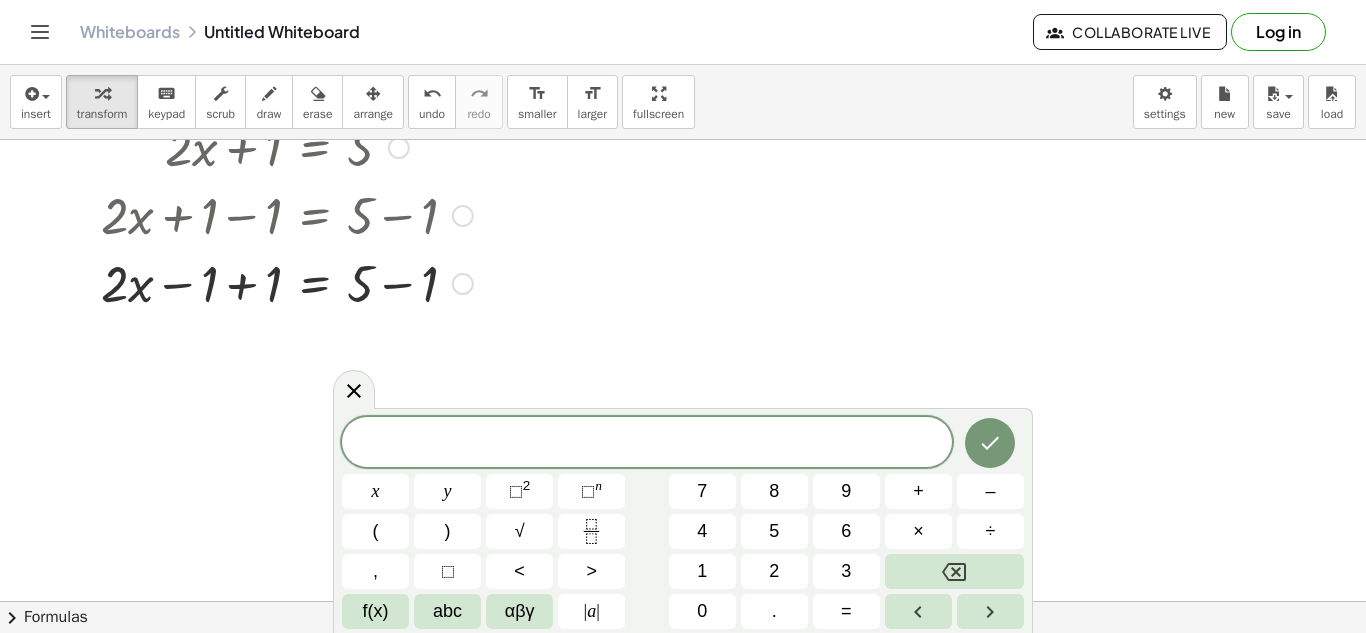 click at bounding box center (463, 284) 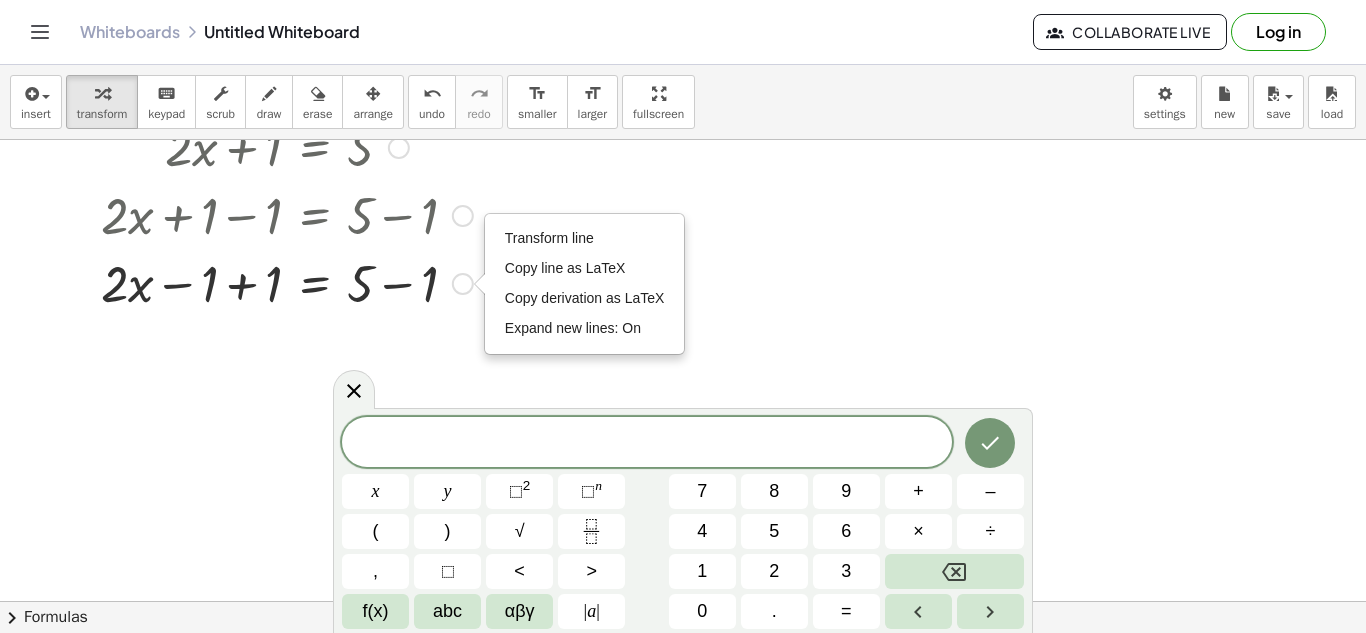 click at bounding box center (287, 282) 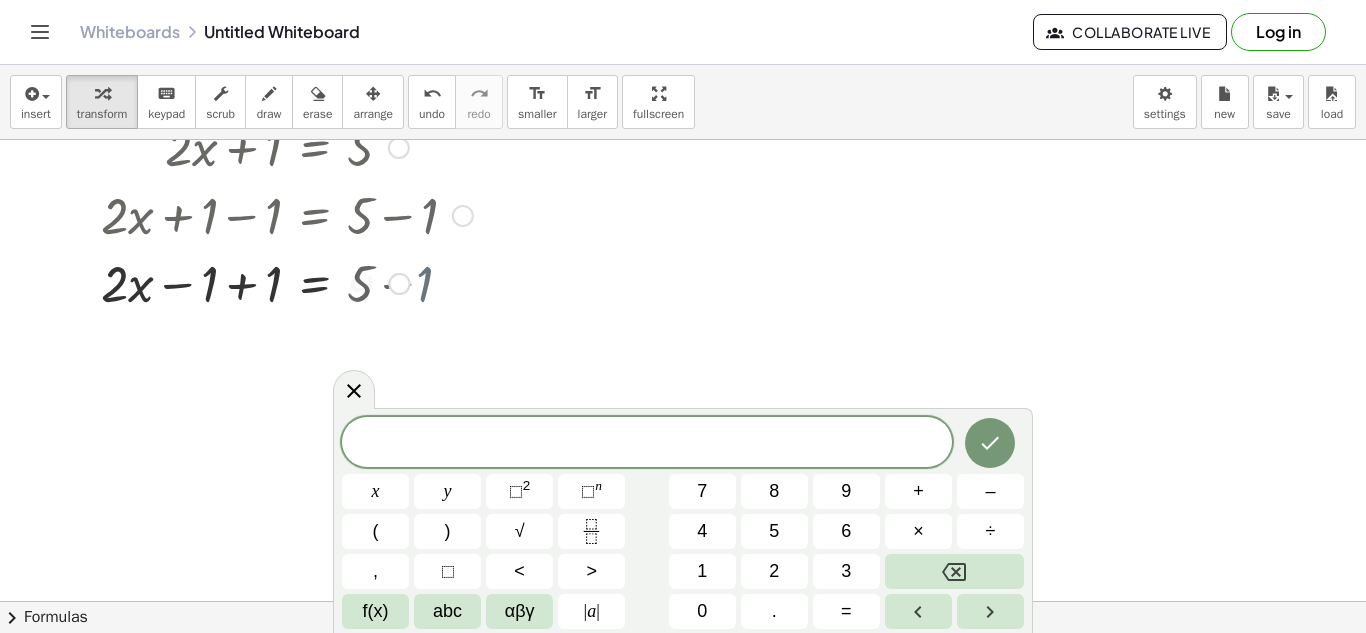 click at bounding box center (287, 282) 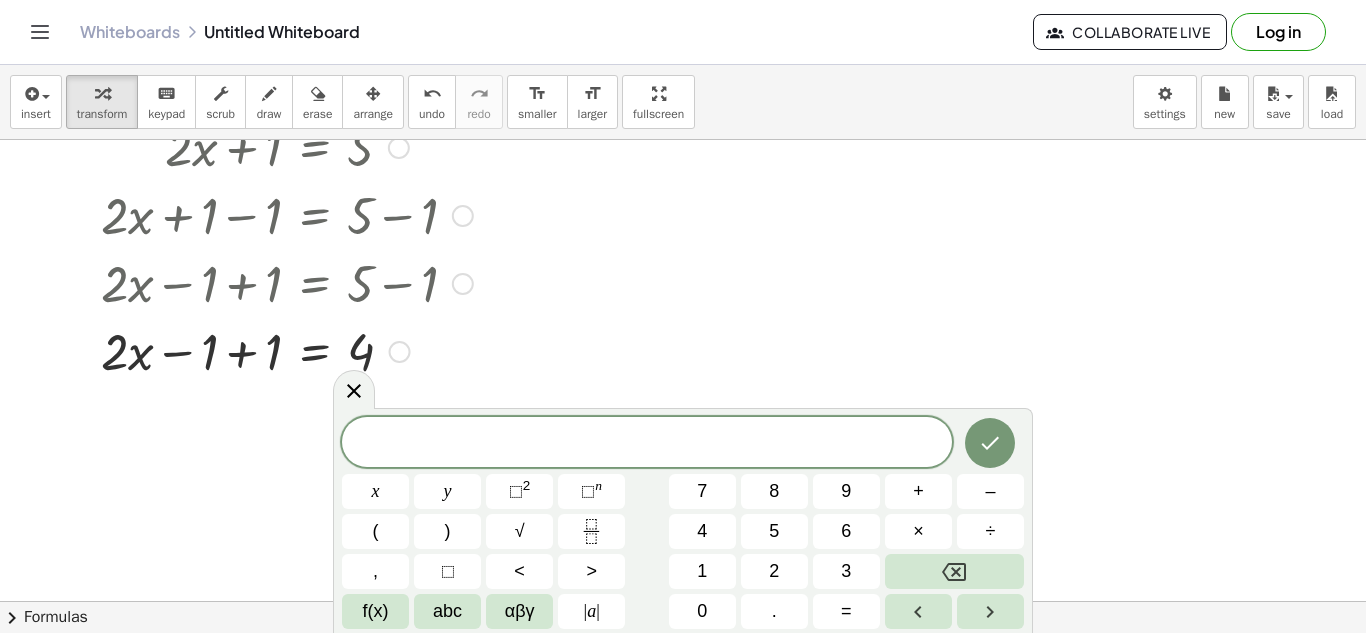 click at bounding box center [287, 350] 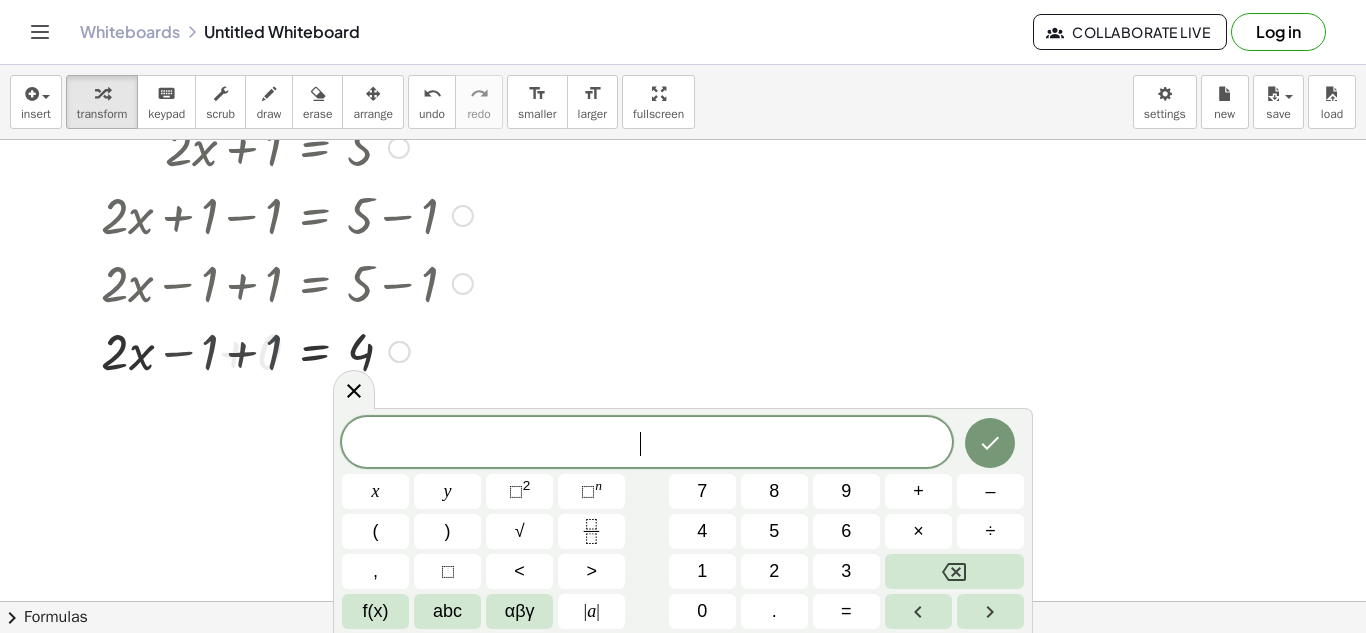 click at bounding box center [287, 350] 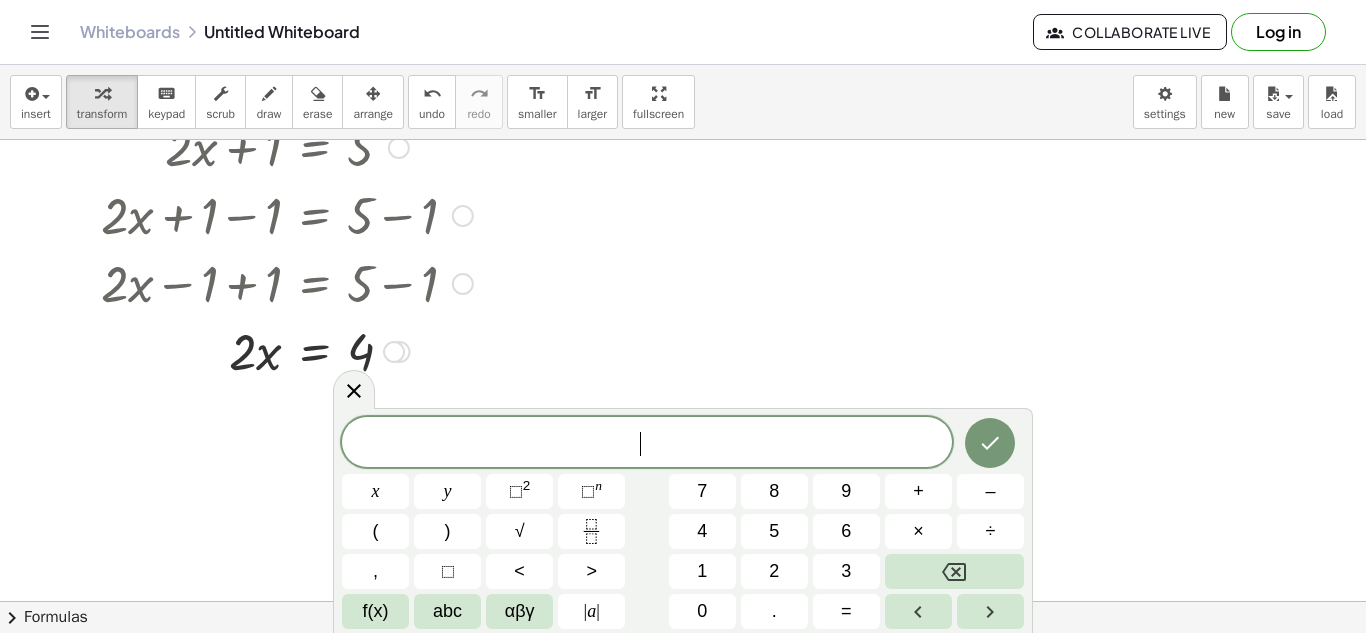 click at bounding box center (287, 350) 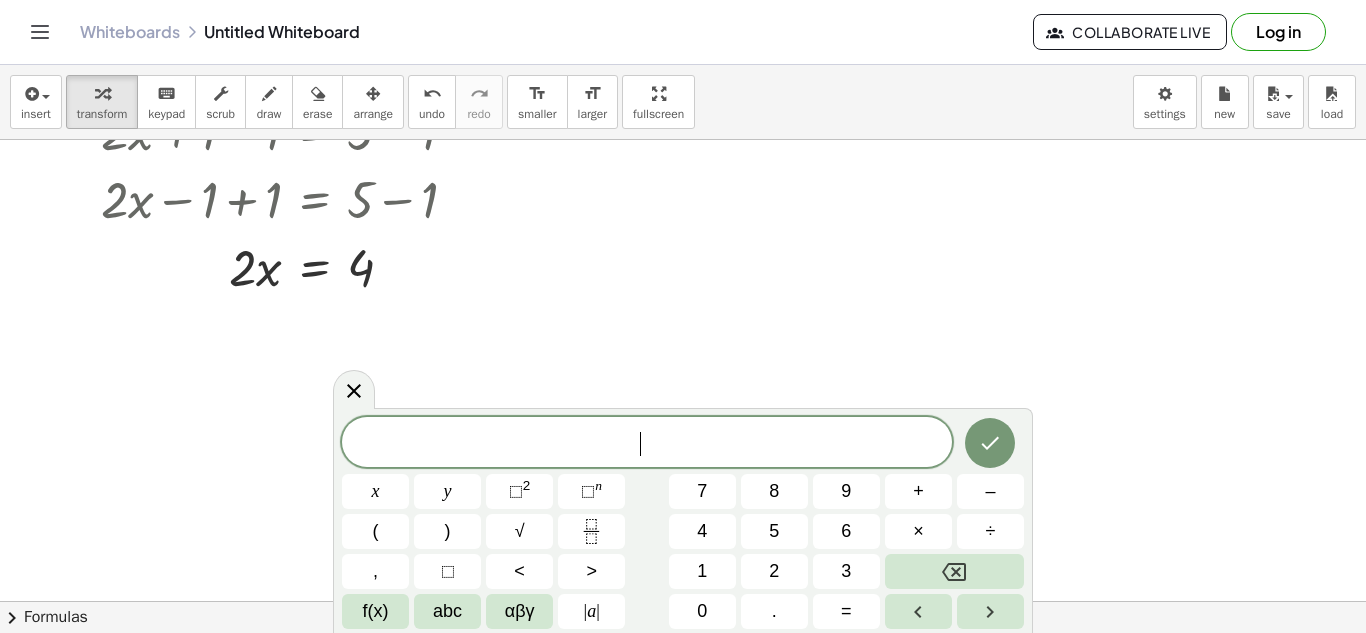 scroll, scrollTop: 185, scrollLeft: 0, axis: vertical 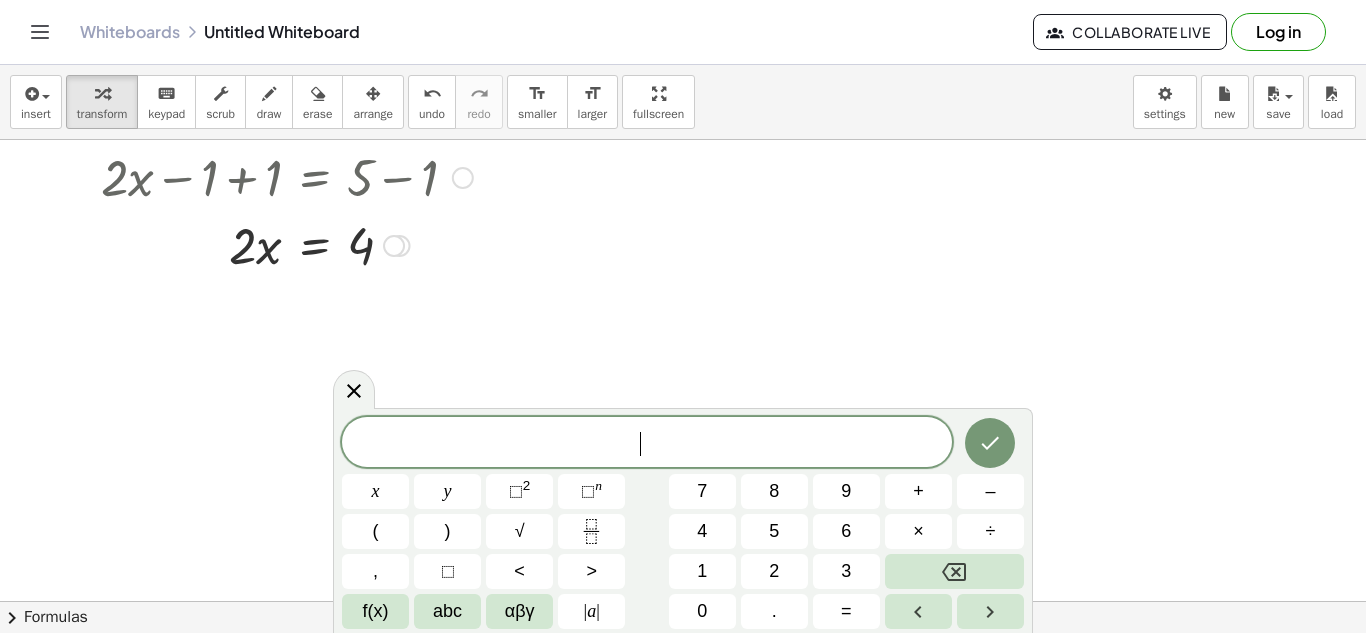 click at bounding box center [287, 244] 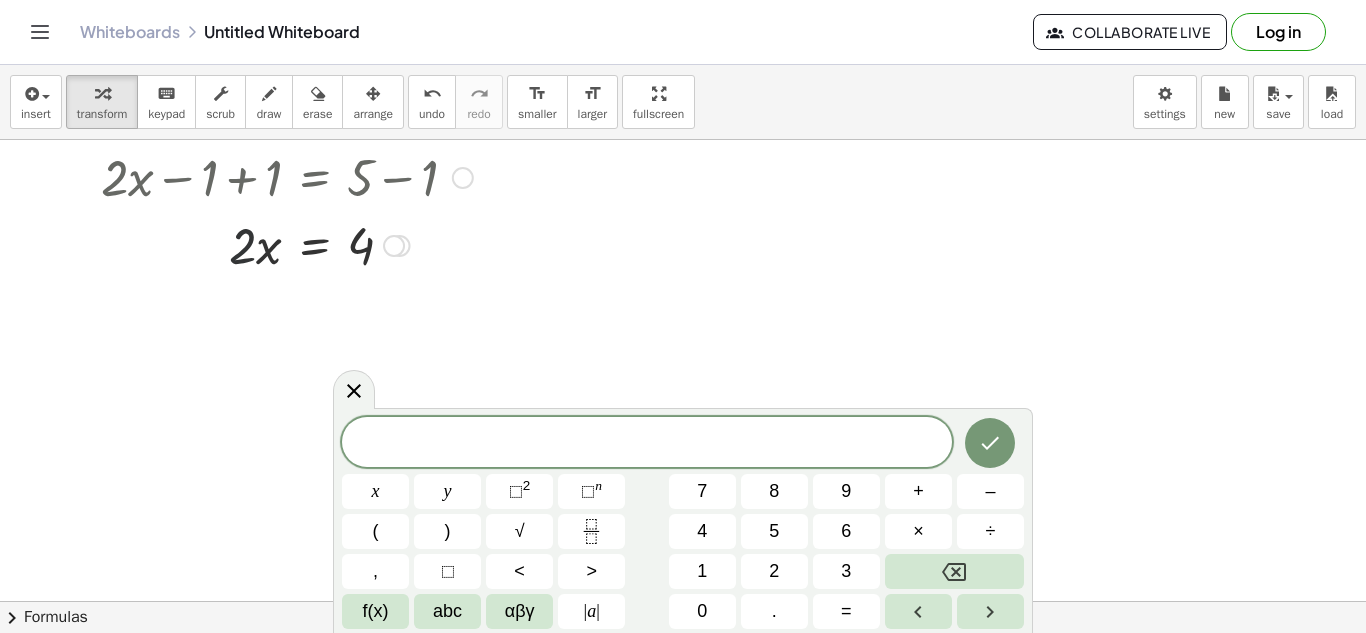 click at bounding box center (287, 244) 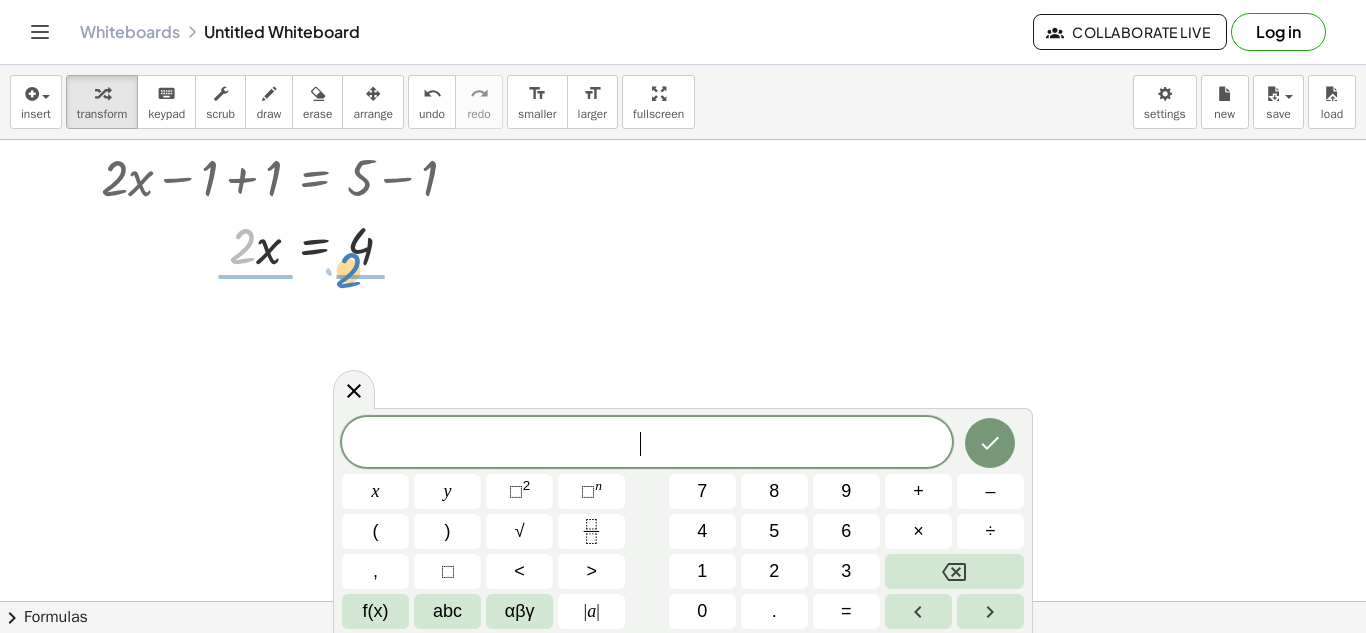 drag, startPoint x: 242, startPoint y: 256, endPoint x: 352, endPoint y: 280, distance: 112.587746 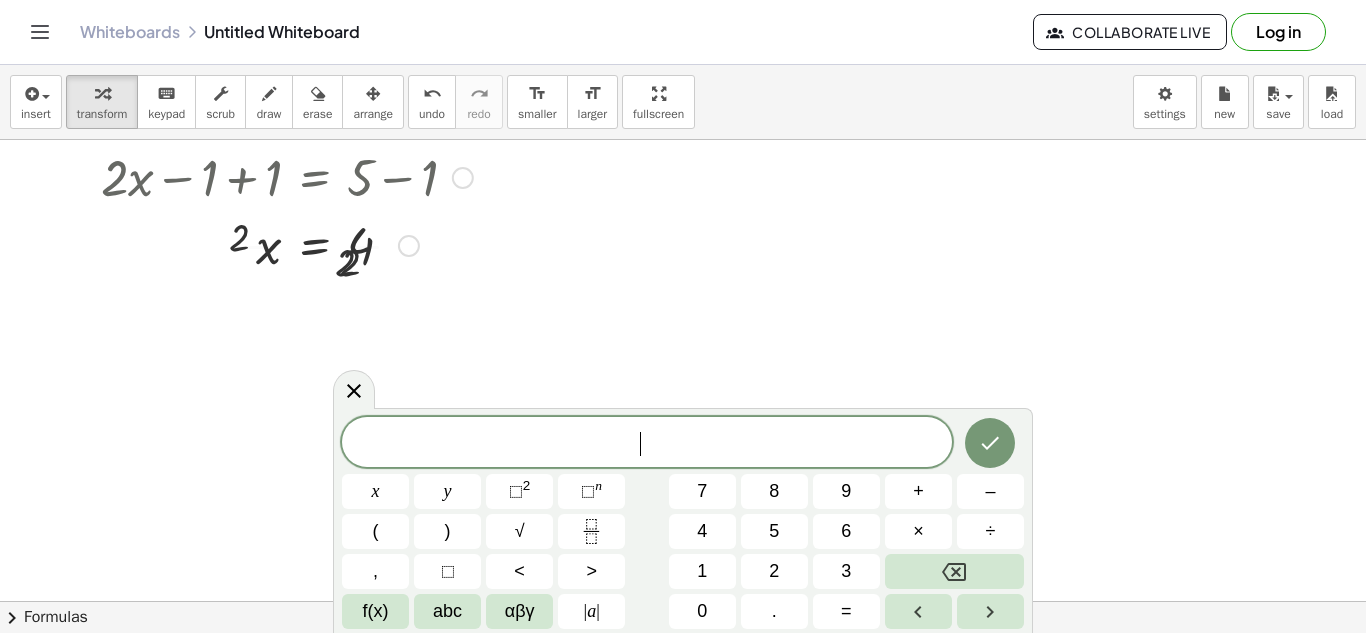 click at bounding box center (287, 244) 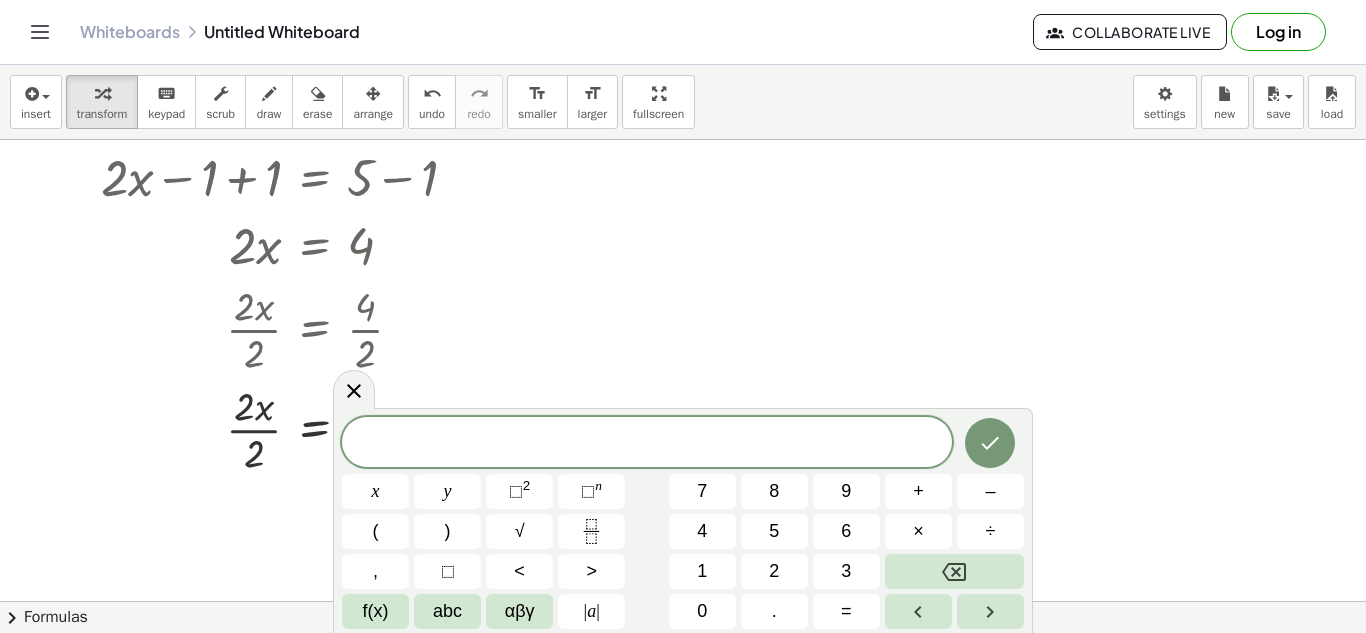drag, startPoint x: 352, startPoint y: 280, endPoint x: 339, endPoint y: 327, distance: 48.76474 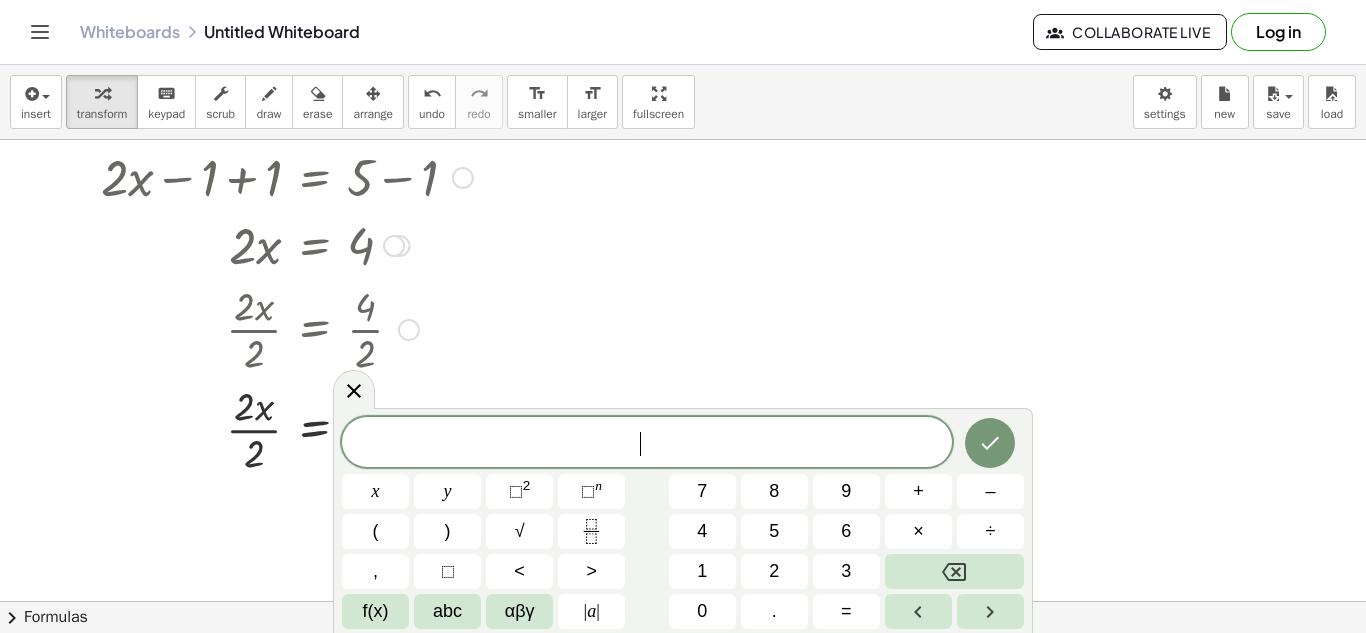 click at bounding box center [287, 328] 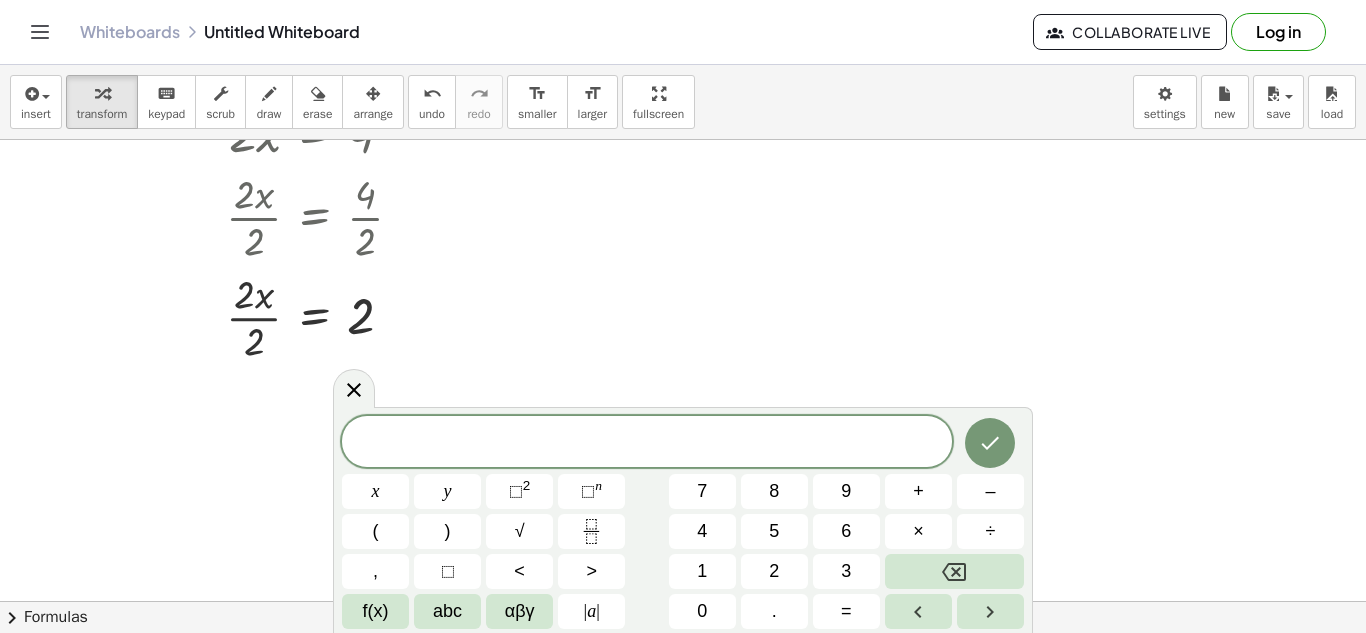 scroll, scrollTop: 299, scrollLeft: 0, axis: vertical 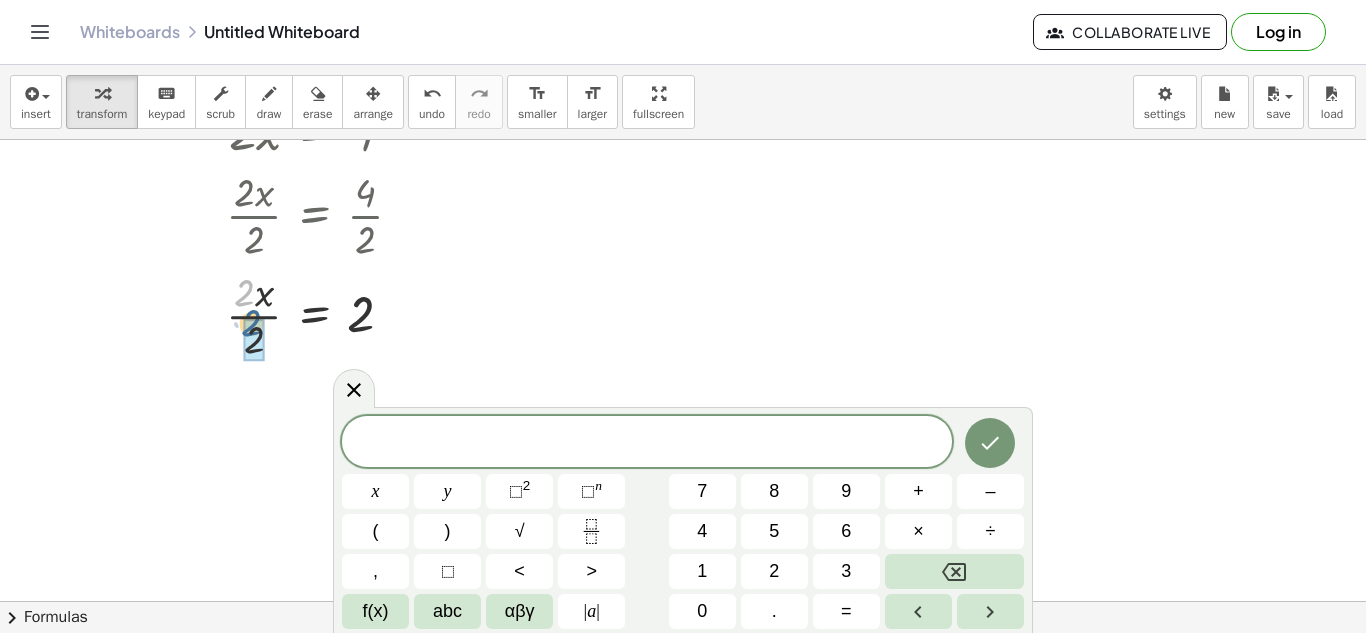 drag, startPoint x: 245, startPoint y: 290, endPoint x: 252, endPoint y: 321, distance: 31.780497 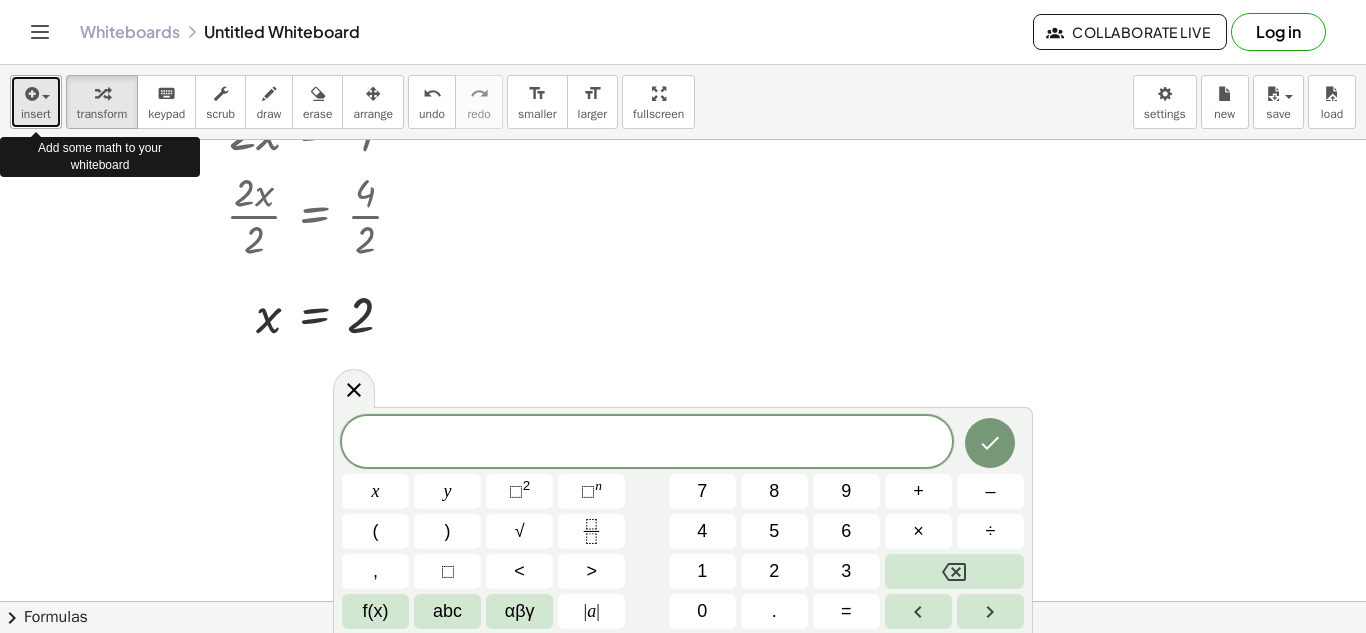 click at bounding box center [46, 97] 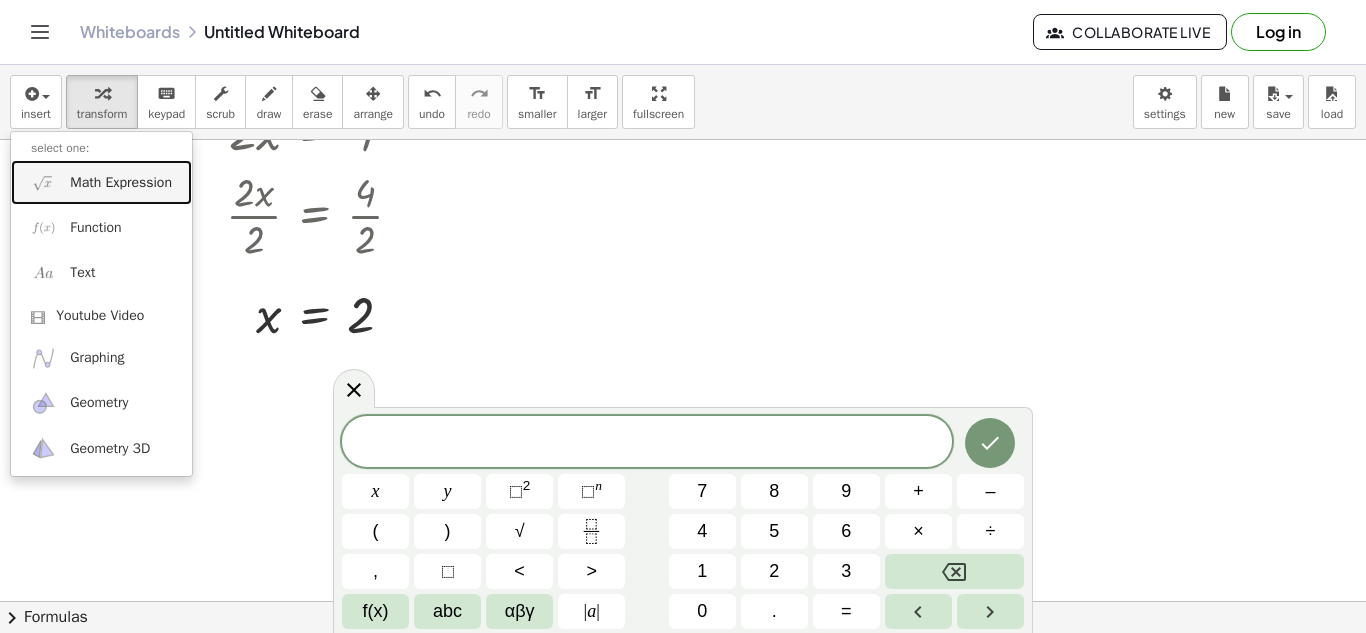 click at bounding box center [43, 182] 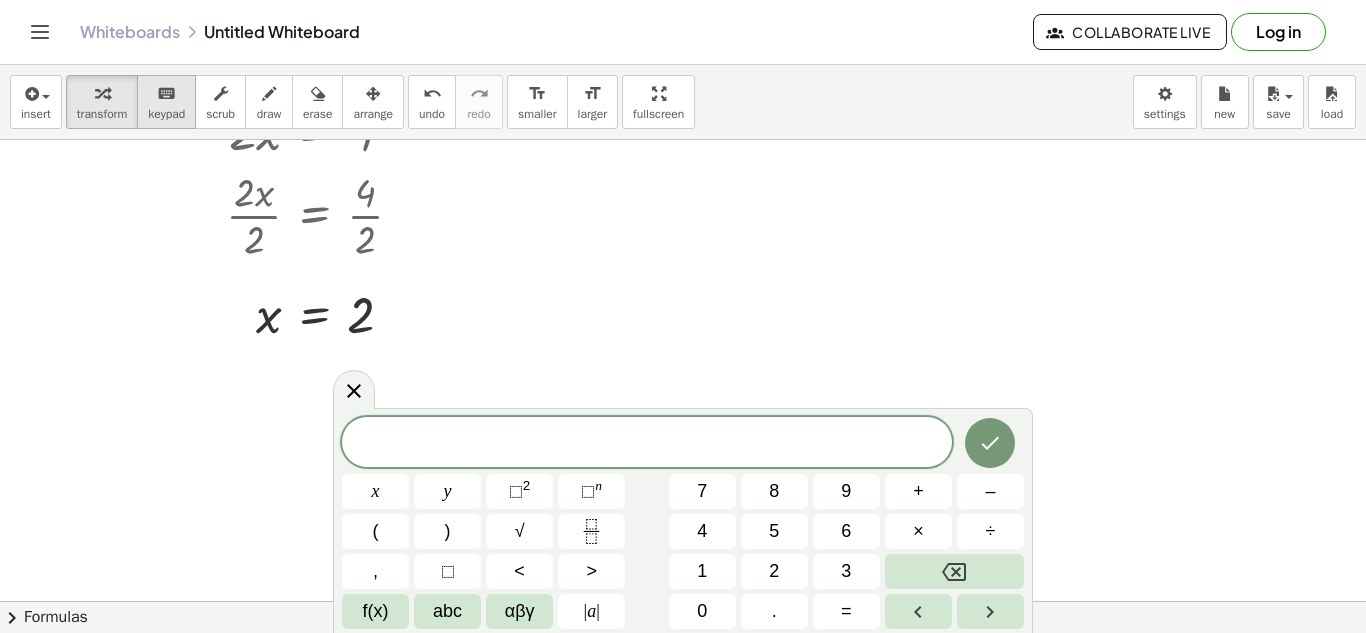 click on "keyboard" at bounding box center [166, 93] 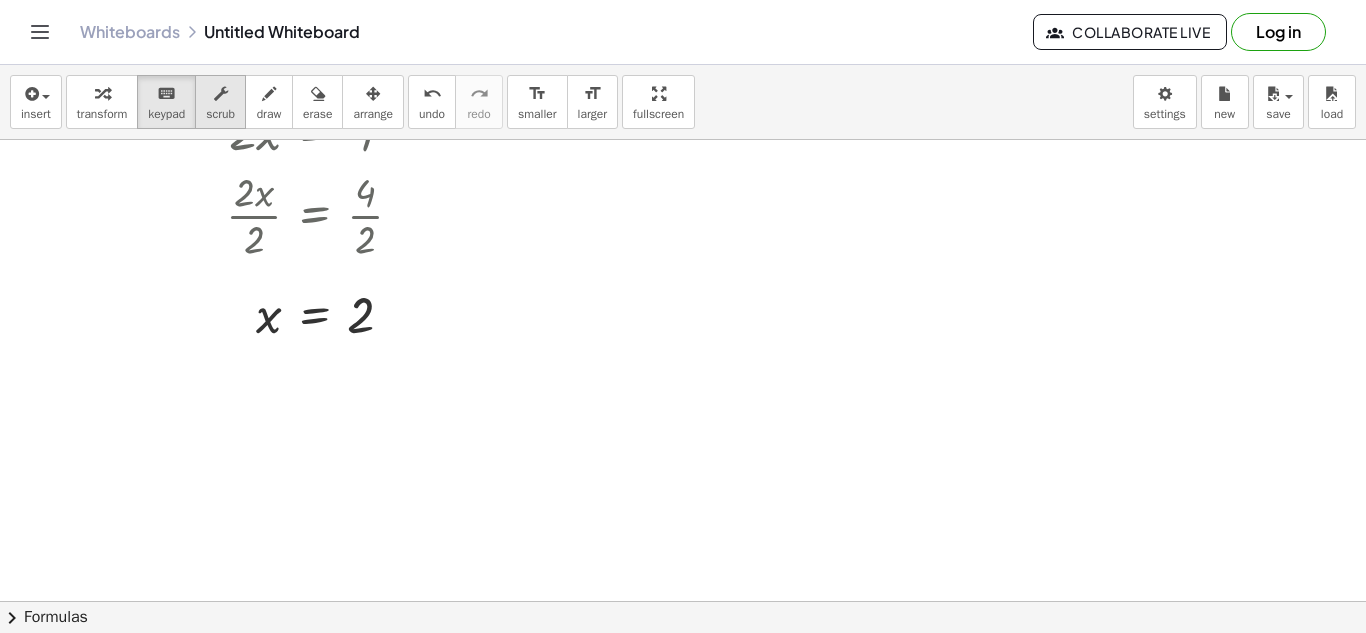 click on "scrub" at bounding box center (220, 114) 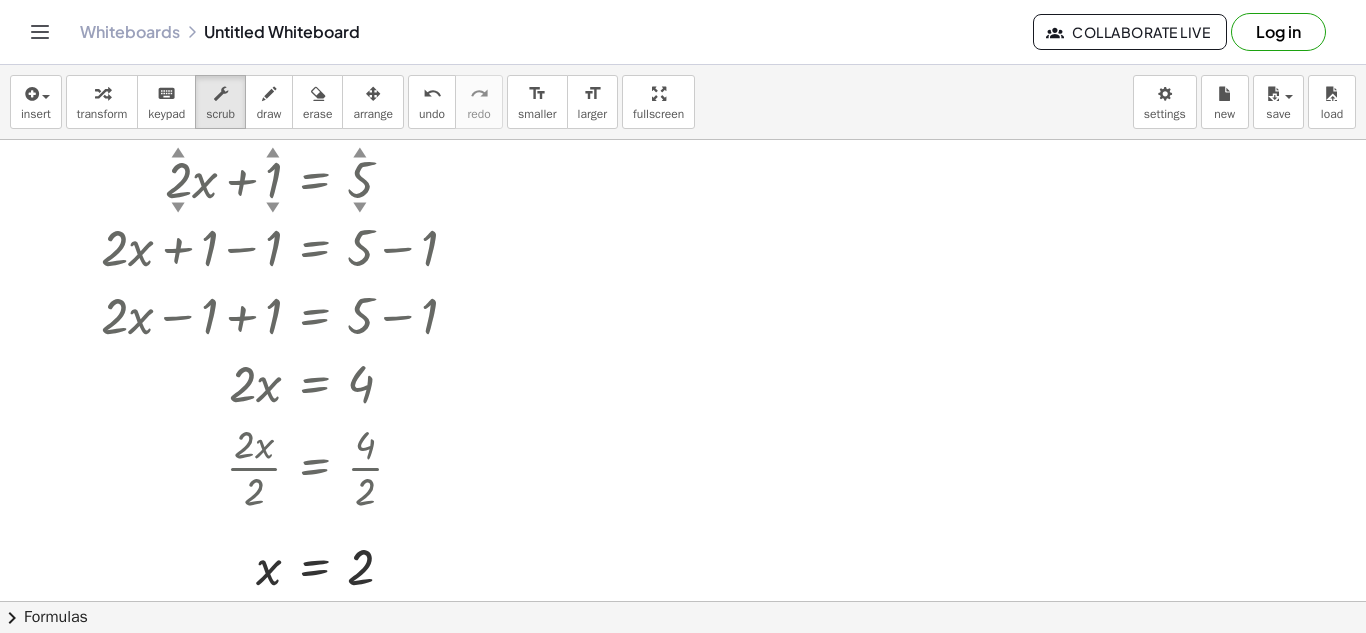 scroll, scrollTop: 36, scrollLeft: 0, axis: vertical 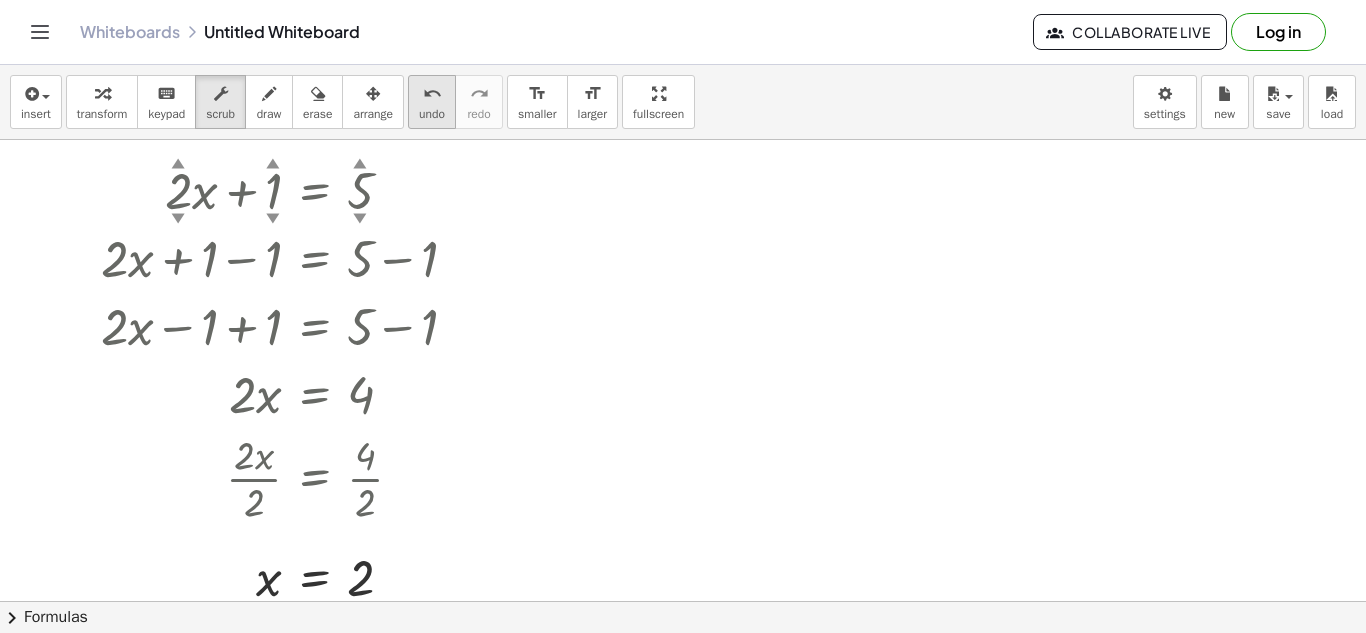 click on "undo" at bounding box center (432, 94) 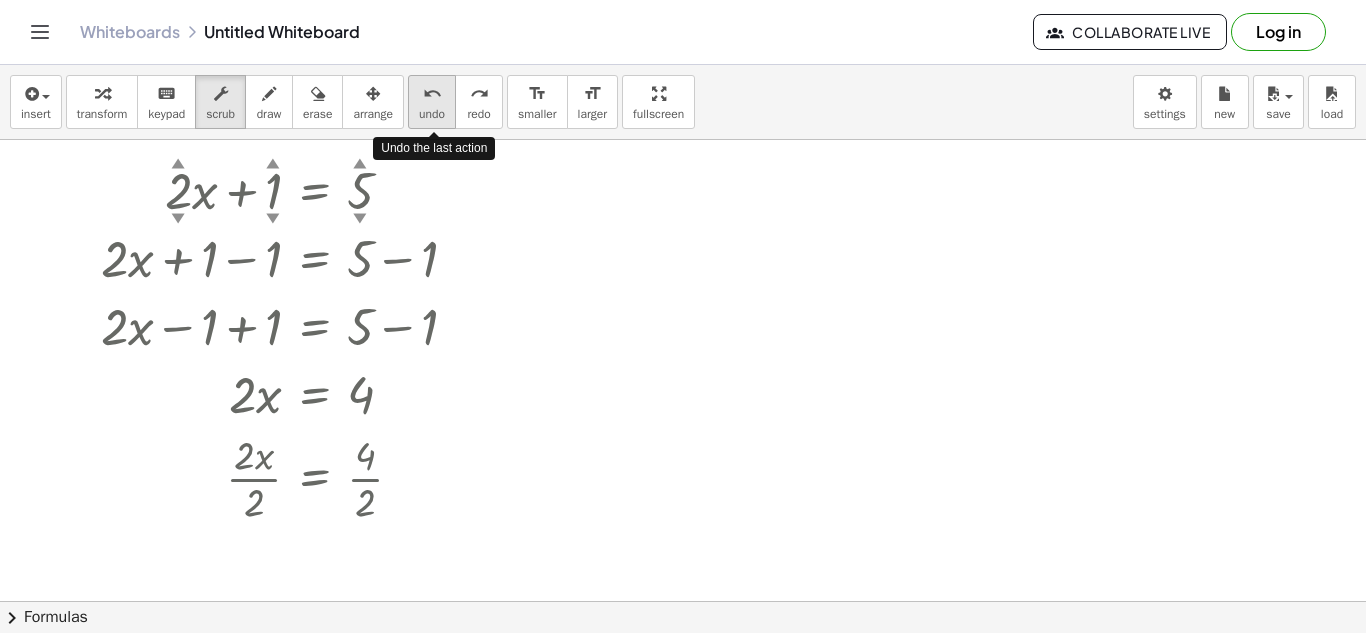 click on "undo" at bounding box center [432, 94] 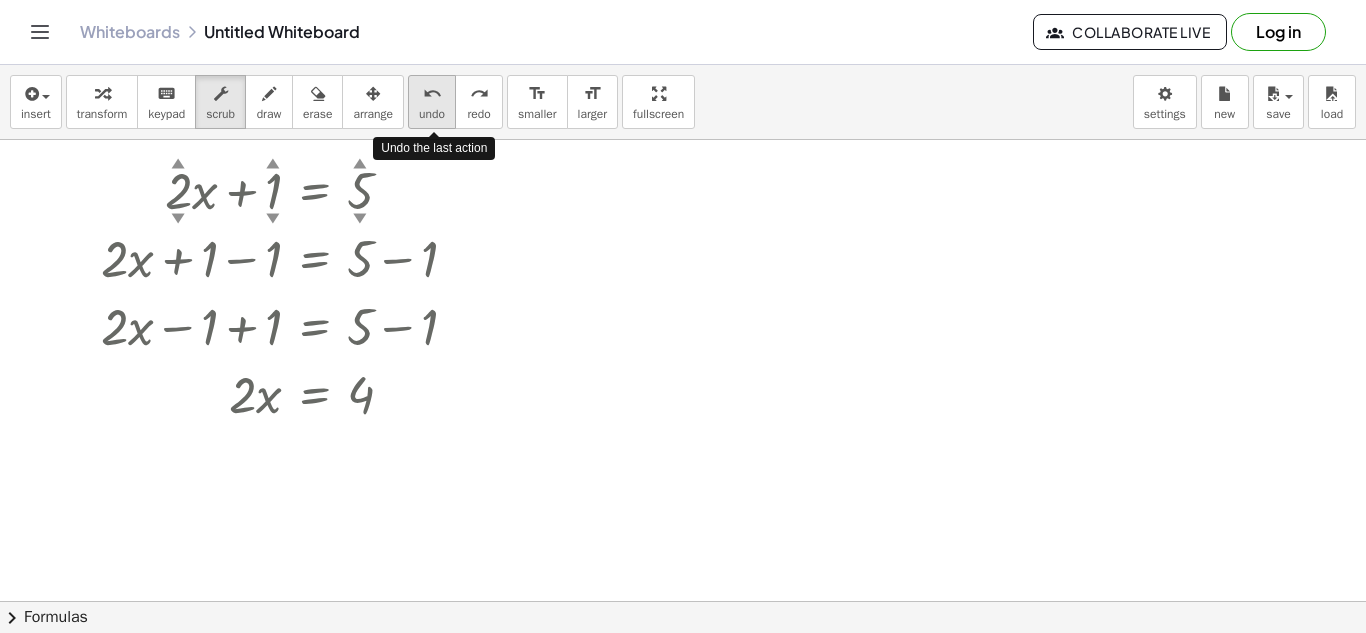 click on "undo" at bounding box center [432, 94] 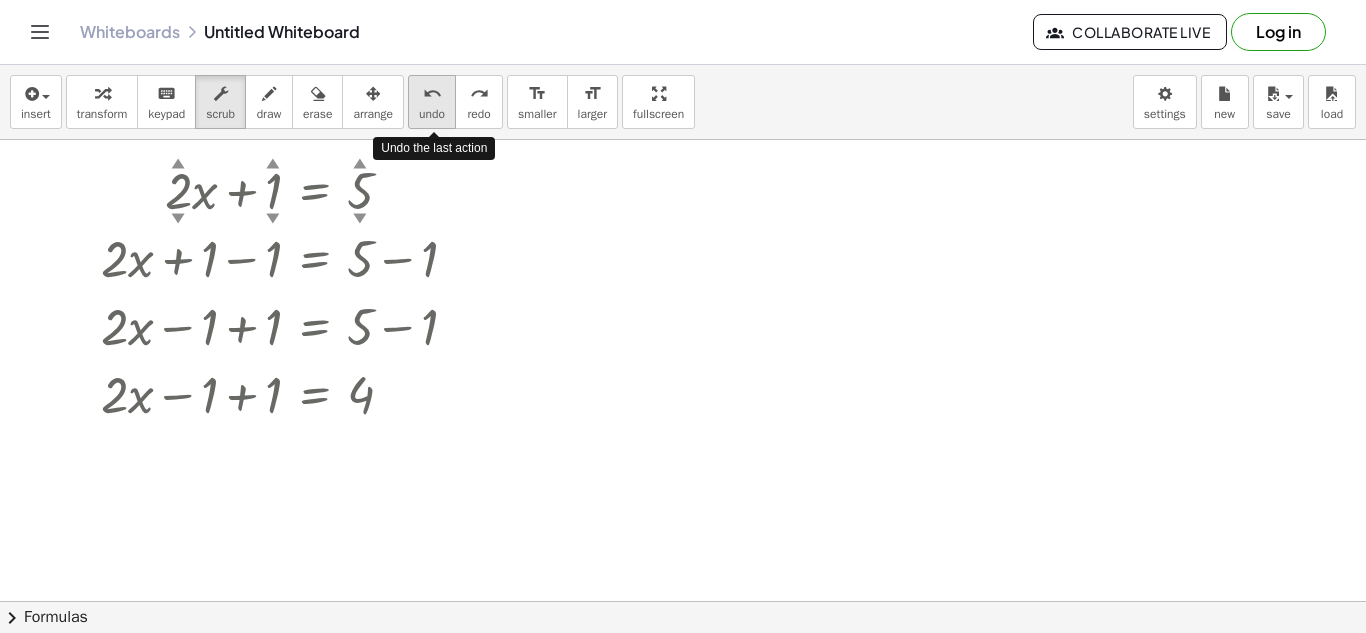 click on "undo" at bounding box center (432, 94) 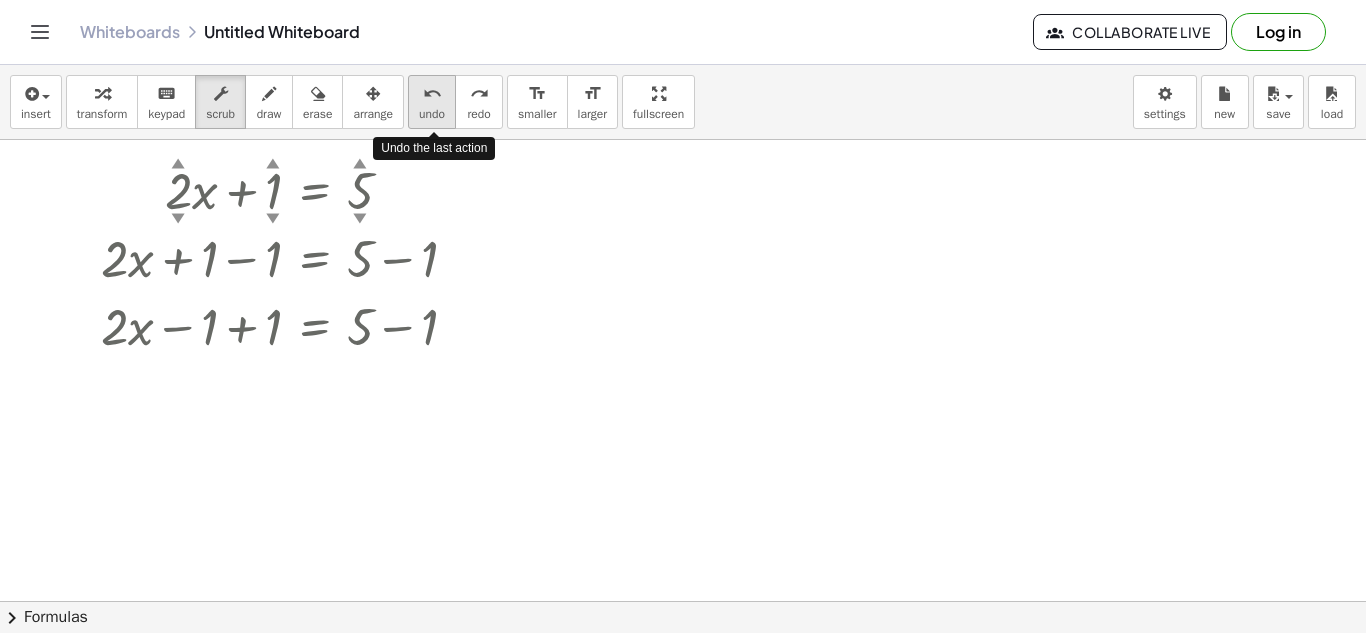 click on "undo" at bounding box center [432, 94] 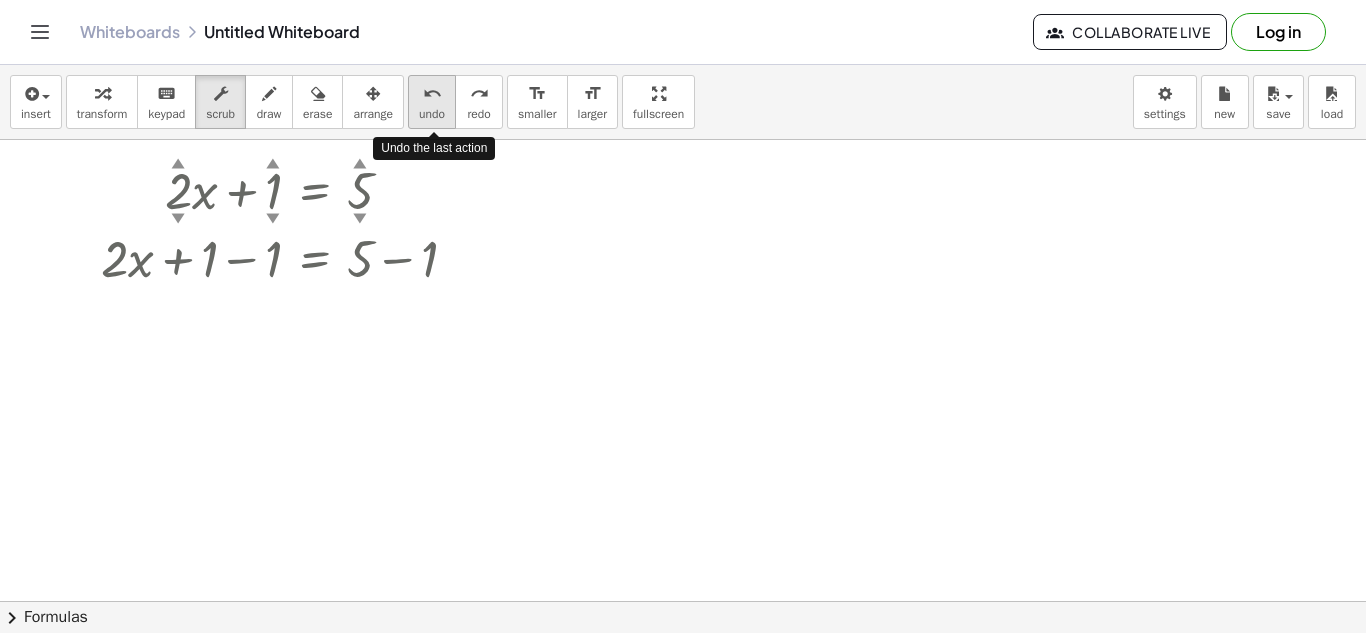 click on "undo" at bounding box center (432, 94) 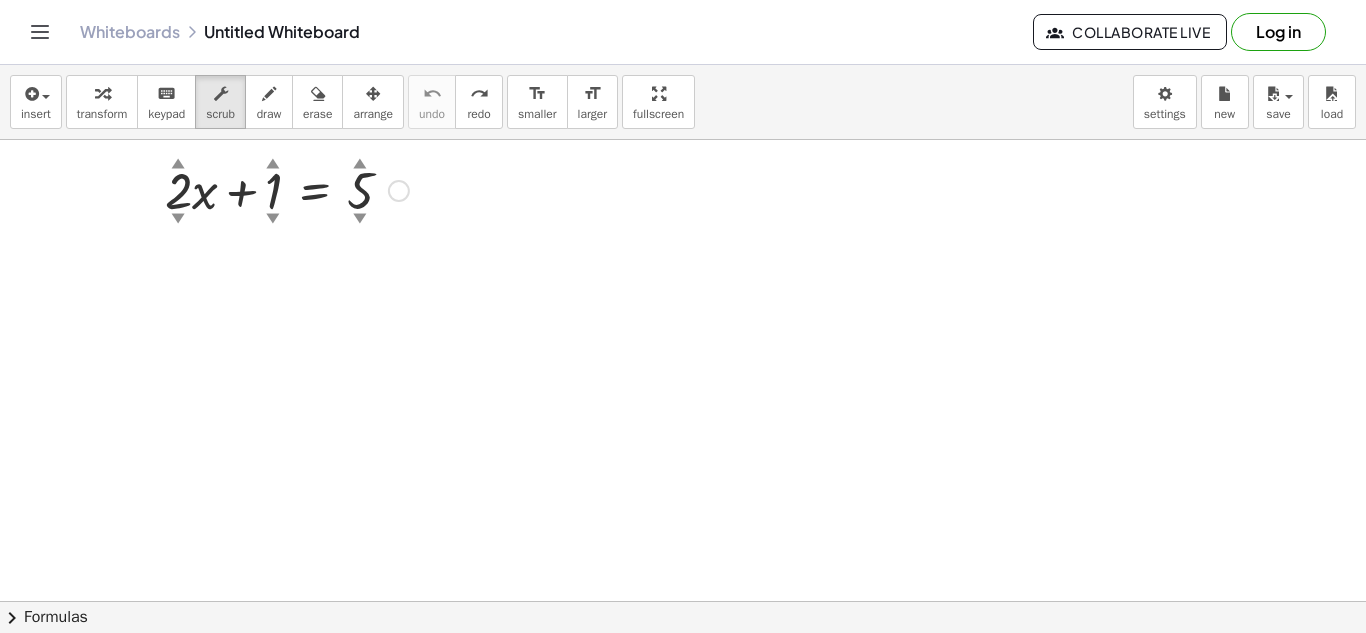 click at bounding box center (399, 191) 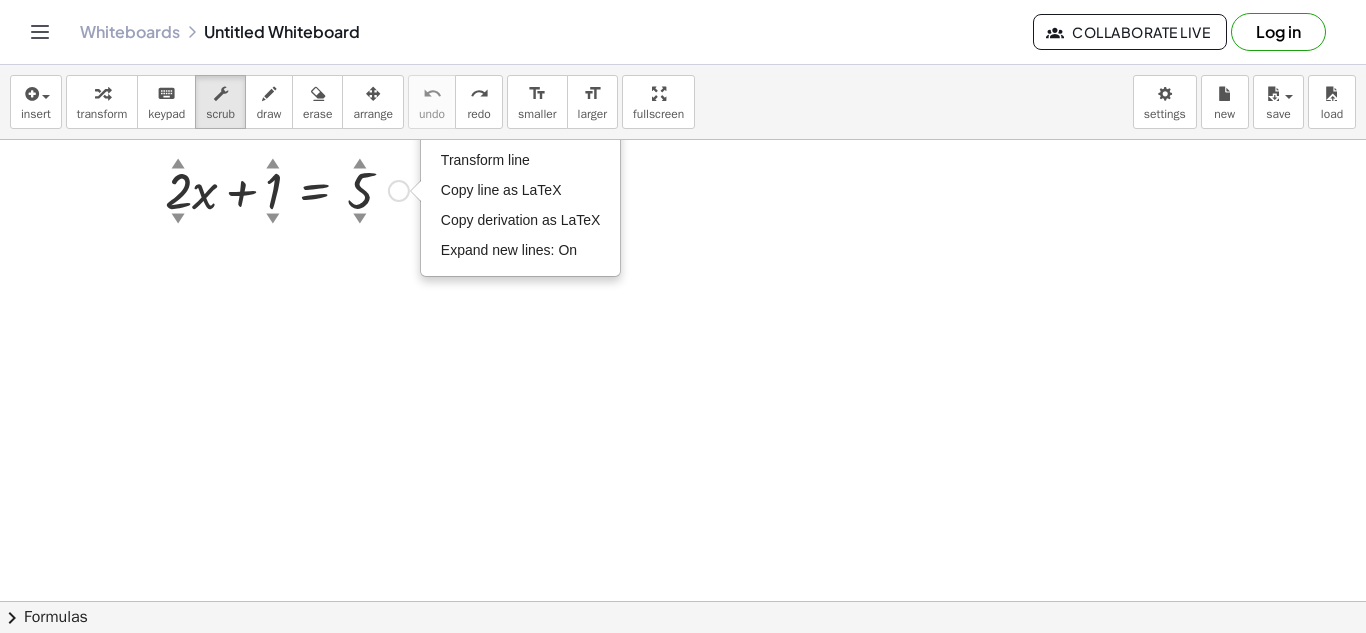 click on "Fix a mistake Transform line Copy line as LaTeX Copy derivation as LaTeX Expand new lines: On" at bounding box center [399, 191] 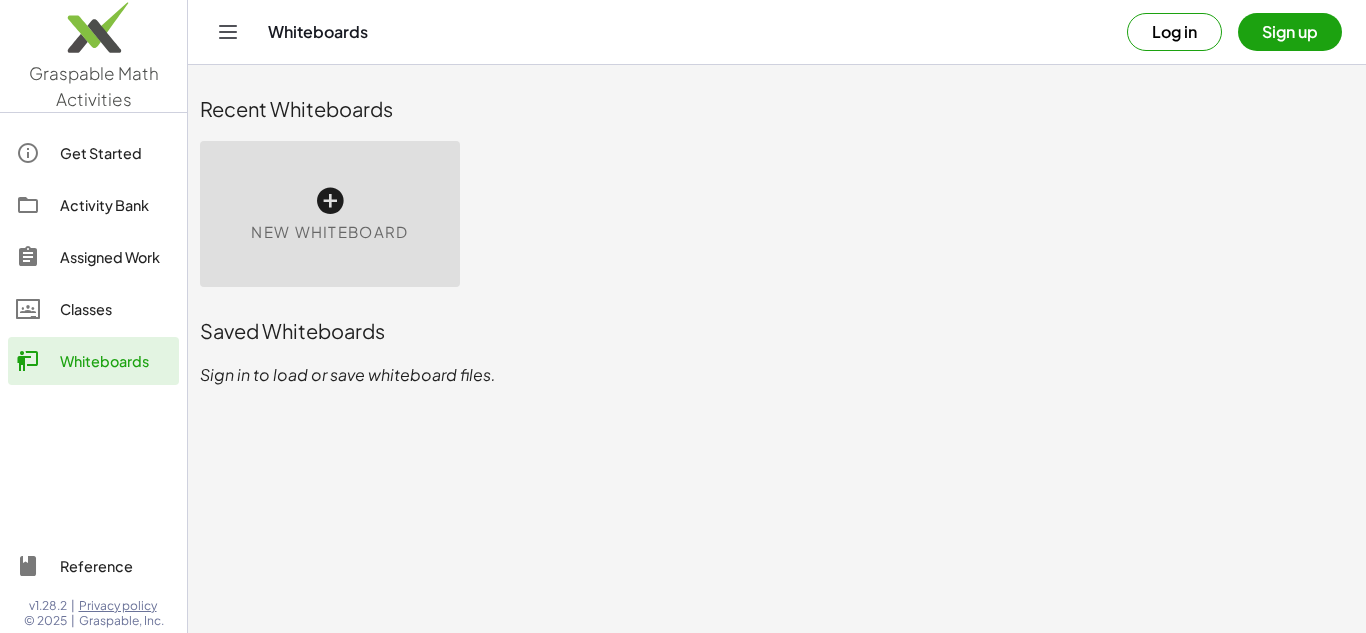 scroll, scrollTop: 0, scrollLeft: 0, axis: both 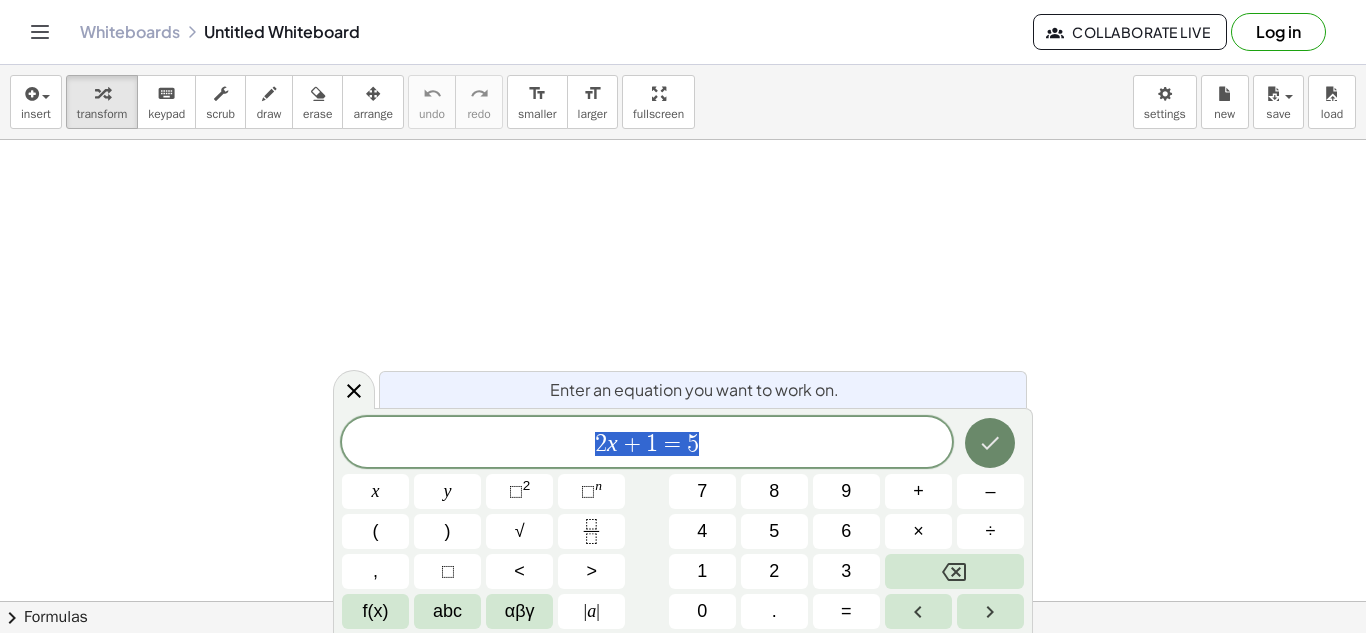 click 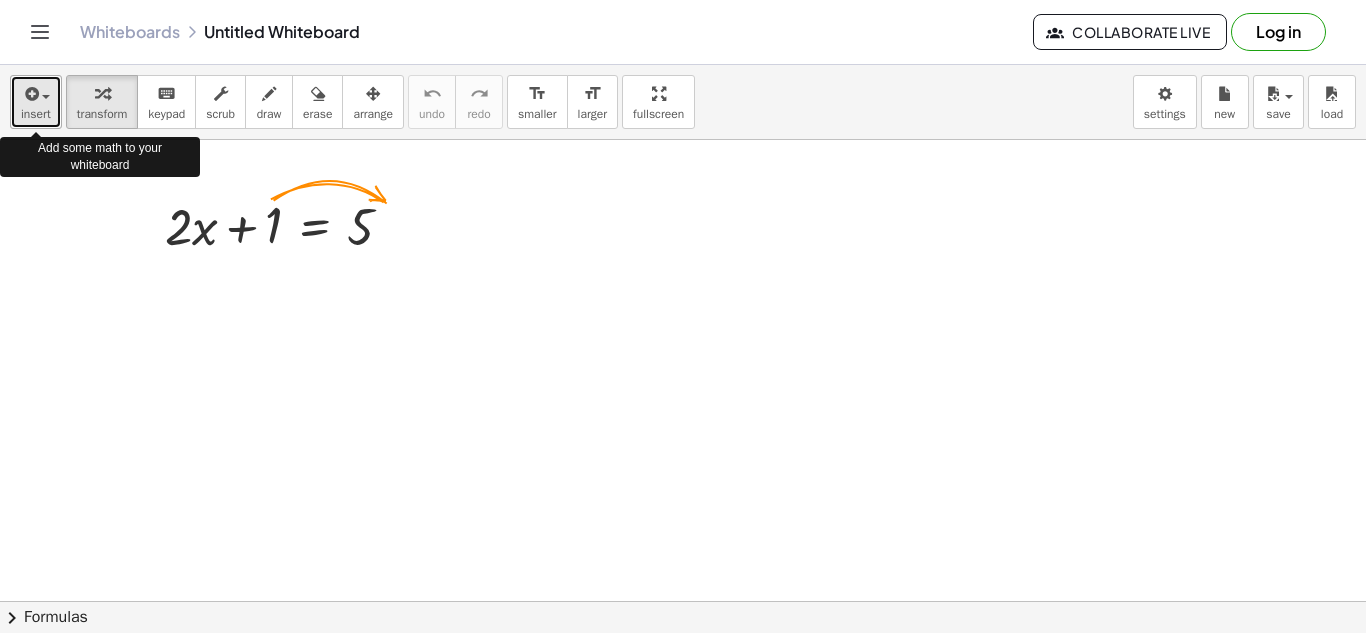 click on "insert" at bounding box center (36, 102) 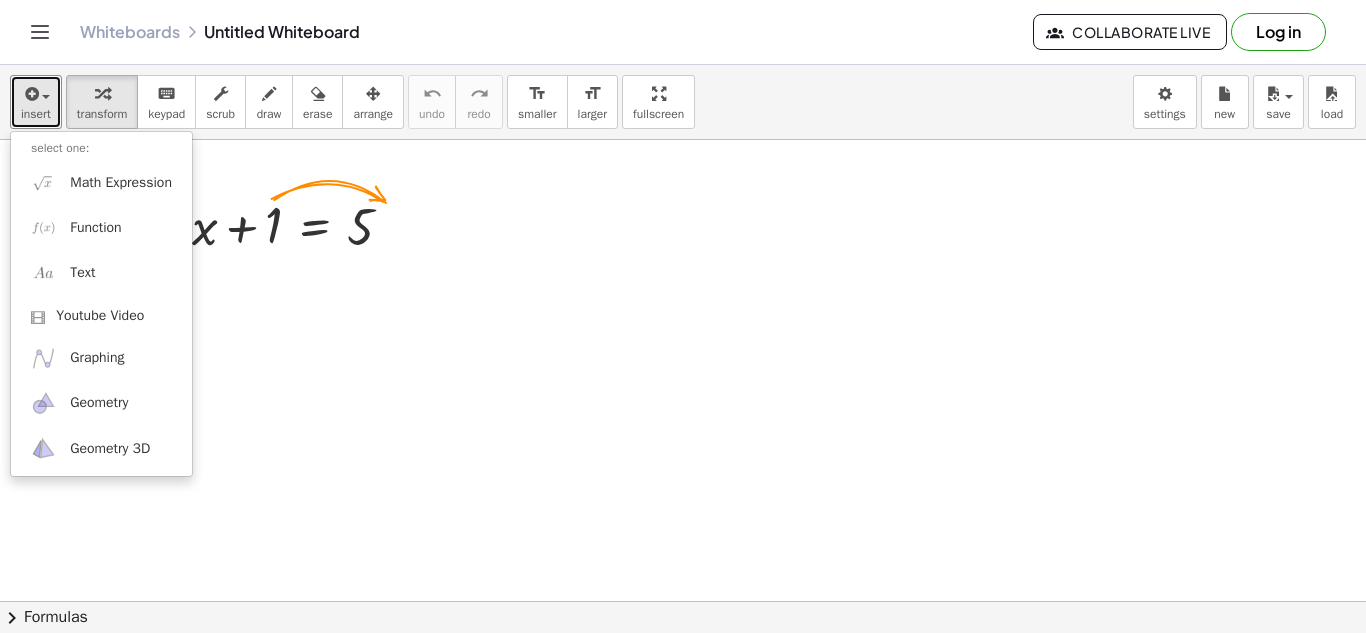 click at bounding box center [683, 666] 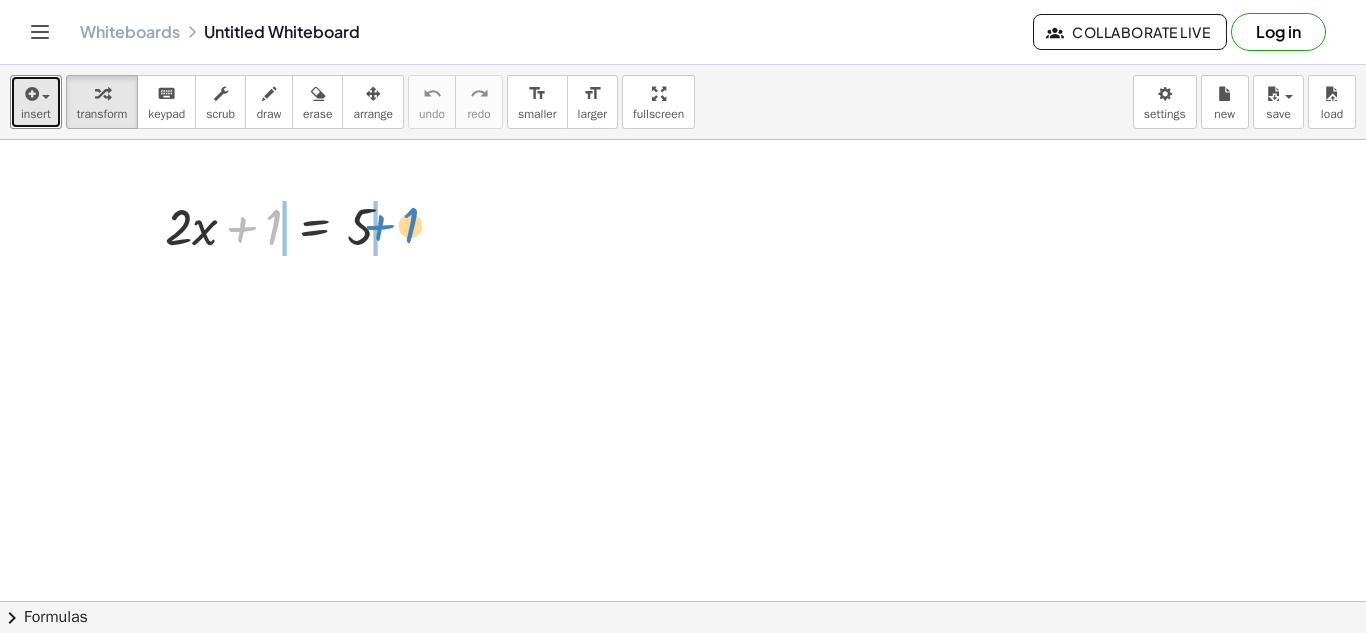 drag, startPoint x: 271, startPoint y: 211, endPoint x: 414, endPoint y: 209, distance: 143.01399 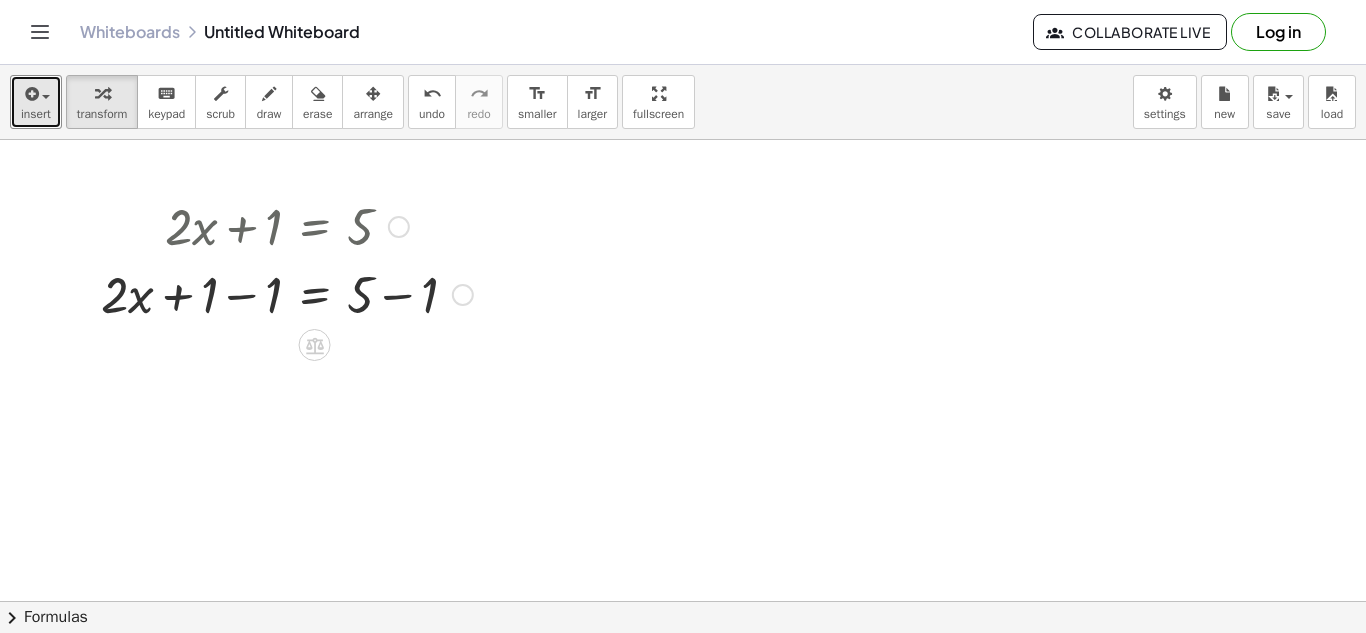 click at bounding box center (287, 293) 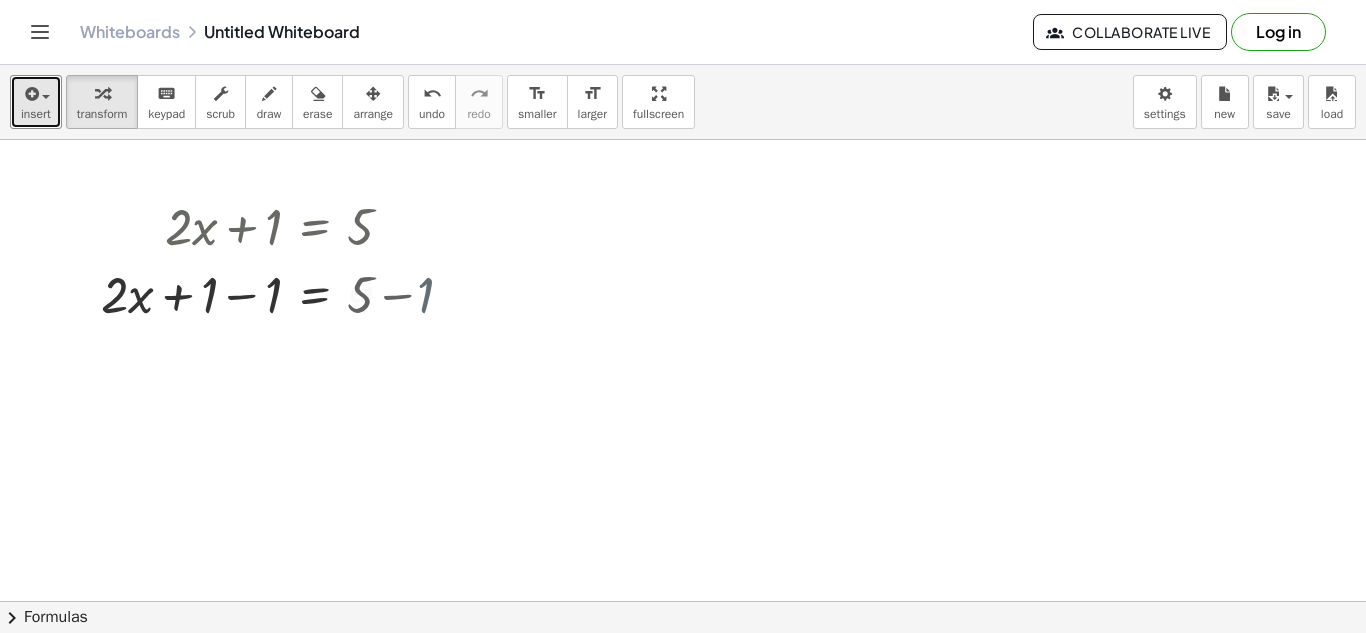 click at bounding box center [683, 666] 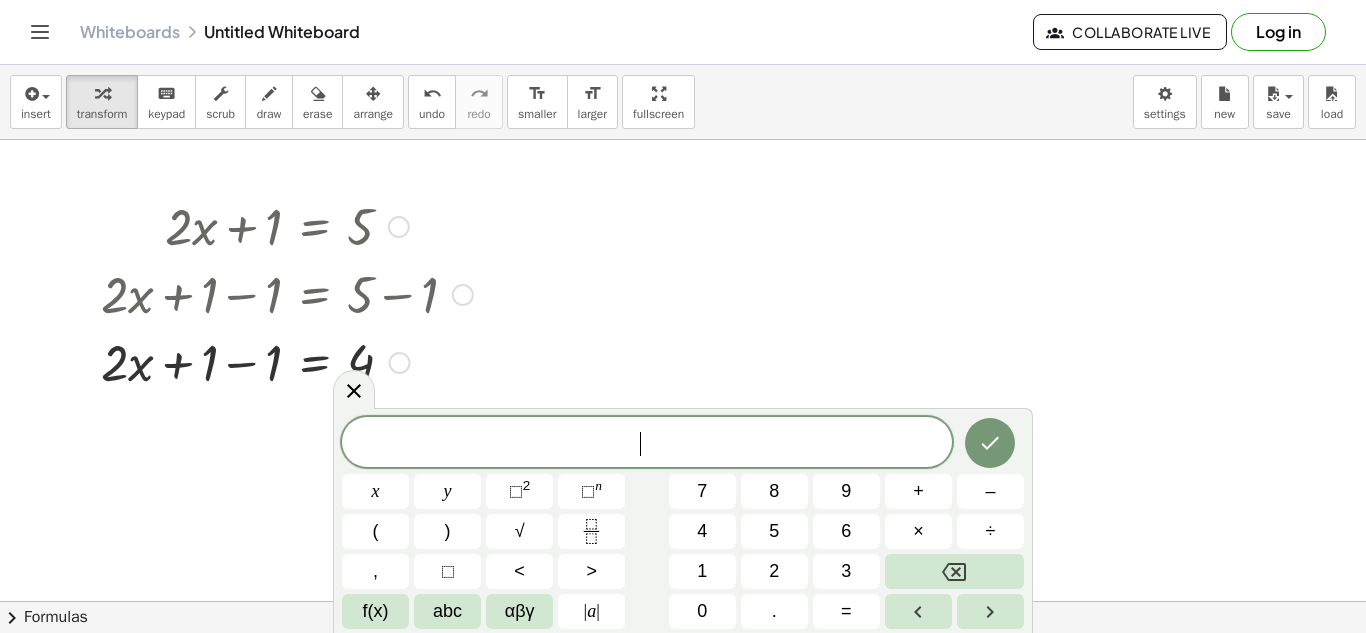 click at bounding box center [287, 361] 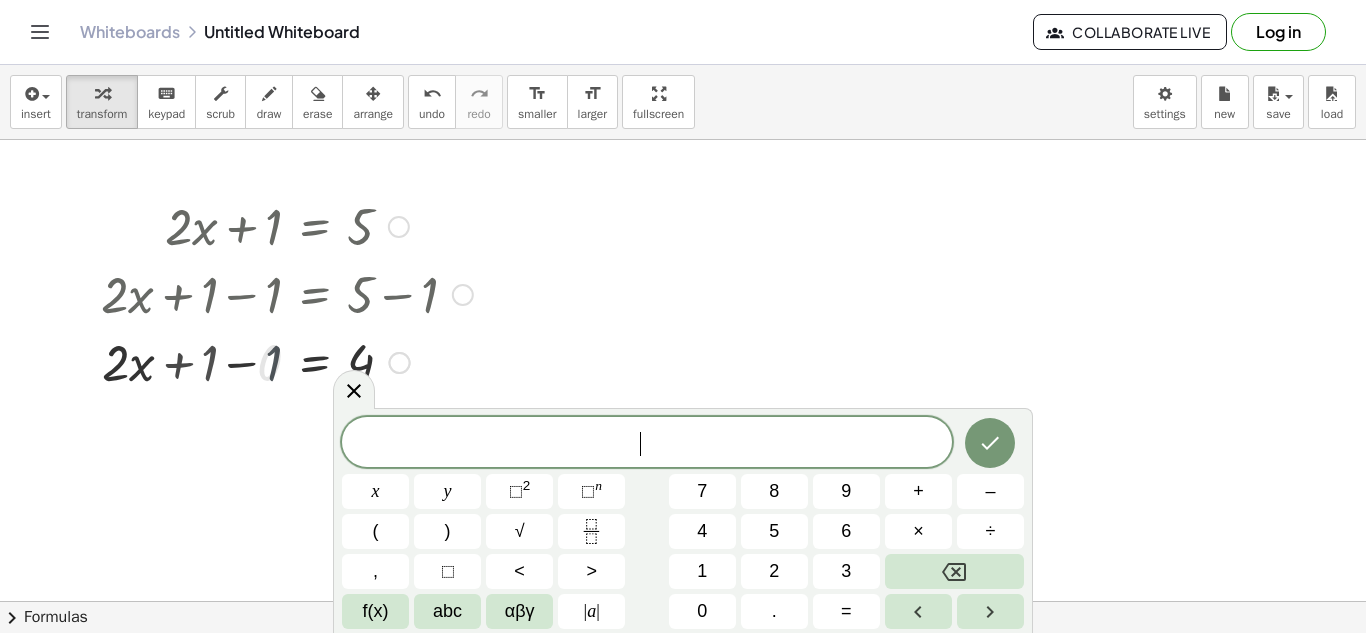 click at bounding box center [287, 361] 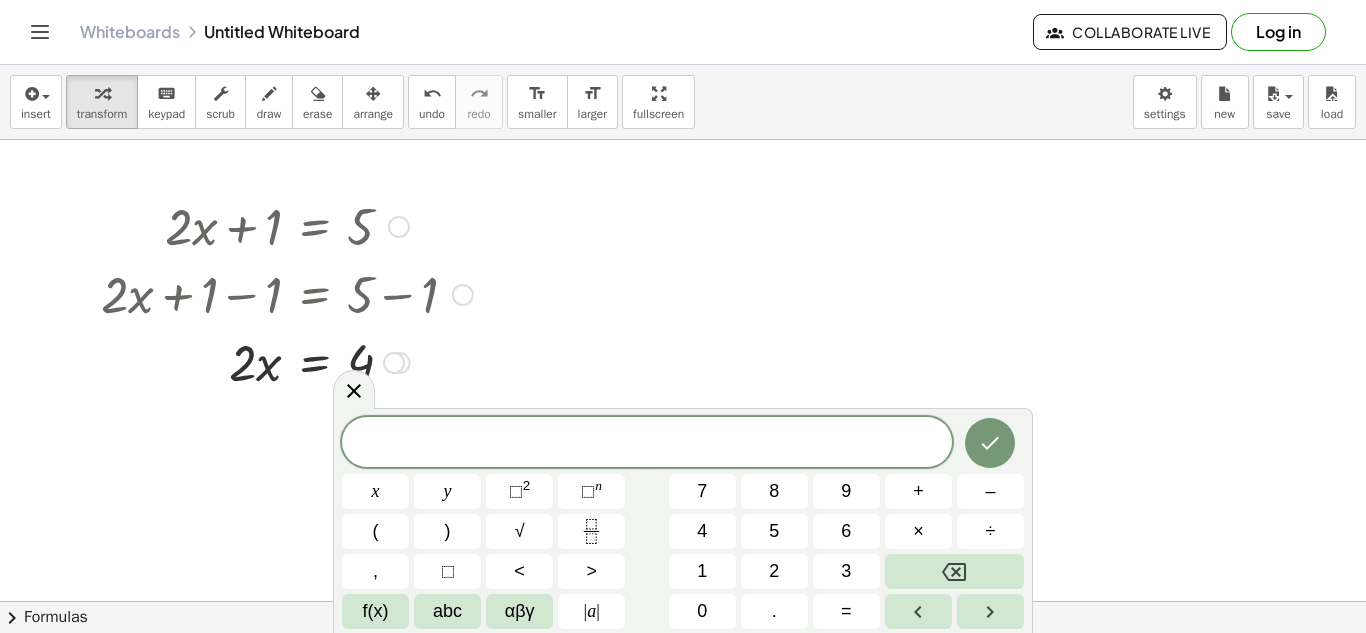 click at bounding box center (287, 361) 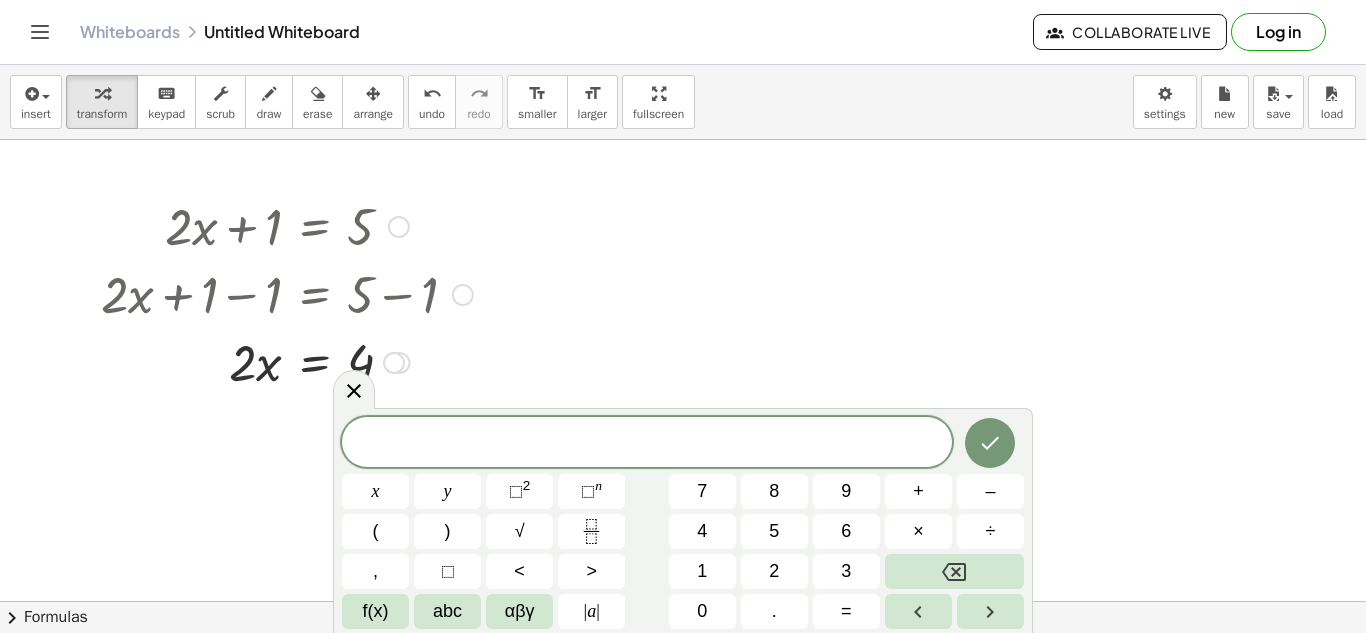 click at bounding box center (287, 361) 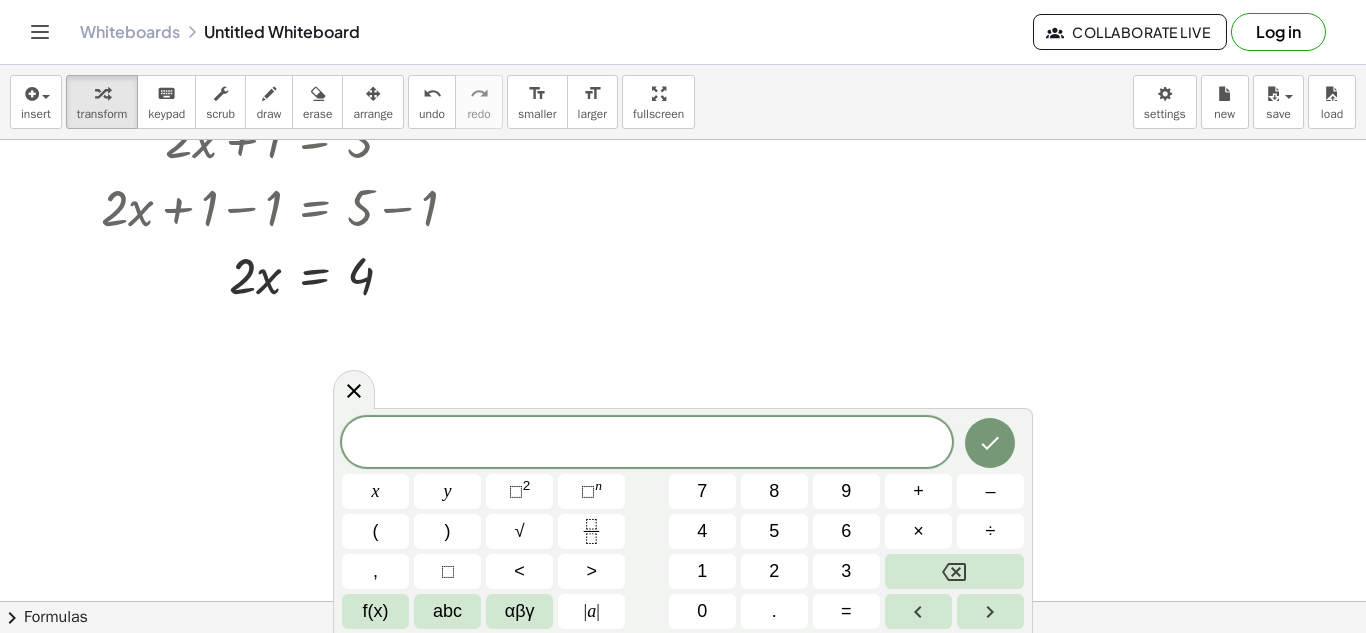 scroll, scrollTop: 91, scrollLeft: 0, axis: vertical 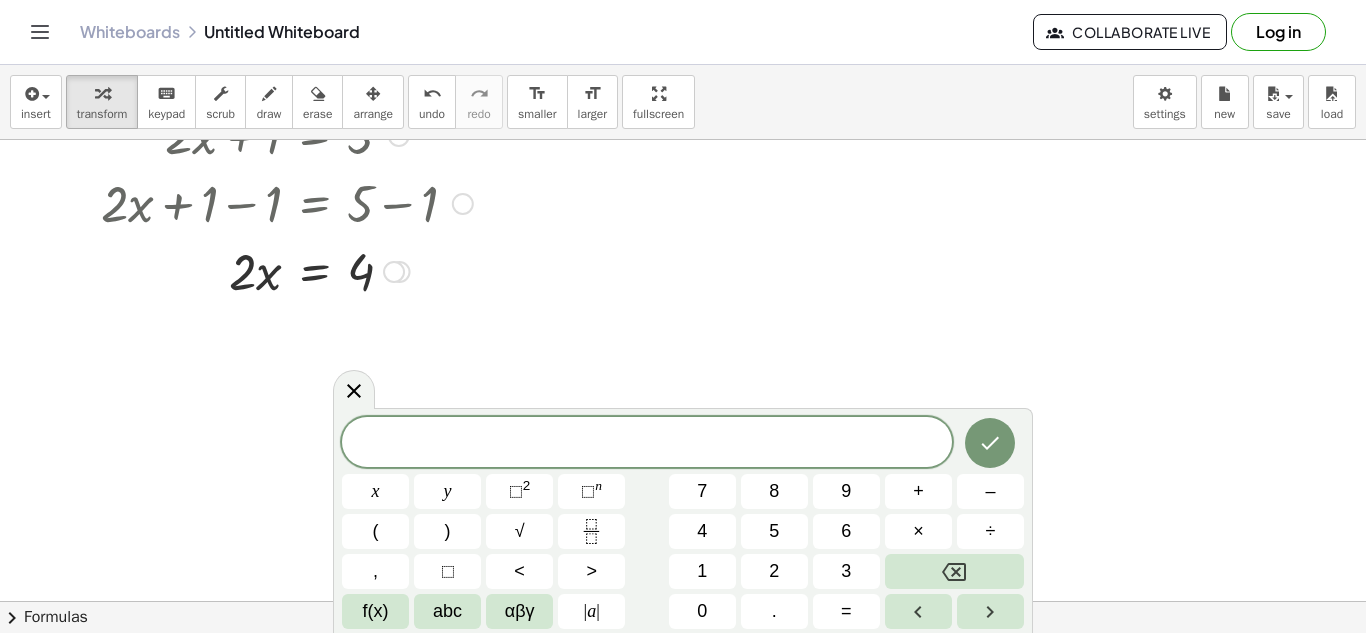 click at bounding box center [287, 270] 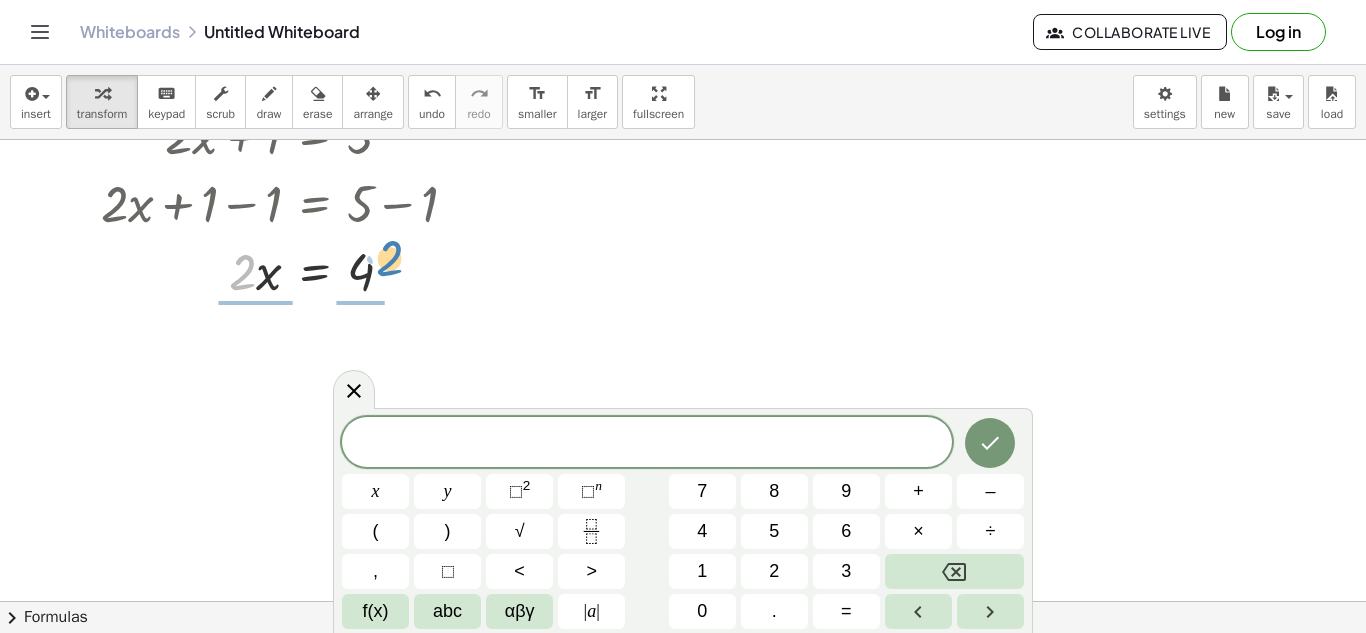 drag, startPoint x: 245, startPoint y: 278, endPoint x: 391, endPoint y: 260, distance: 147.10541 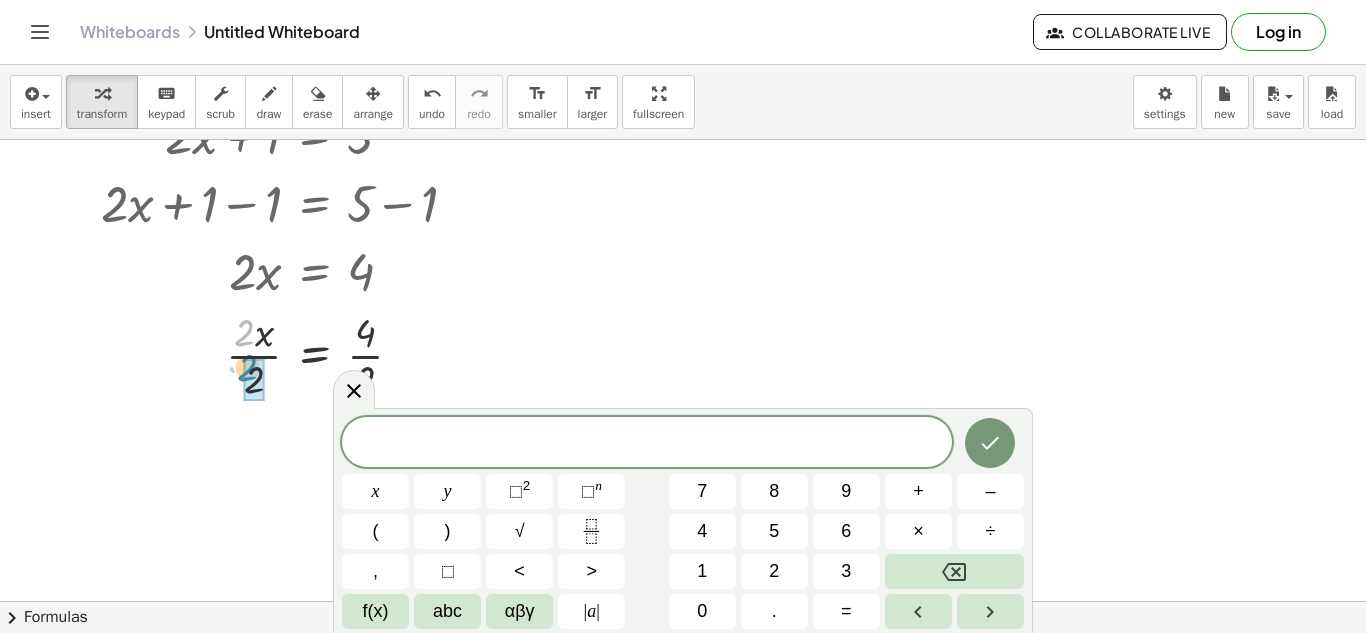 drag, startPoint x: 243, startPoint y: 337, endPoint x: 246, endPoint y: 374, distance: 37.12142 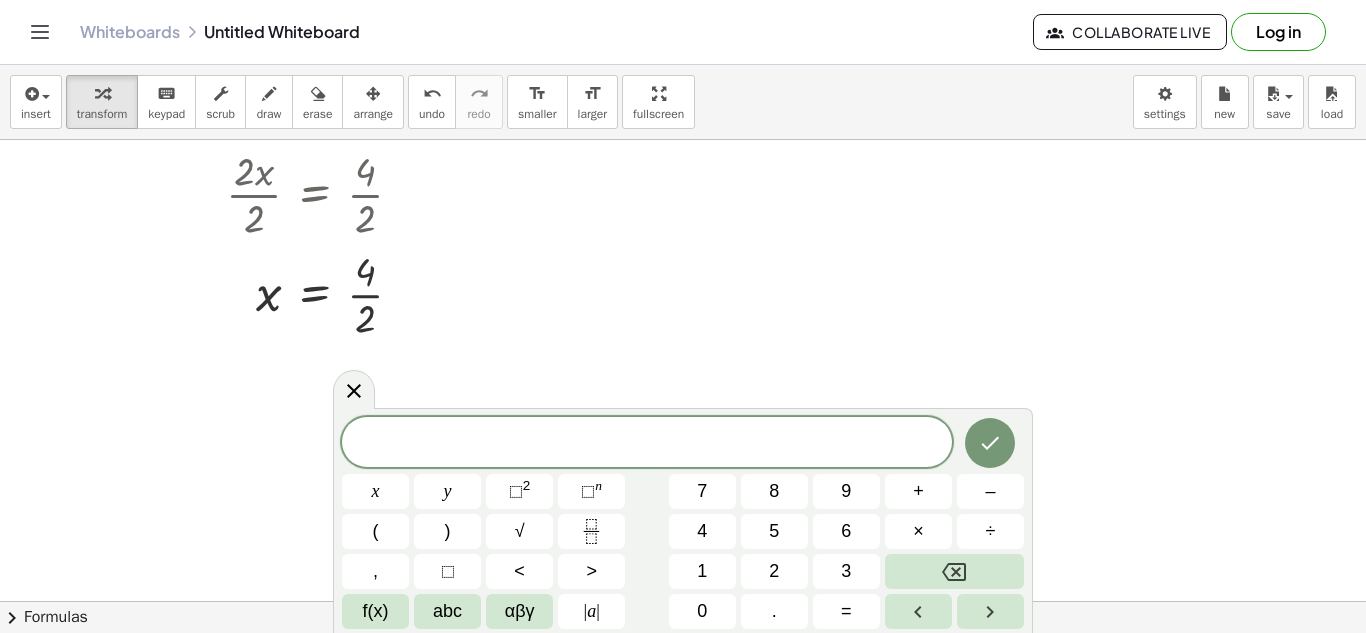 scroll, scrollTop: 257, scrollLeft: 0, axis: vertical 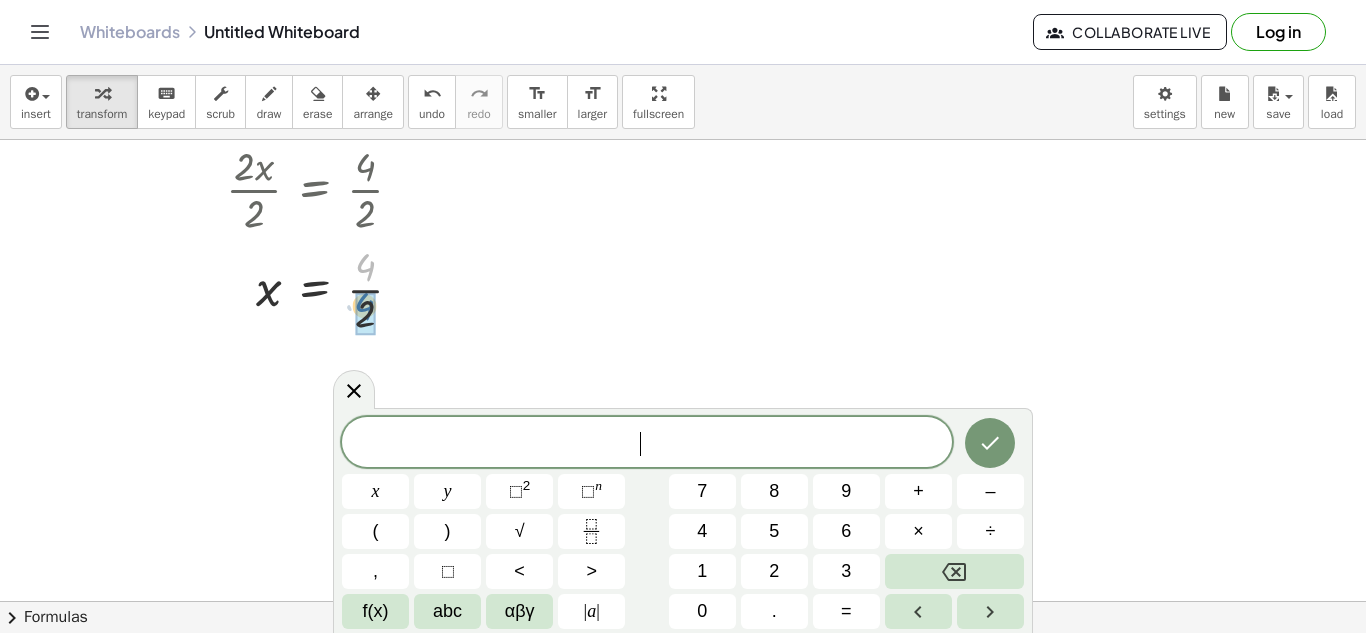 drag, startPoint x: 369, startPoint y: 272, endPoint x: 368, endPoint y: 314, distance: 42.0119 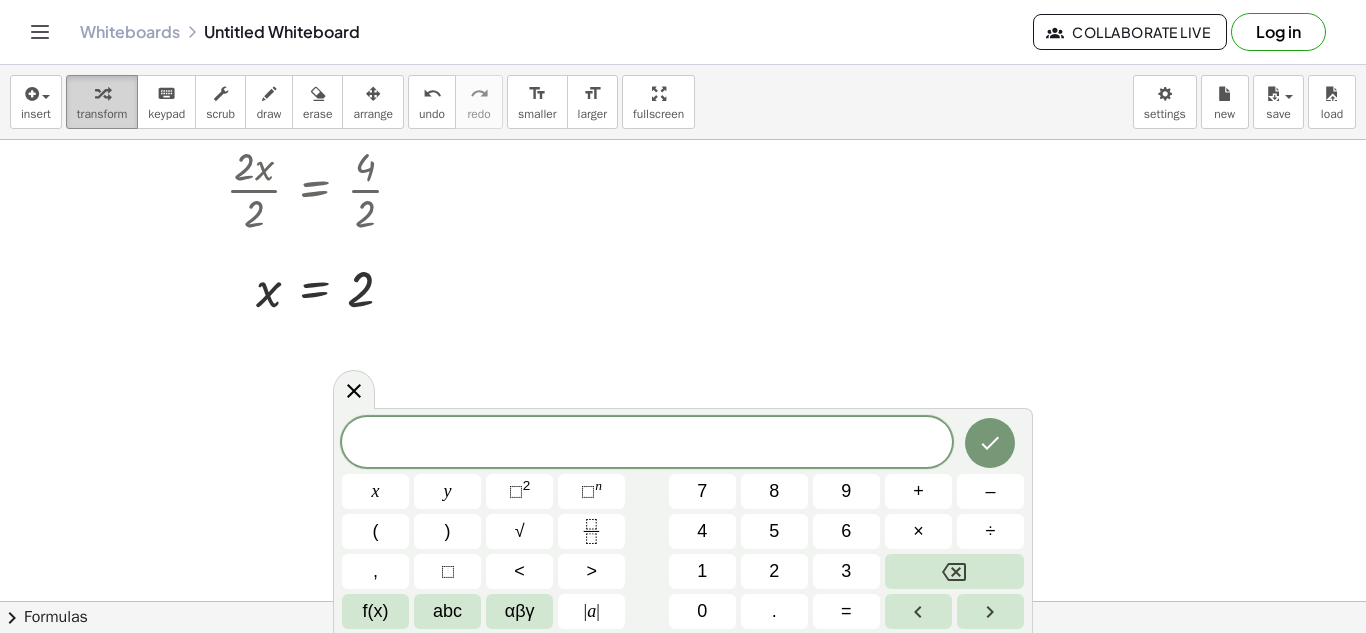 click at bounding box center [102, 94] 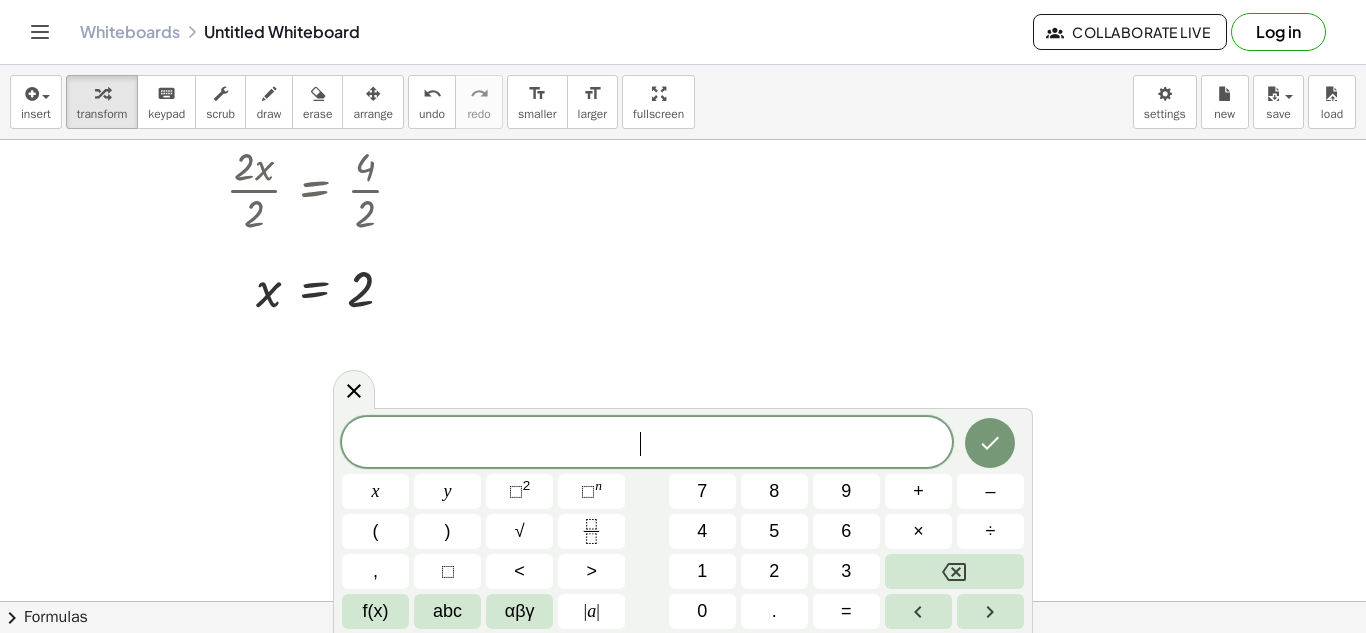click at bounding box center [683, 409] 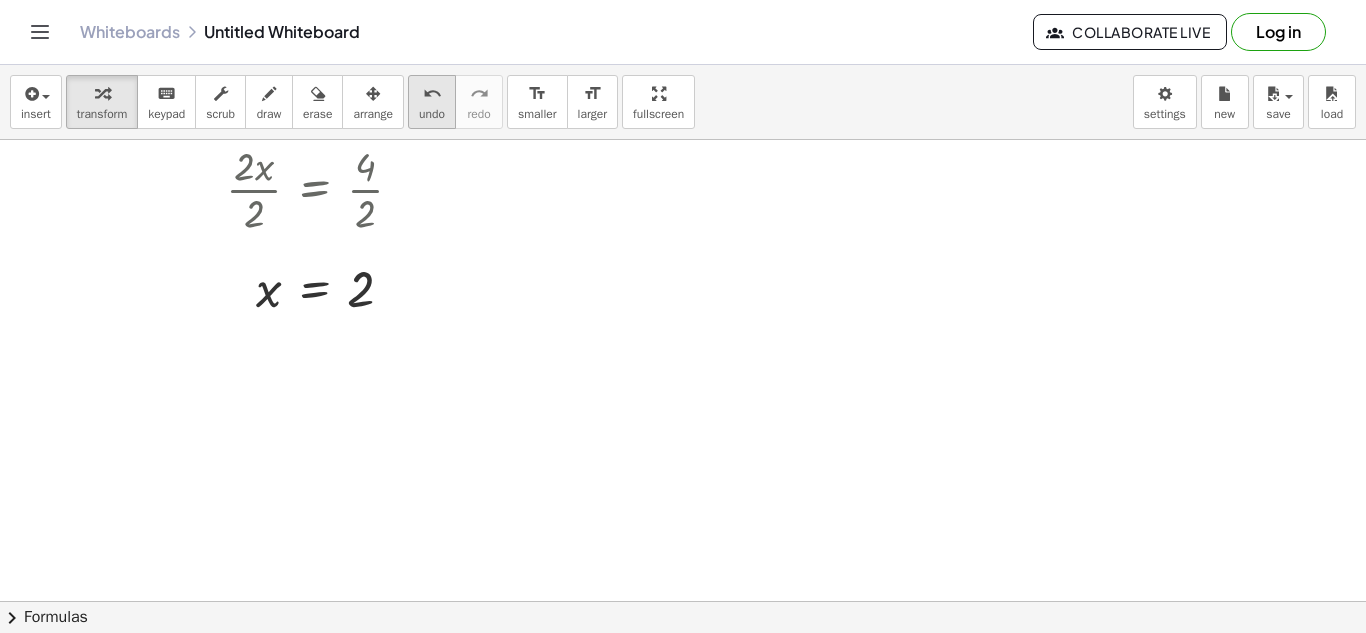 click on "undo" at bounding box center (432, 94) 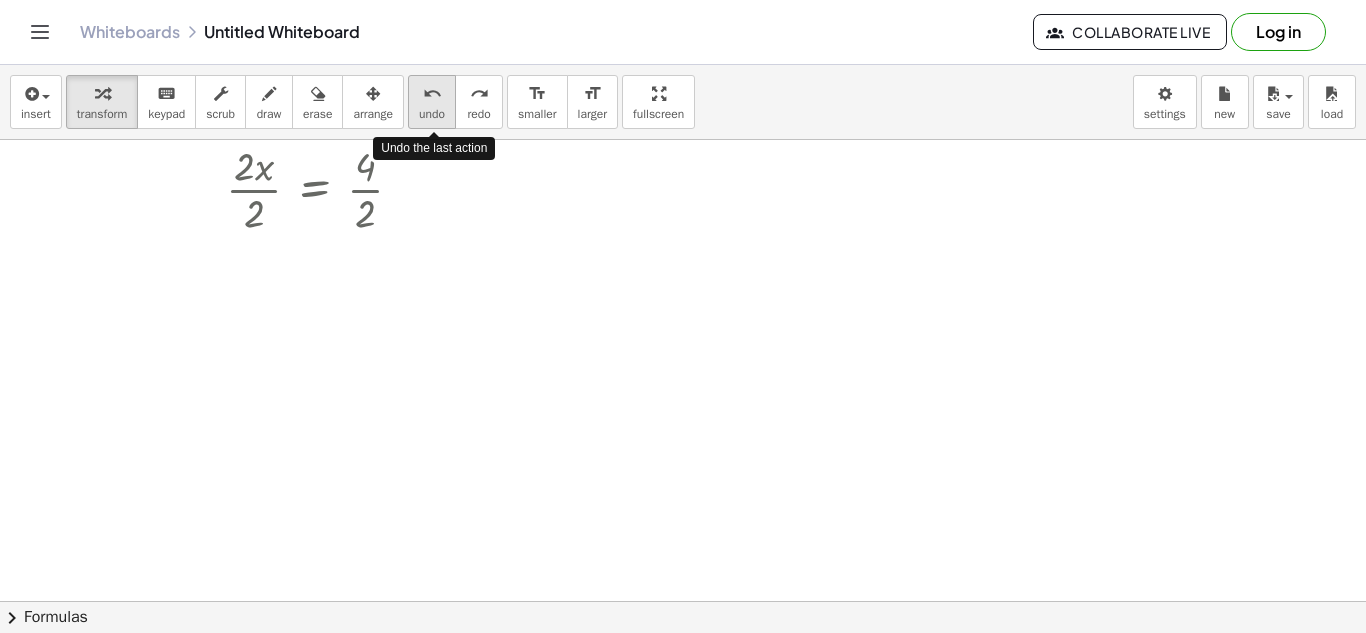 click on "undo" at bounding box center (432, 94) 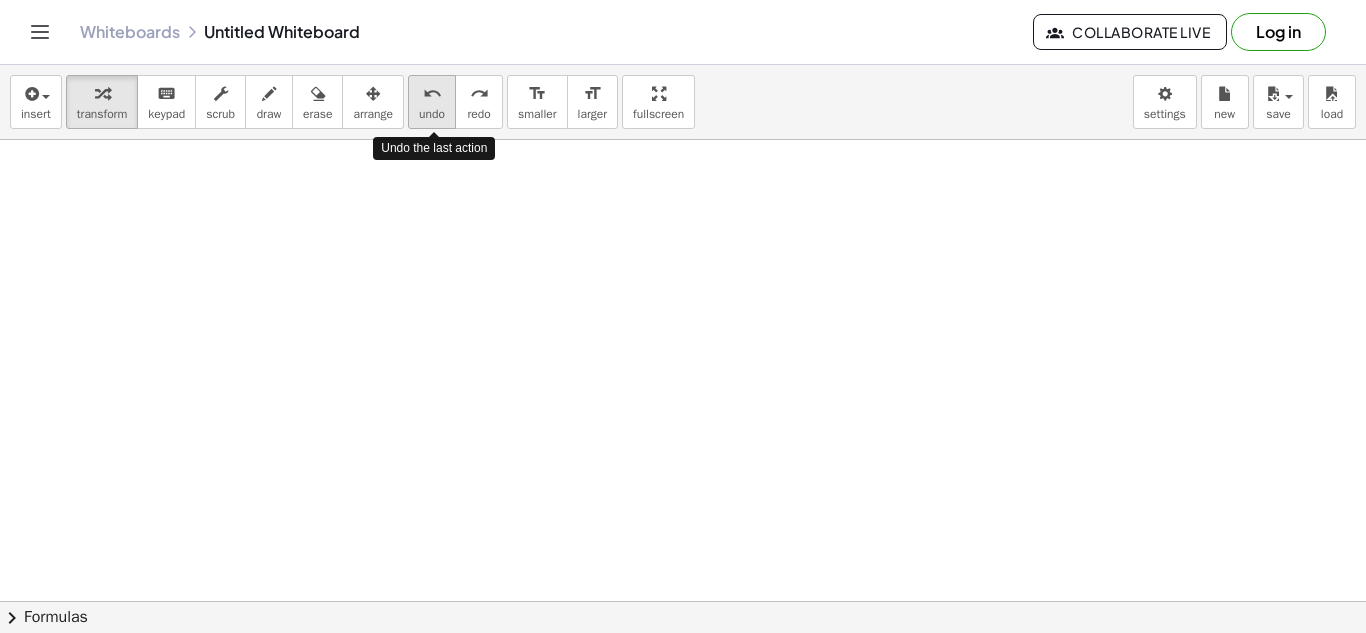 click on "undo" at bounding box center (432, 94) 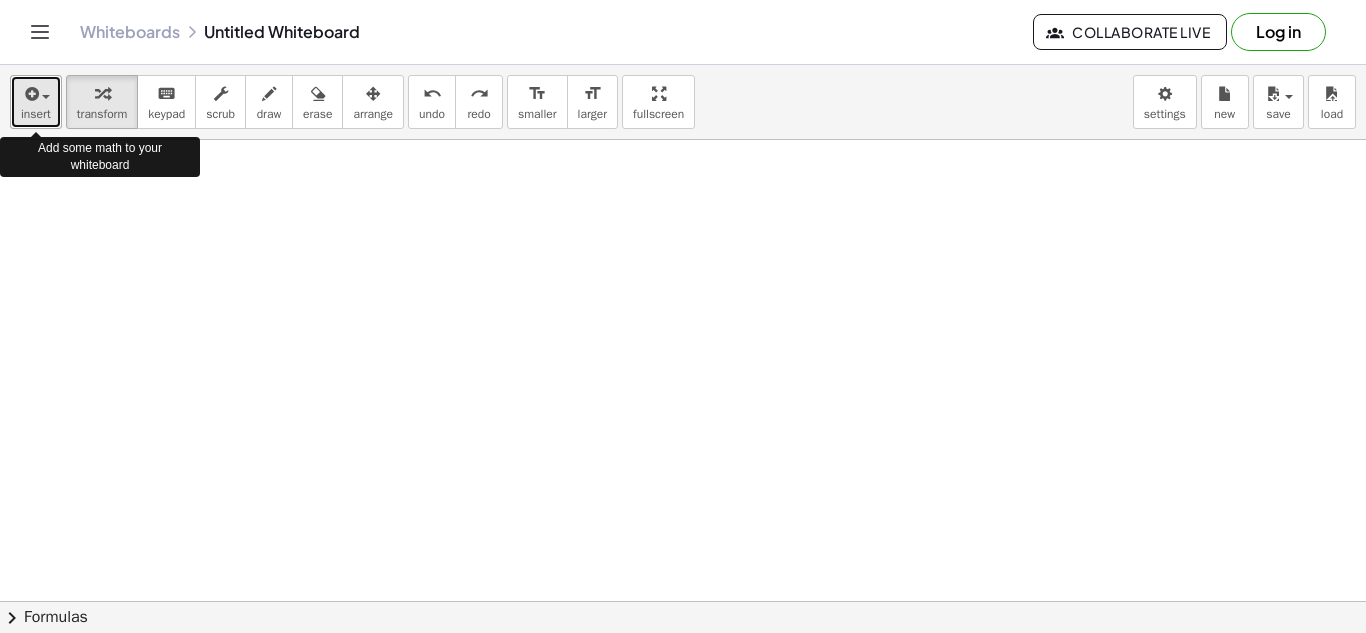 click at bounding box center (46, 97) 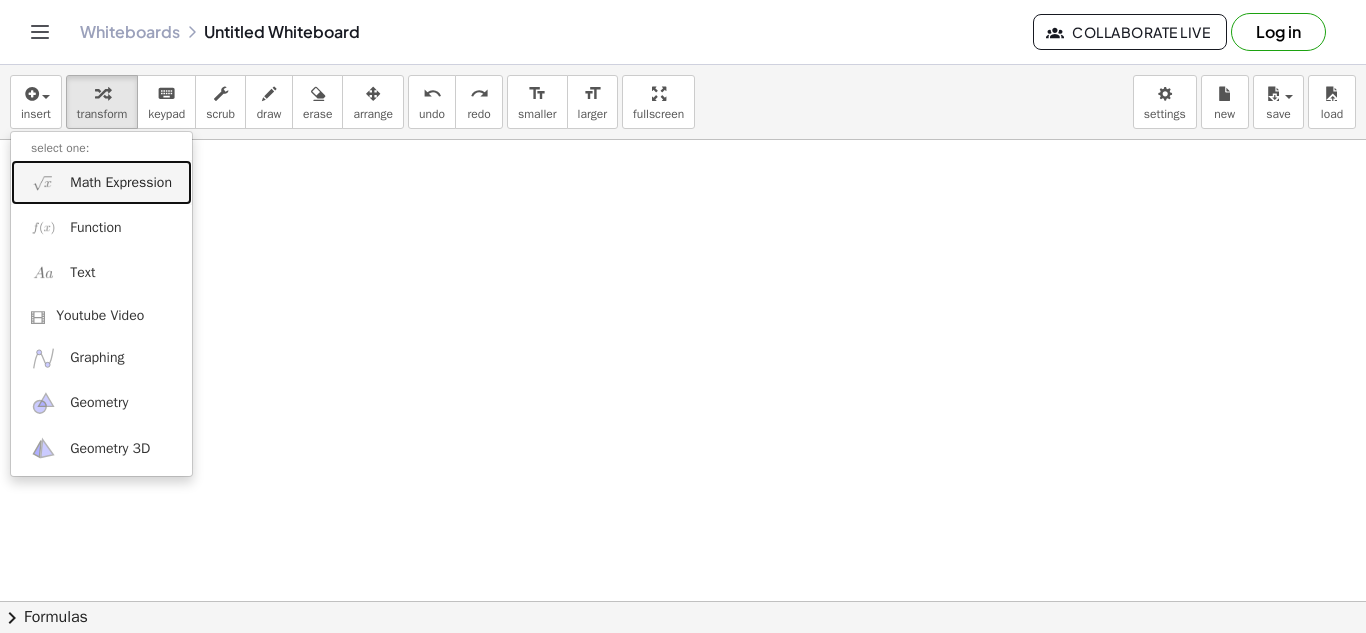 click on "Math Expression" at bounding box center [121, 183] 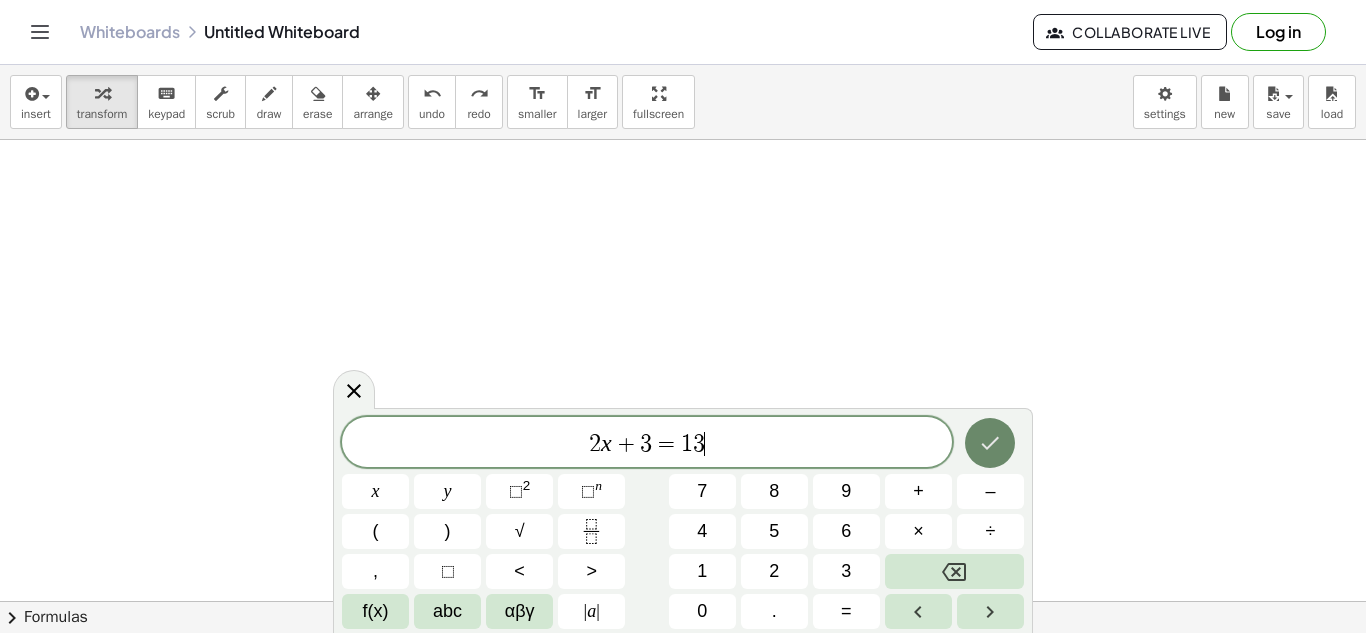 click 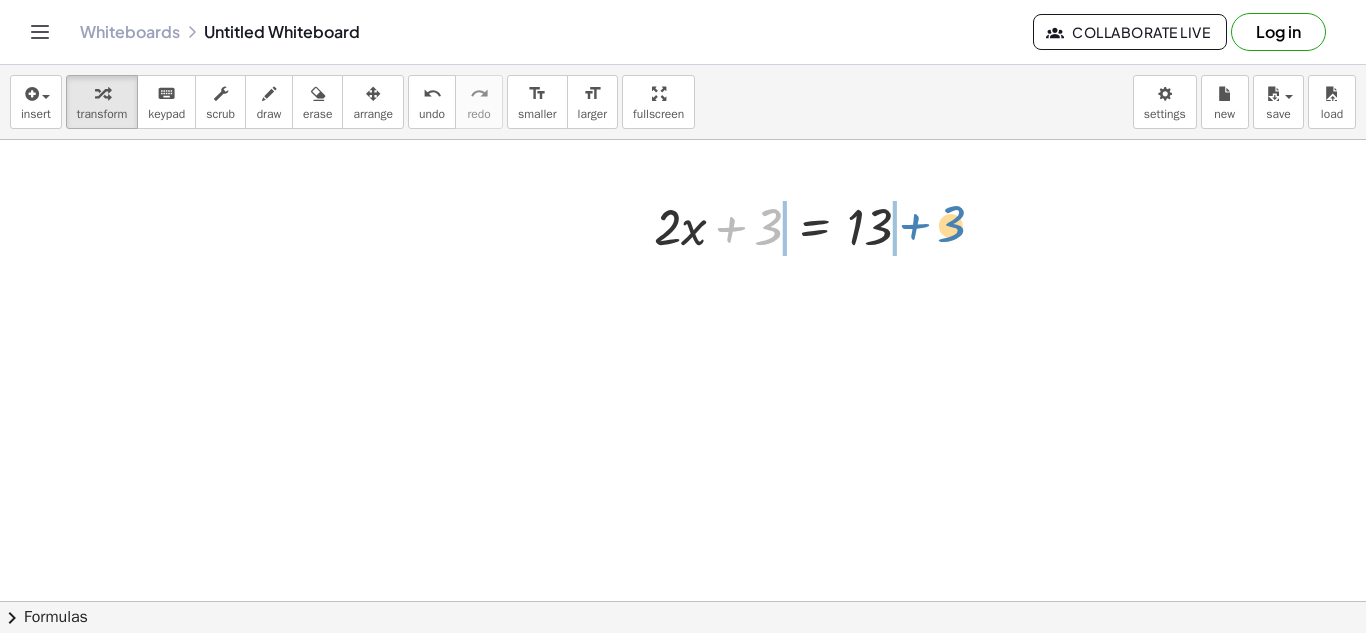 drag, startPoint x: 746, startPoint y: 239, endPoint x: 930, endPoint y: 238, distance: 184.00272 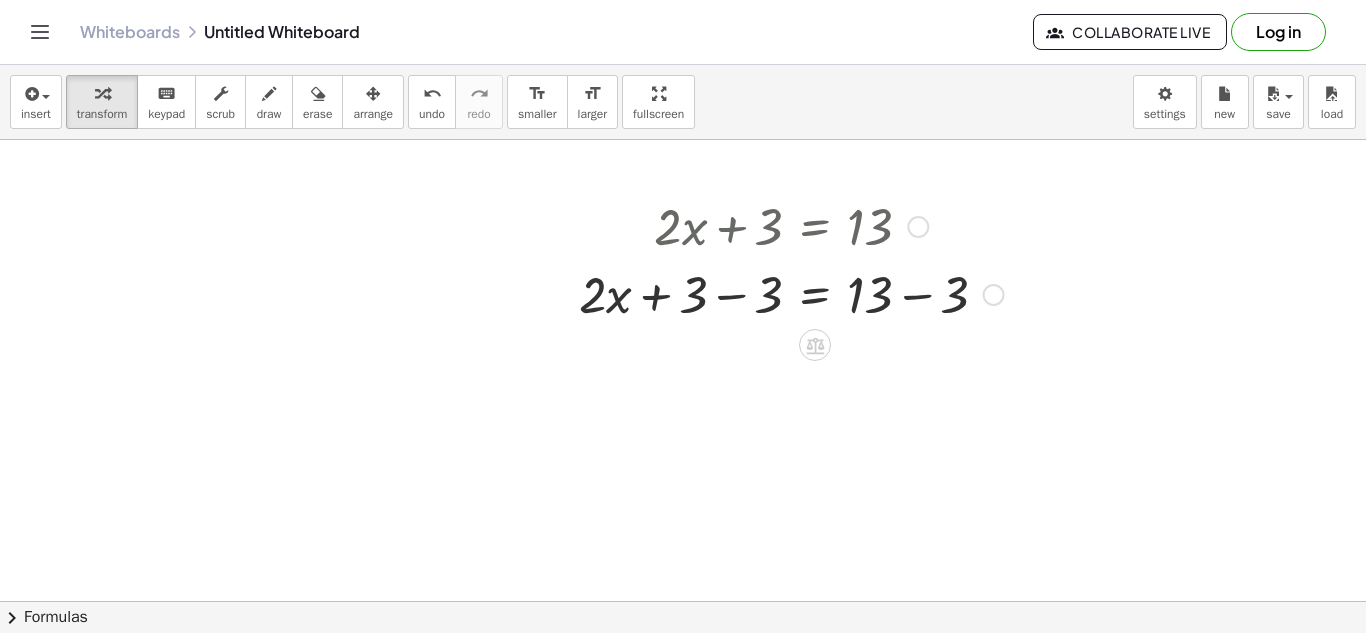 click at bounding box center (791, 293) 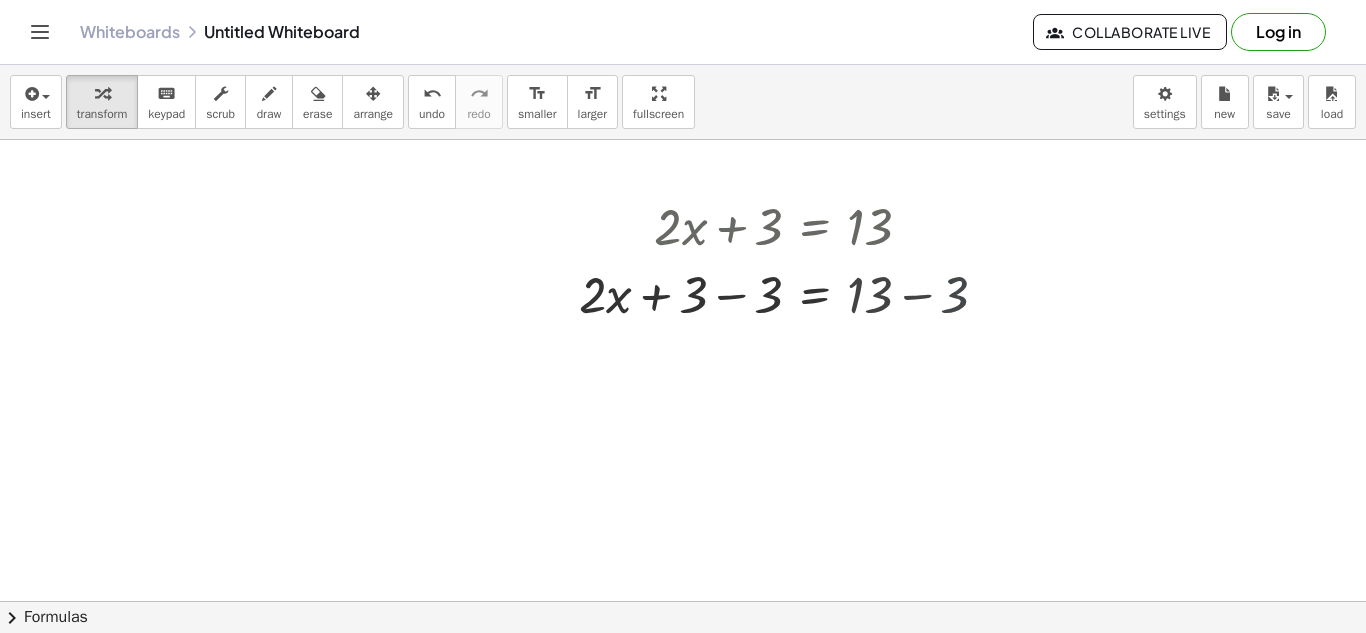 click at bounding box center (683, 409) 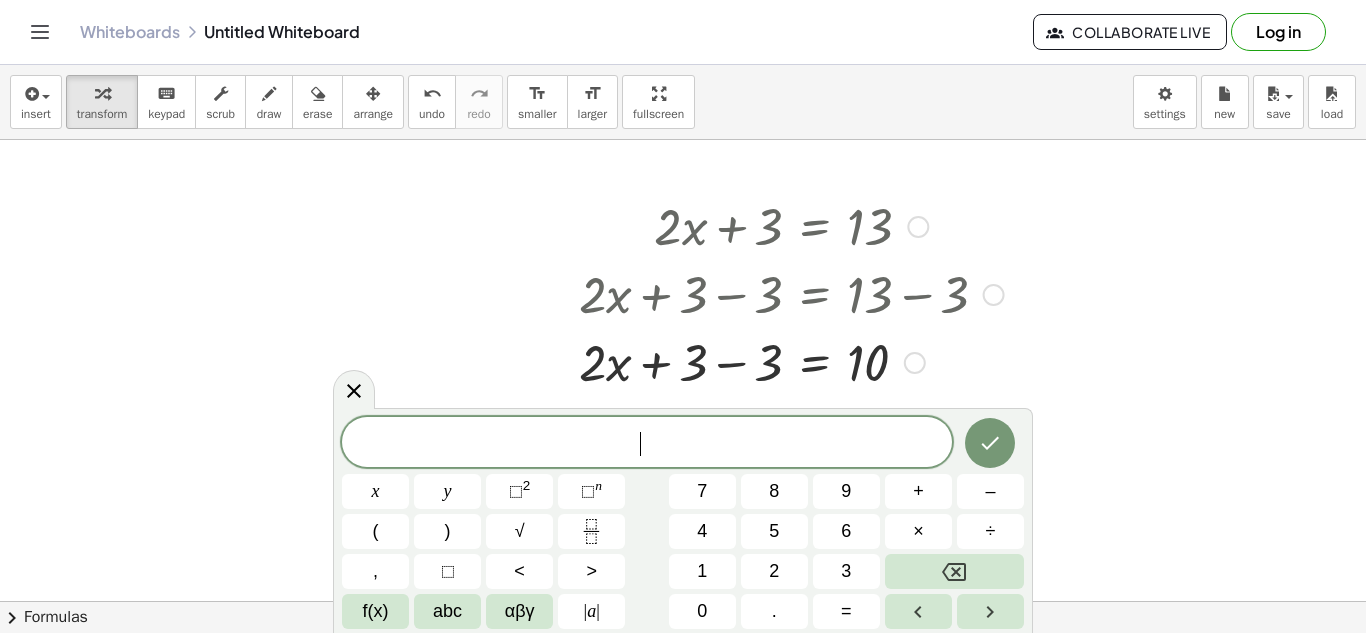 click at bounding box center (791, 361) 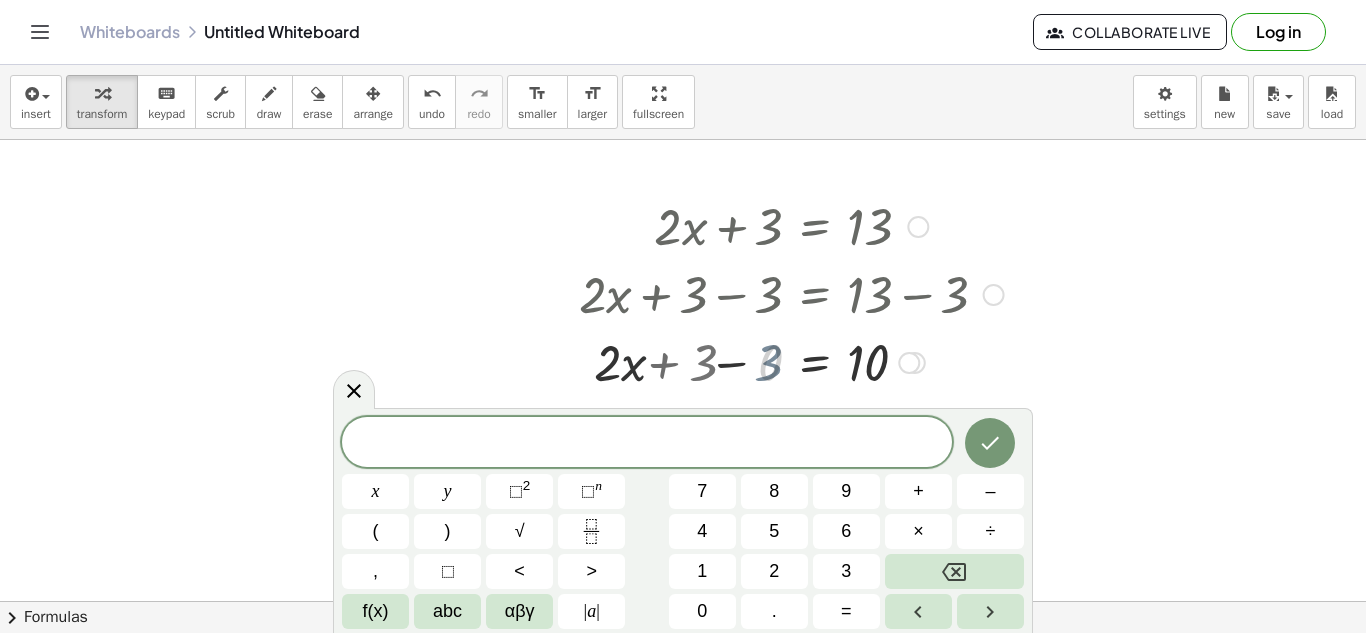 click at bounding box center [791, 361] 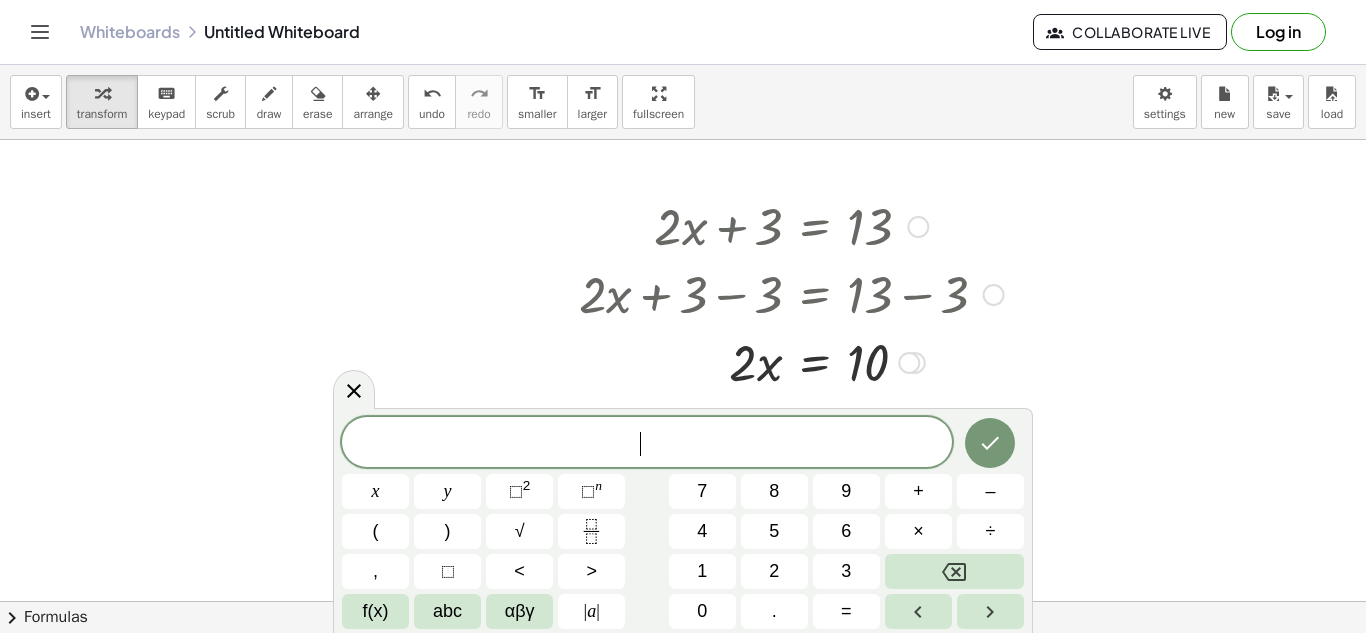 click at bounding box center [791, 361] 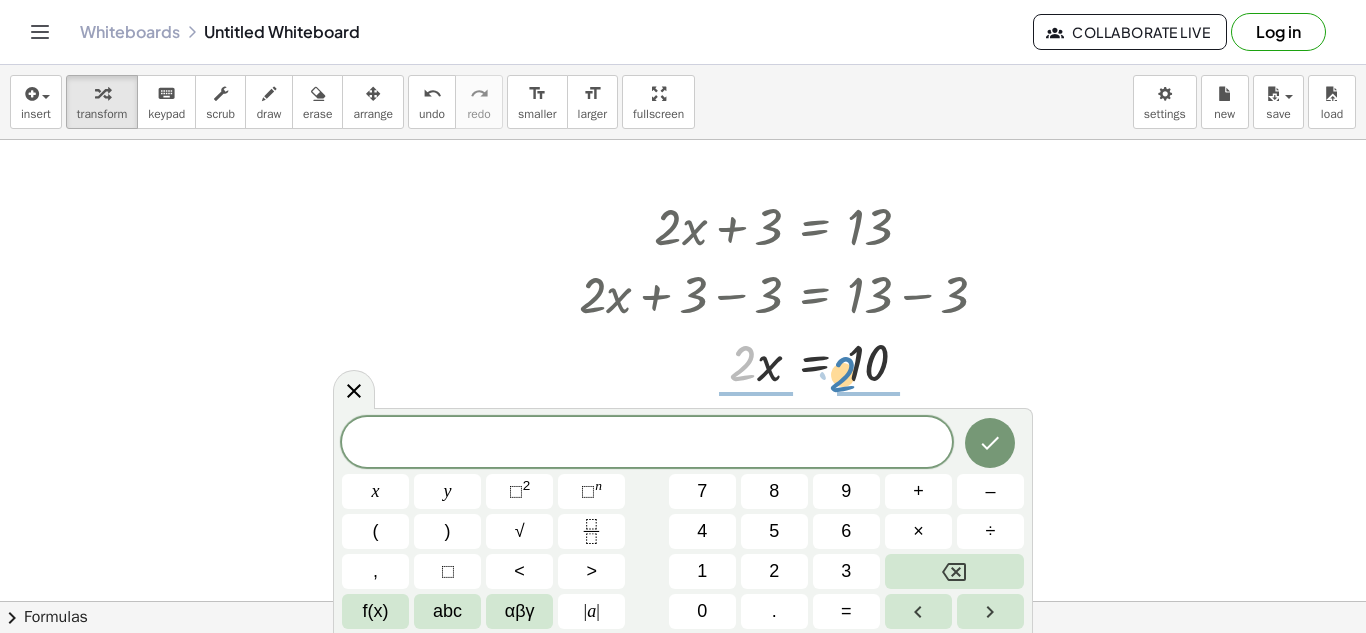 drag, startPoint x: 742, startPoint y: 368, endPoint x: 853, endPoint y: 381, distance: 111.75867 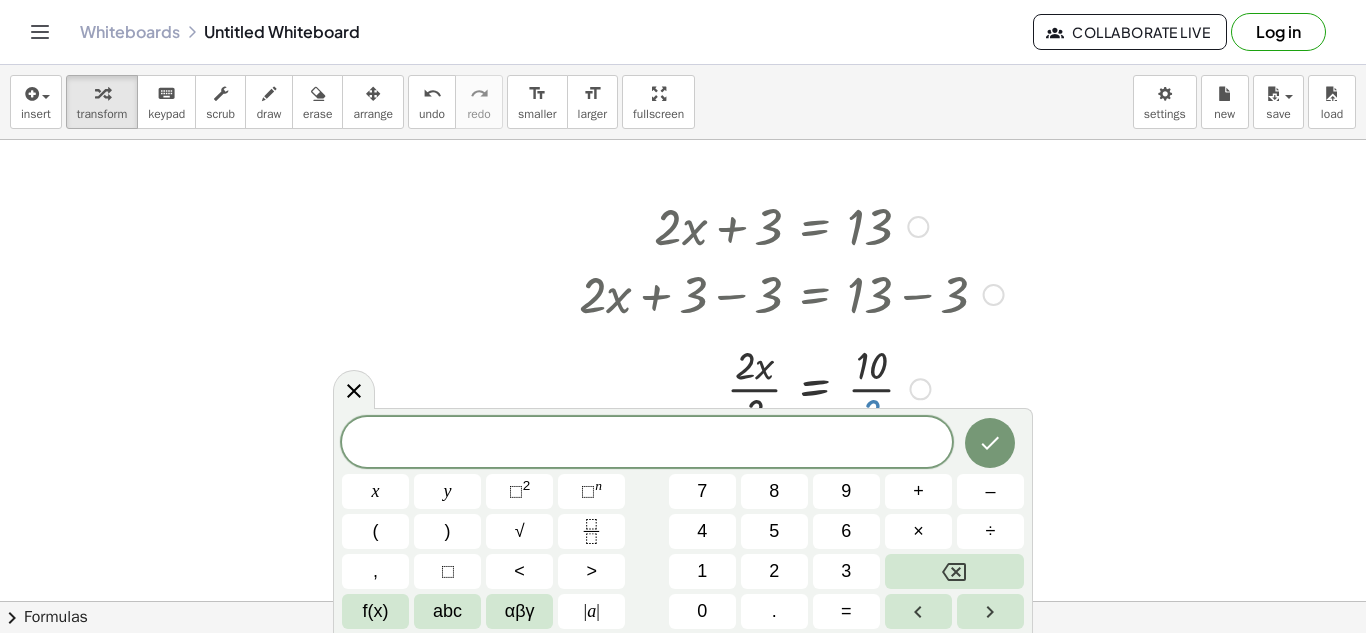 click at bounding box center [791, 387] 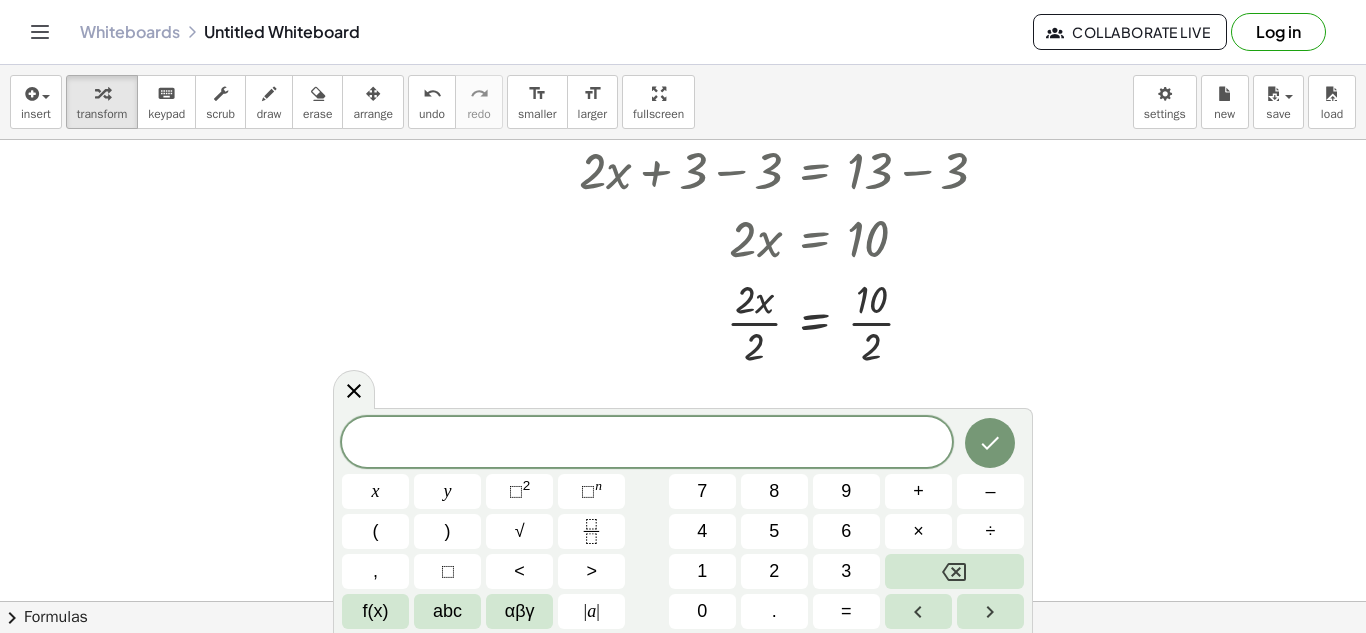 scroll, scrollTop: 398, scrollLeft: 0, axis: vertical 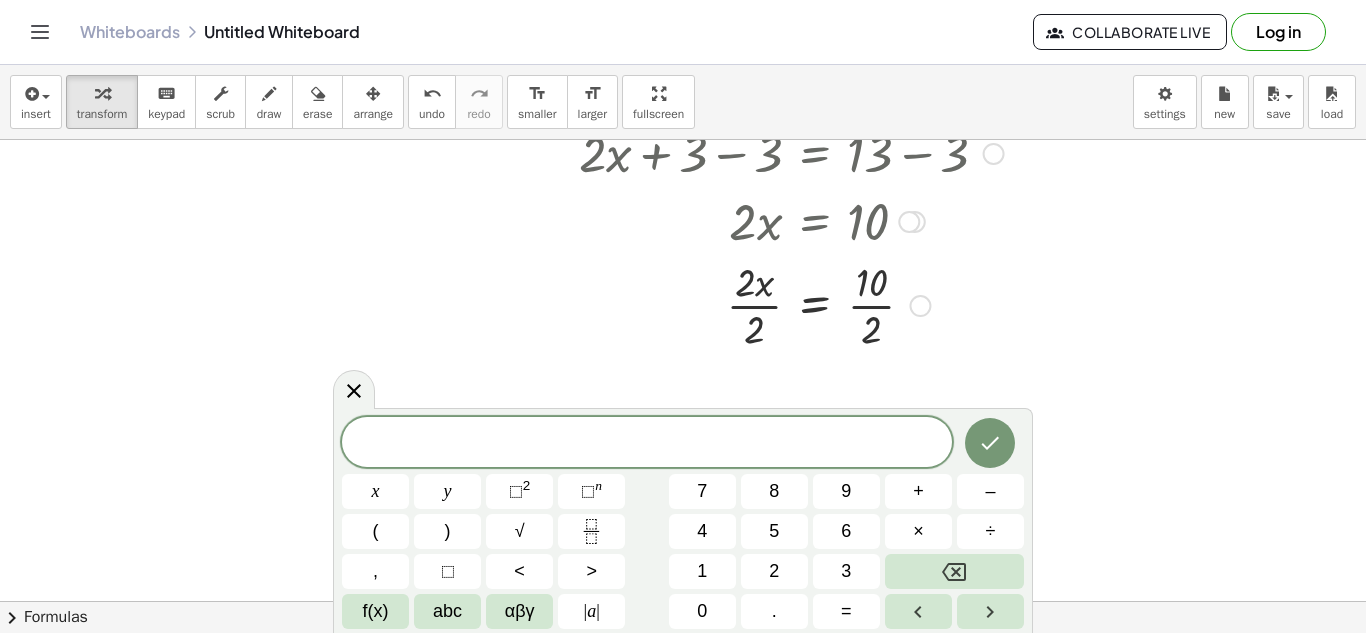 click at bounding box center [791, 304] 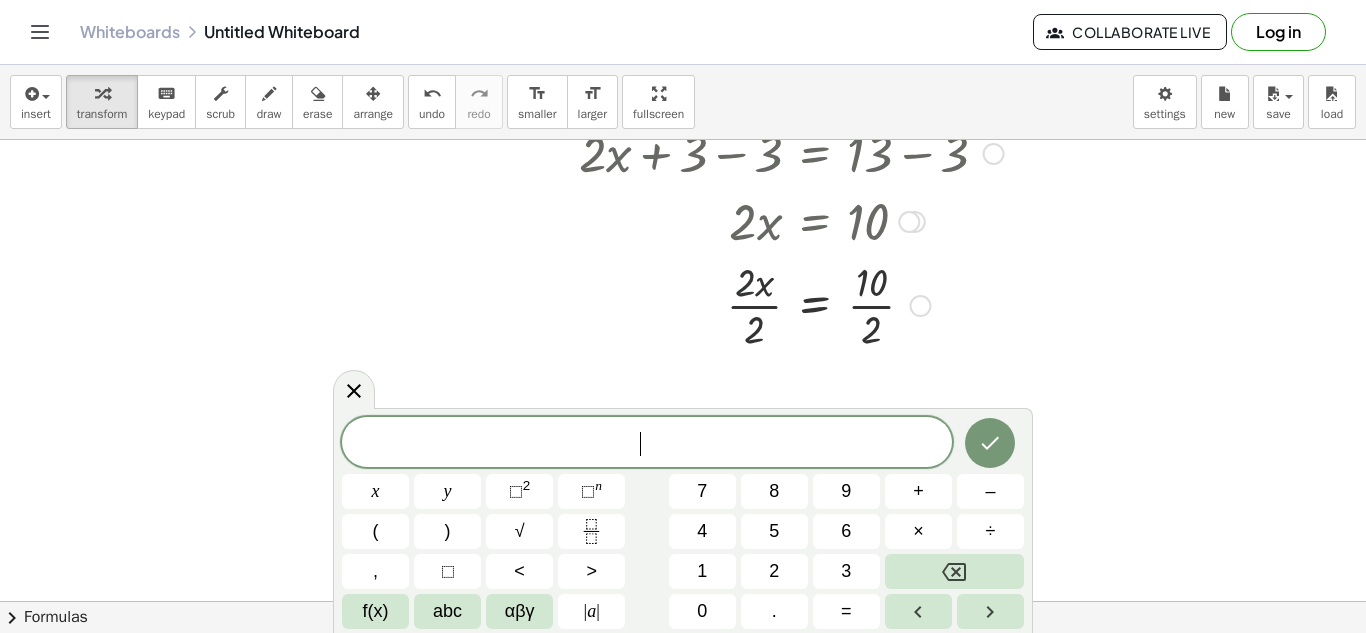 click at bounding box center (791, 304) 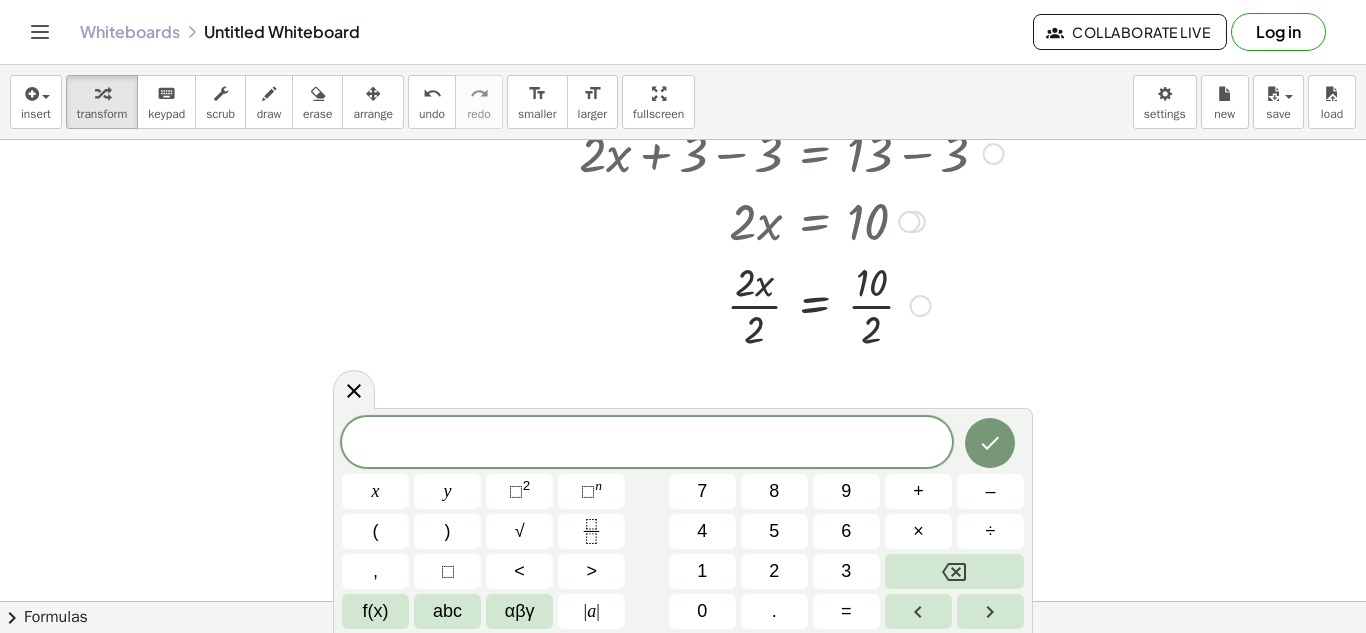 click at bounding box center [791, 304] 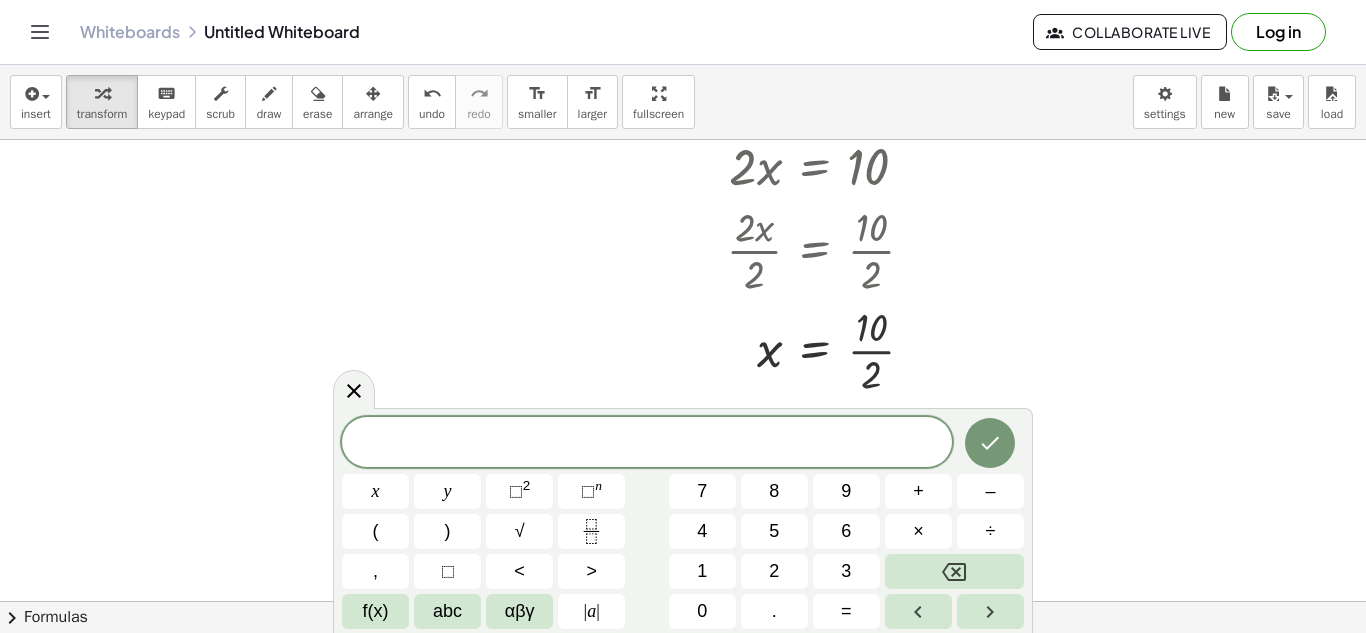 scroll, scrollTop: 457, scrollLeft: 0, axis: vertical 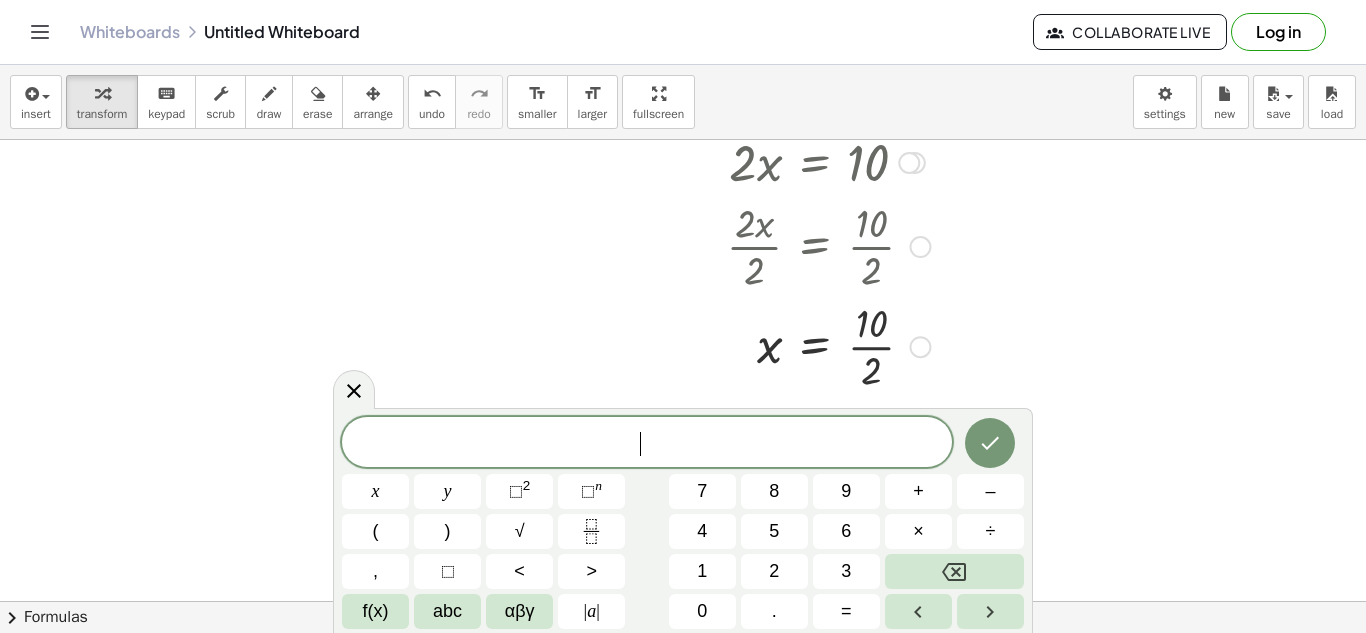 click at bounding box center (791, 345) 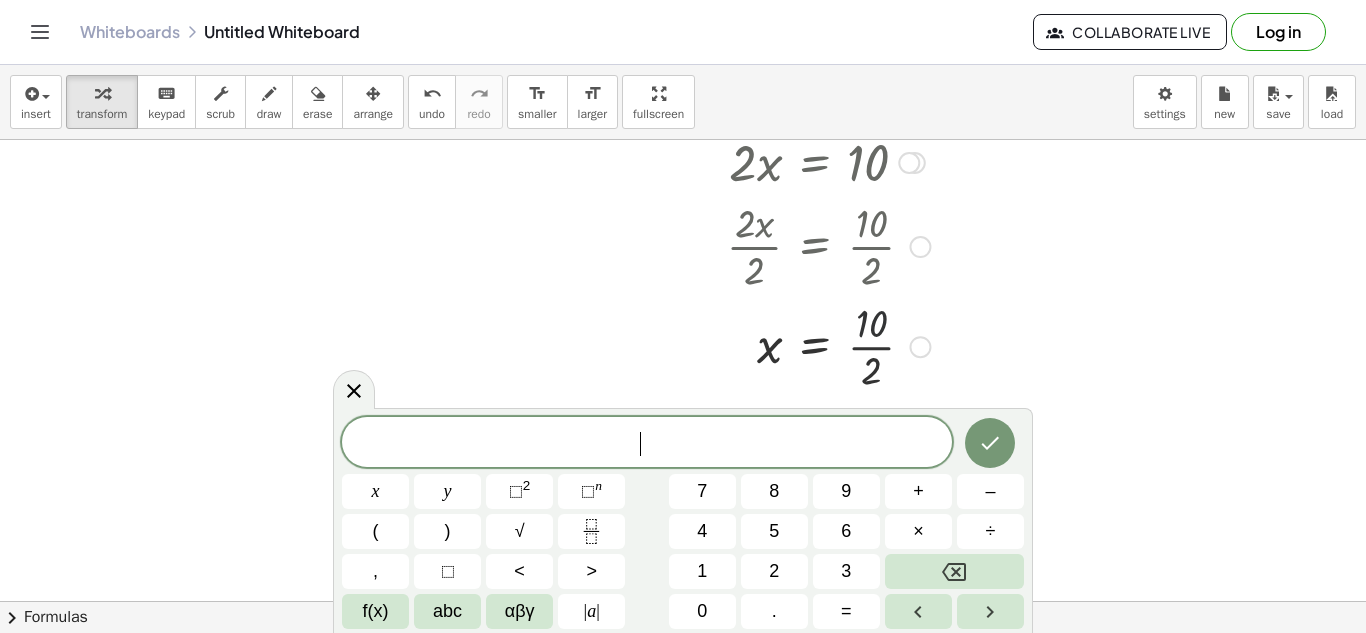 click at bounding box center (791, 345) 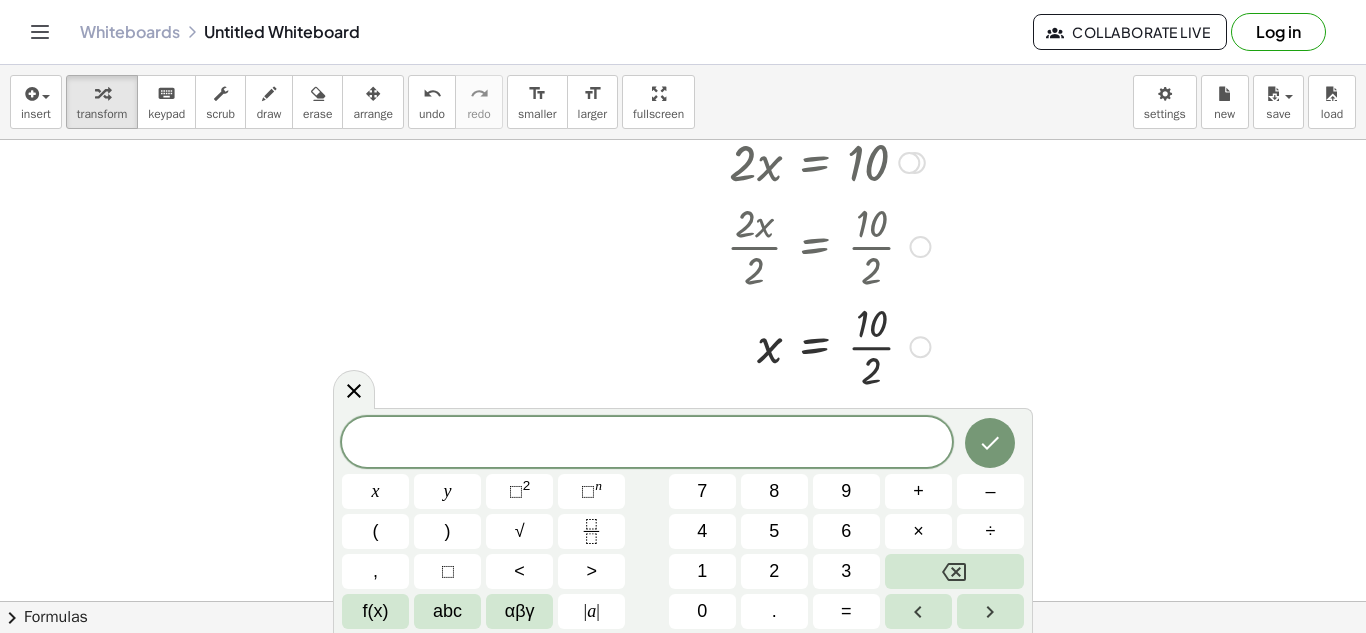 click at bounding box center [791, 345] 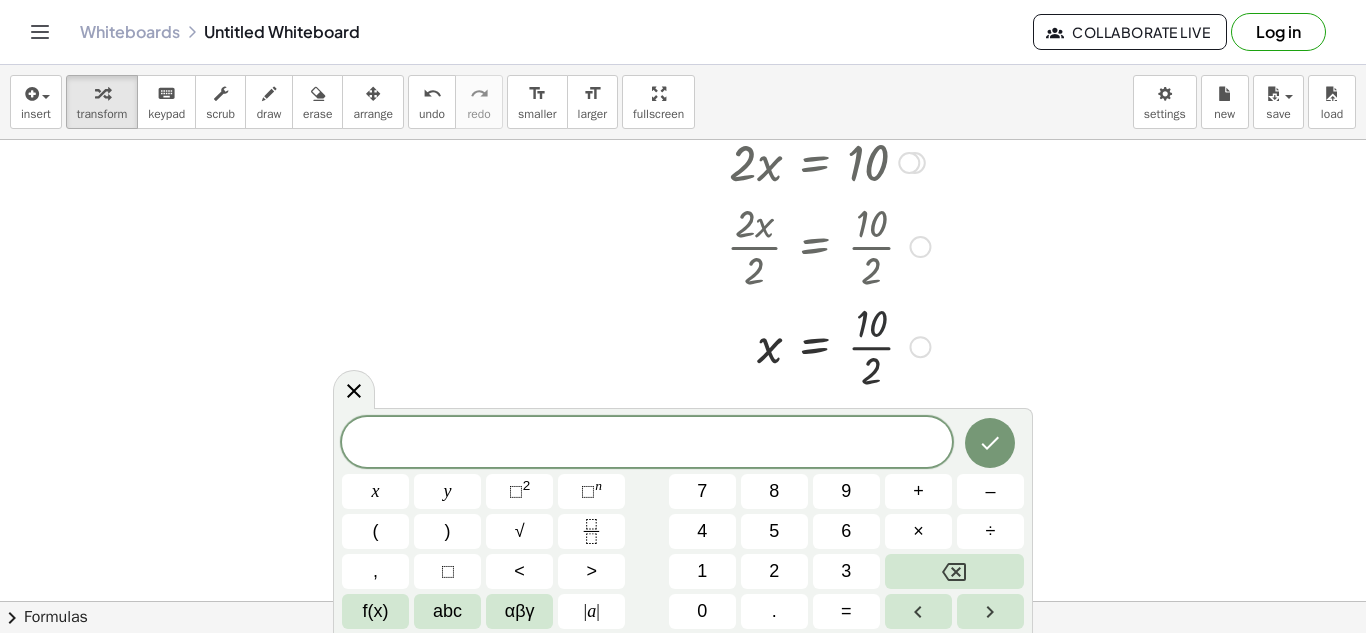 click at bounding box center (791, 345) 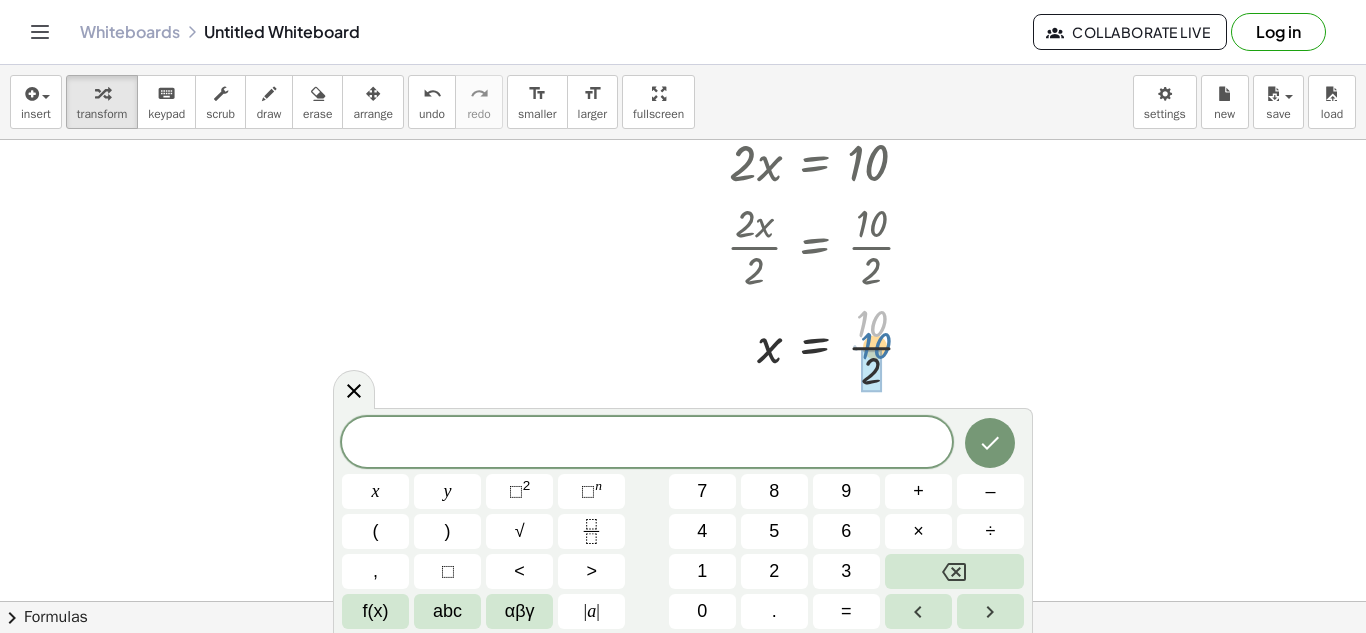 drag, startPoint x: 874, startPoint y: 325, endPoint x: 878, endPoint y: 348, distance: 23.345236 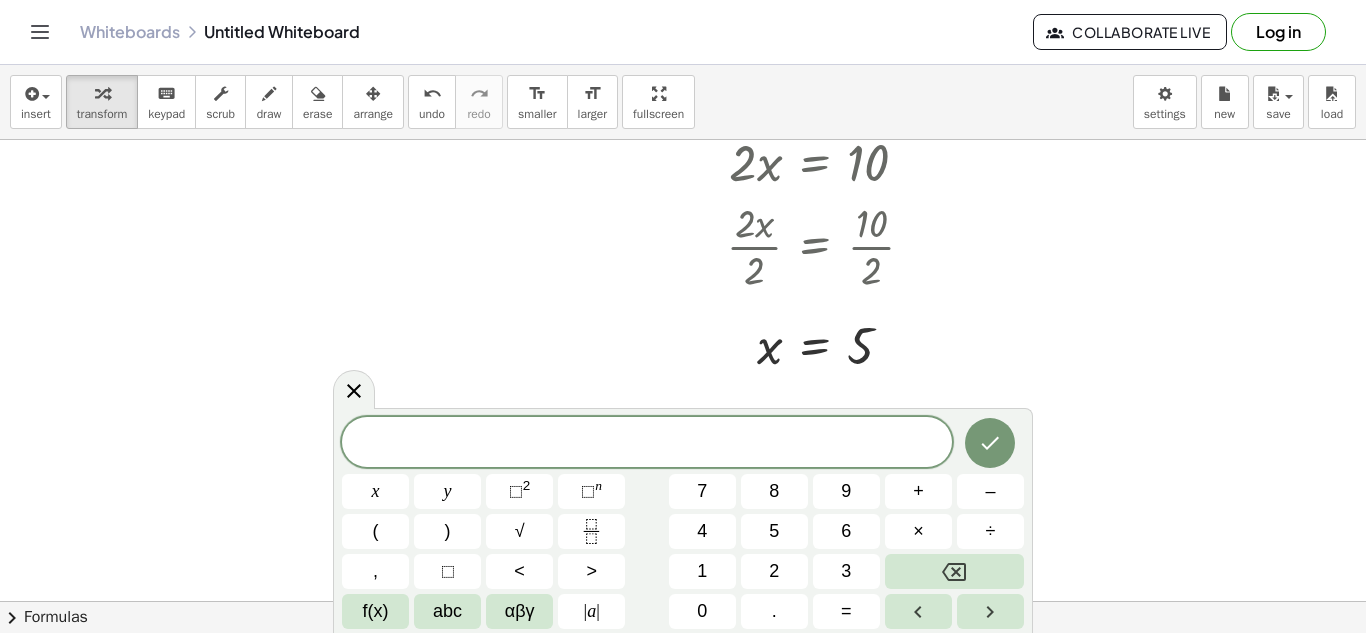 scroll, scrollTop: 101, scrollLeft: 0, axis: vertical 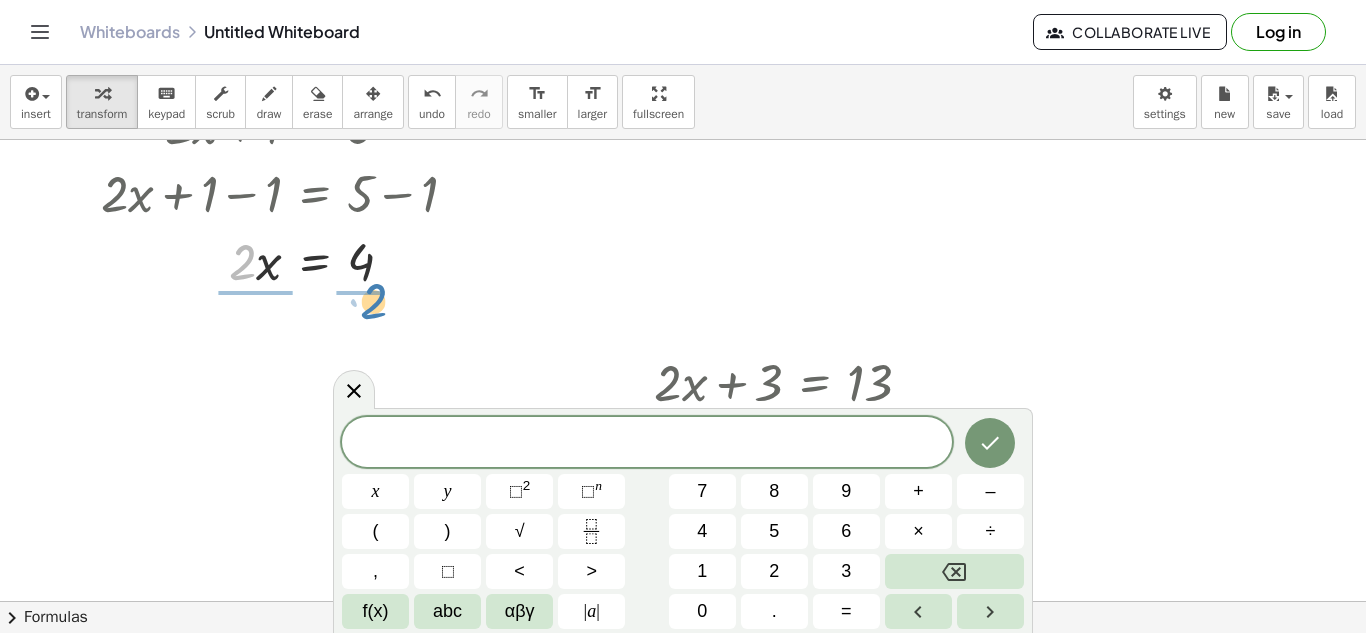 drag, startPoint x: 241, startPoint y: 261, endPoint x: 375, endPoint y: 300, distance: 139.56003 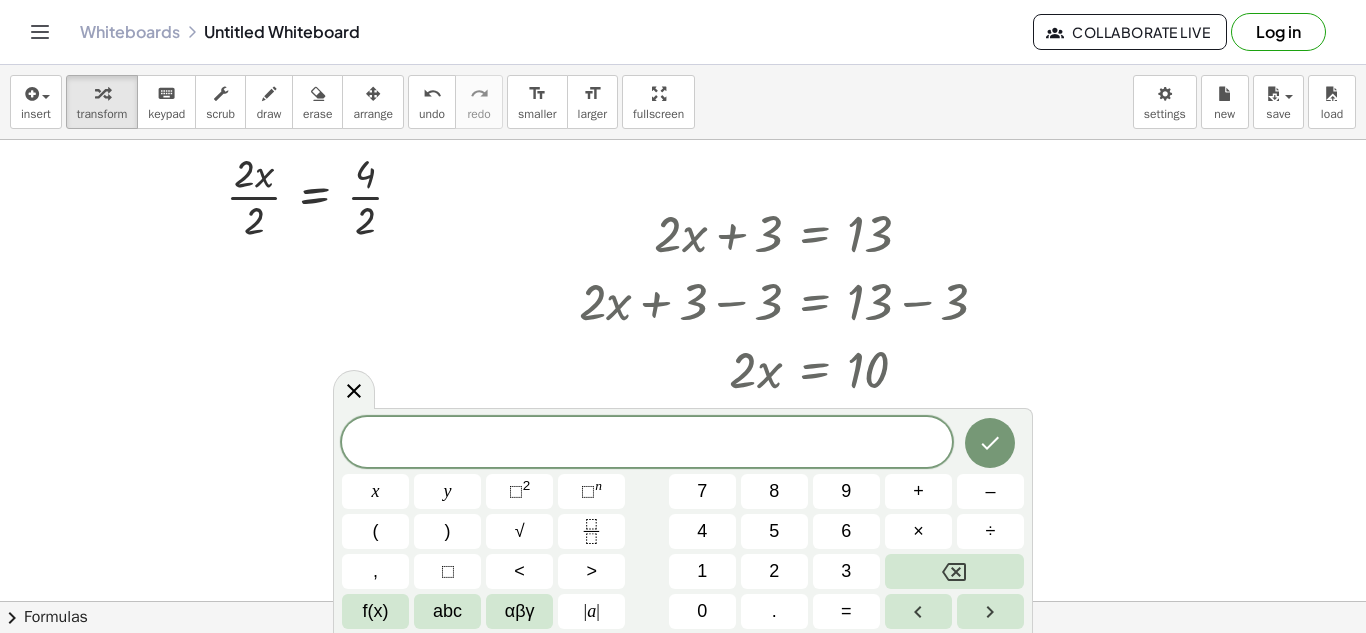 scroll, scrollTop: 262, scrollLeft: 0, axis: vertical 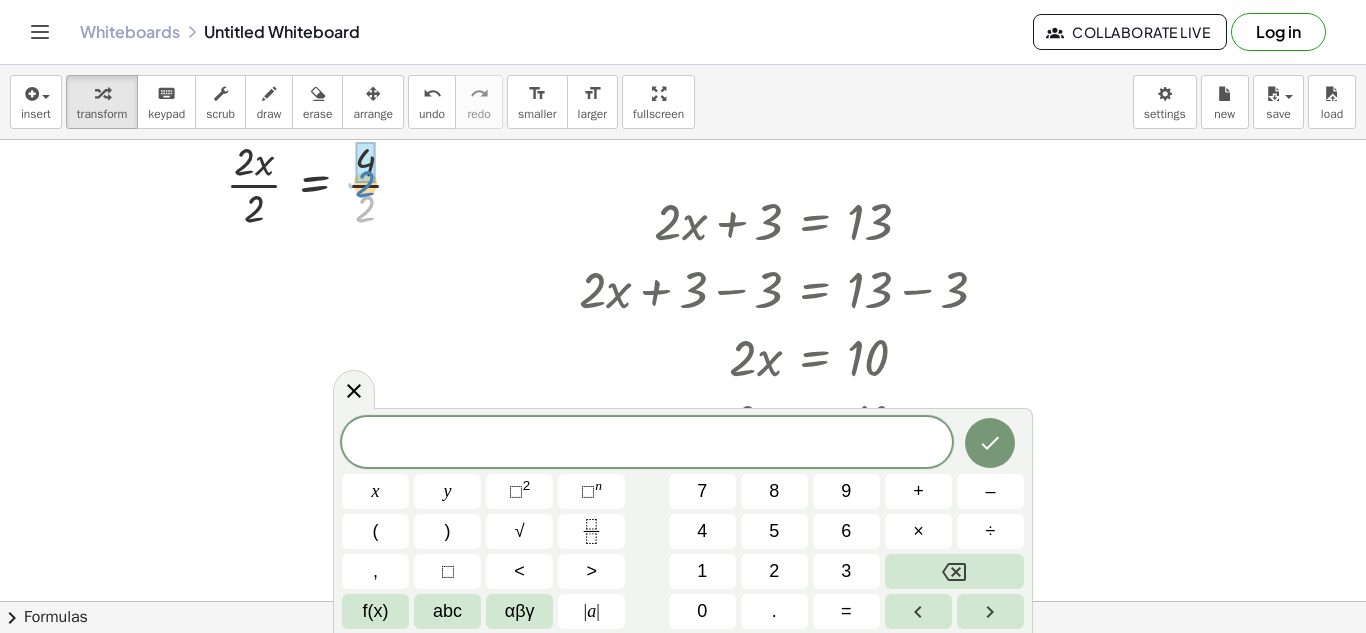 drag, startPoint x: 372, startPoint y: 208, endPoint x: 372, endPoint y: 183, distance: 25 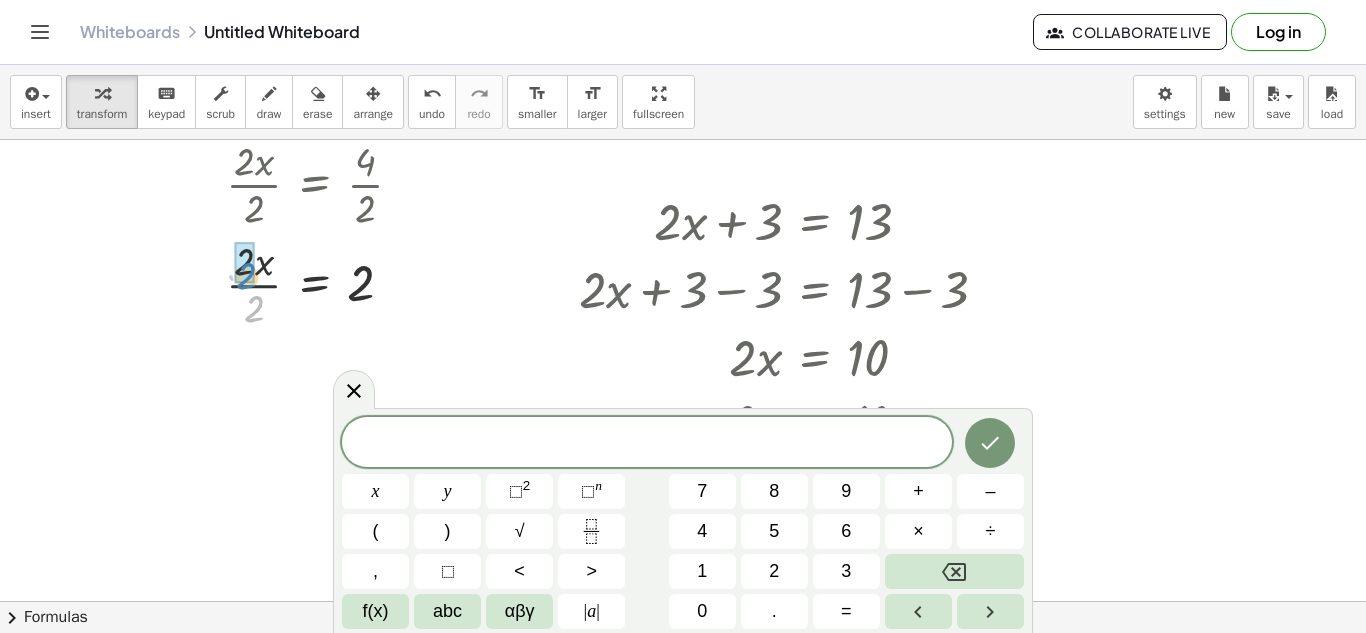 drag, startPoint x: 256, startPoint y: 315, endPoint x: 248, endPoint y: 282, distance: 33.955853 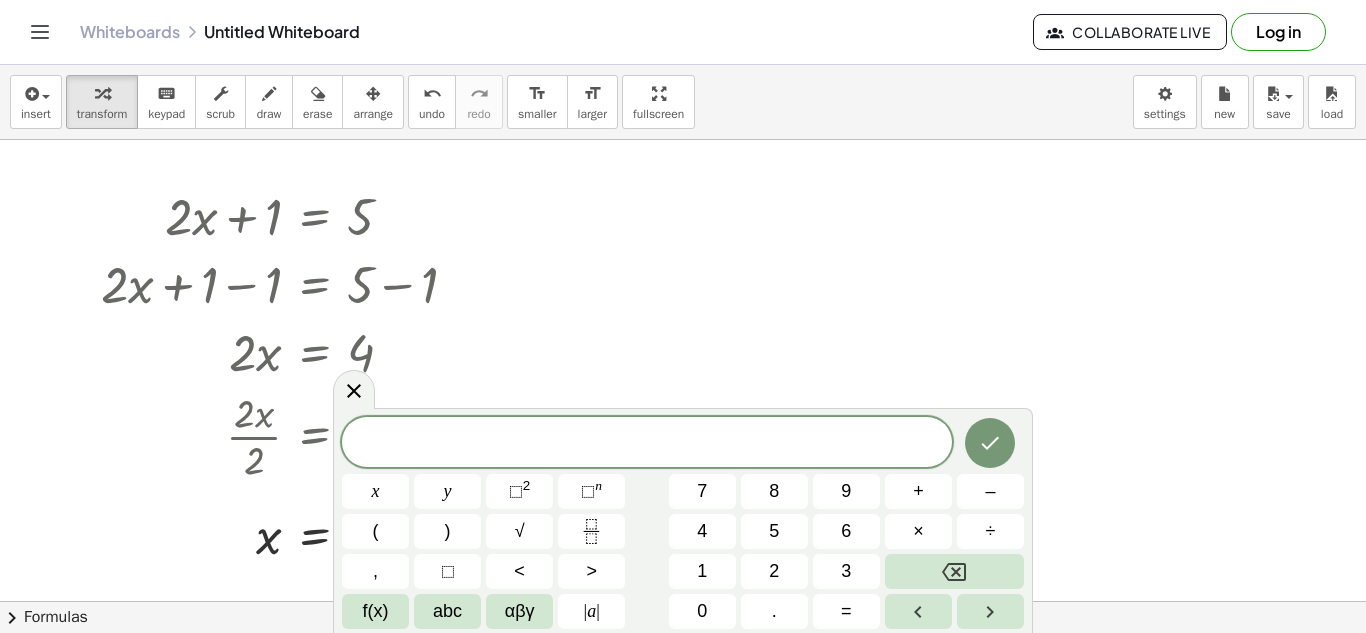 scroll, scrollTop: 5, scrollLeft: 0, axis: vertical 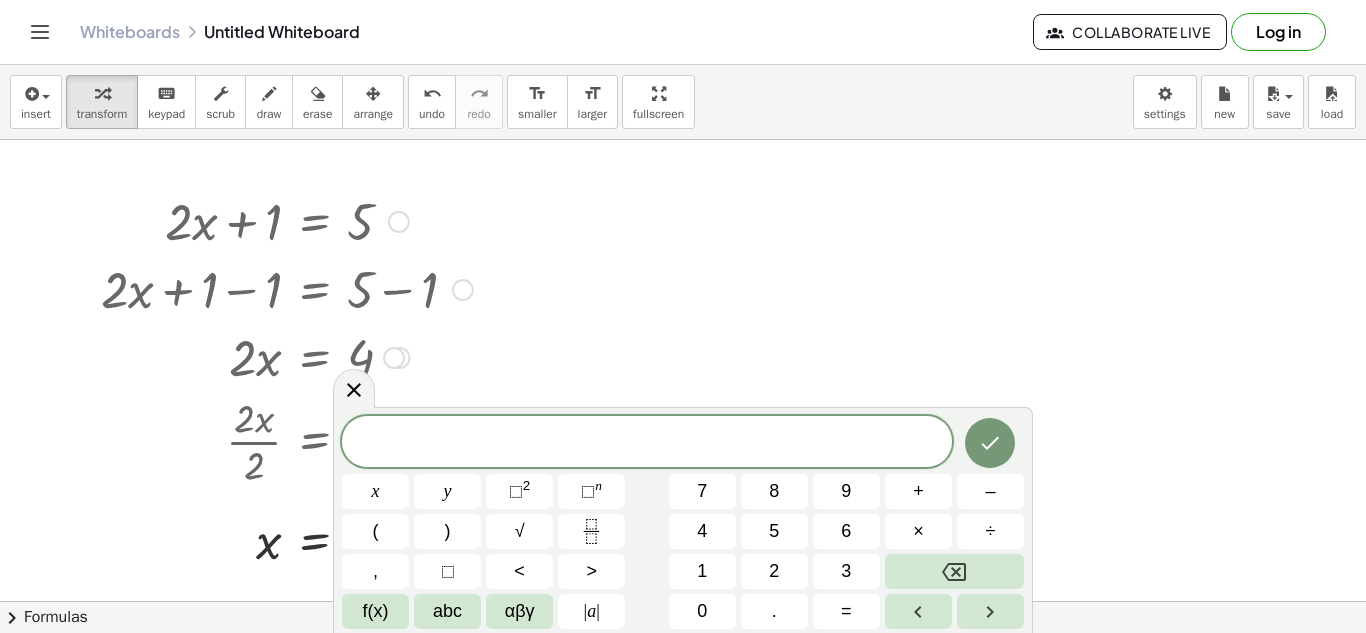drag, startPoint x: 272, startPoint y: 224, endPoint x: 358, endPoint y: 208, distance: 87.47571 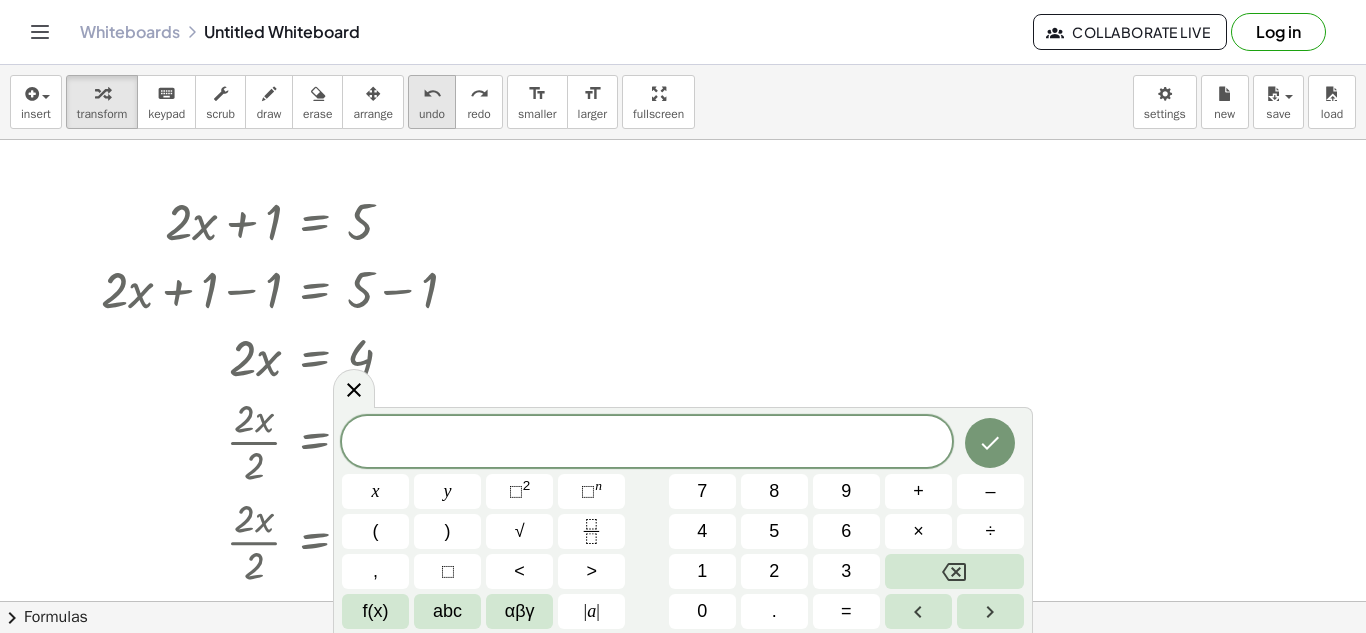 click on "undo" at bounding box center (432, 114) 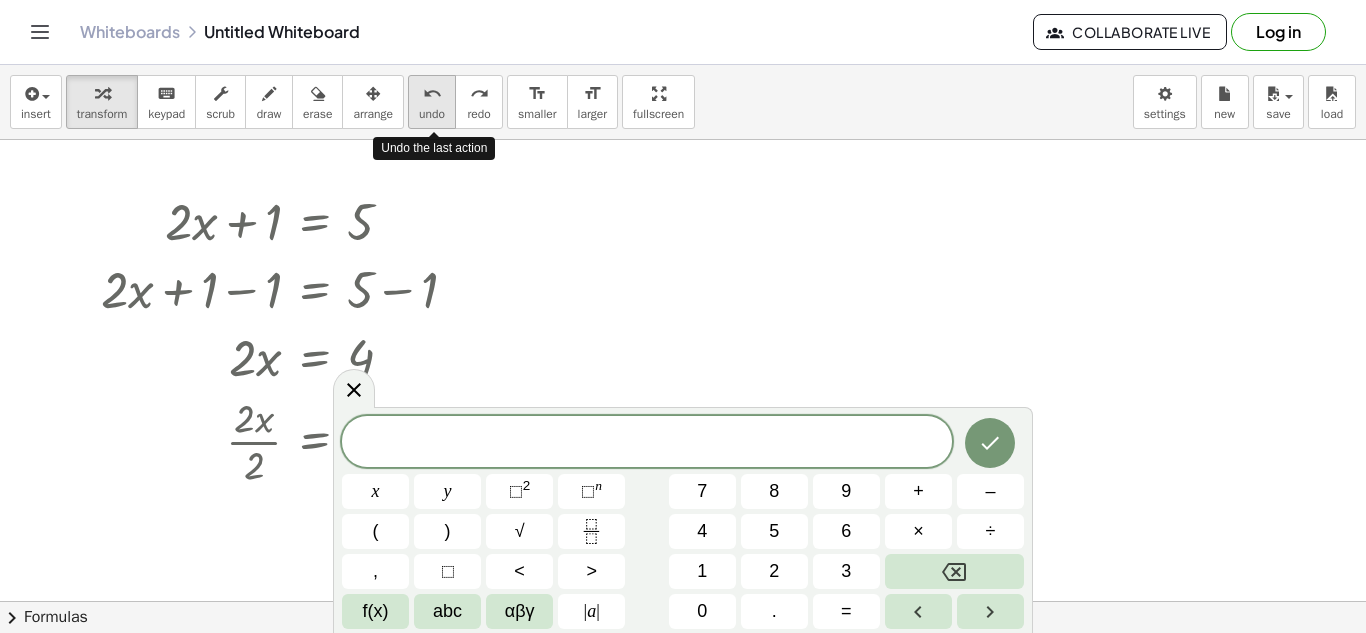 click on "undo" at bounding box center [432, 114] 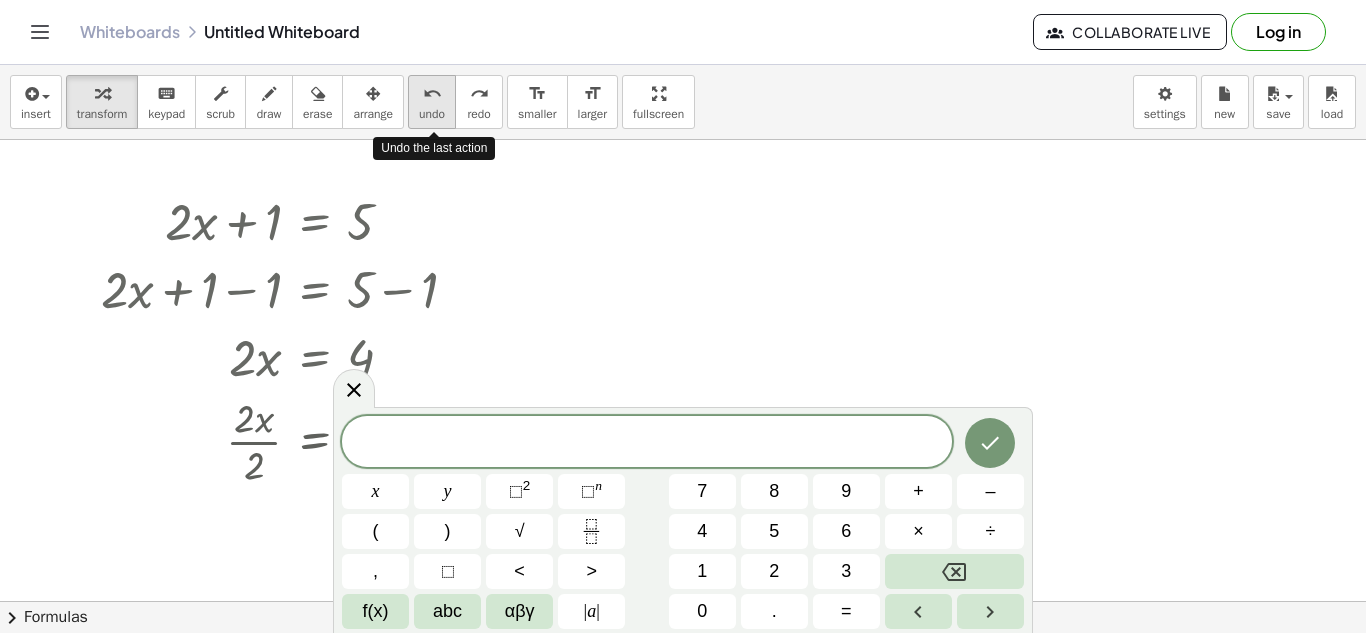 click on "undo" at bounding box center (432, 114) 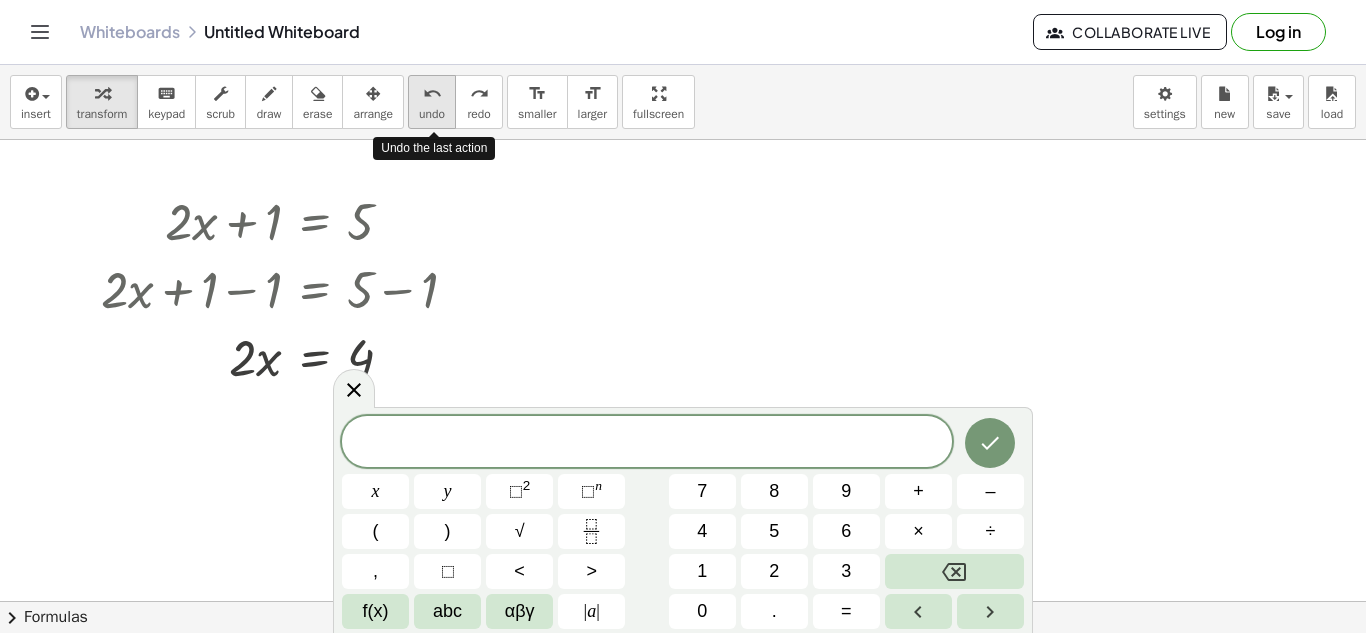 click on "undo" at bounding box center [432, 114] 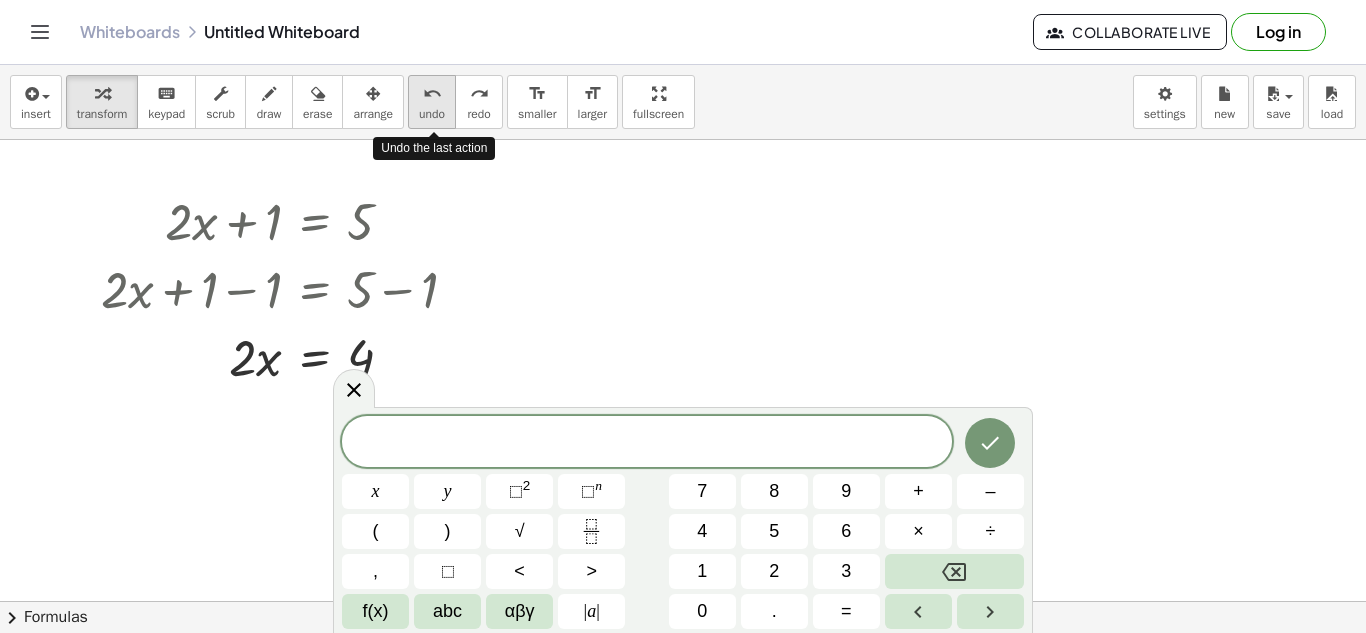click on "undo" at bounding box center (432, 114) 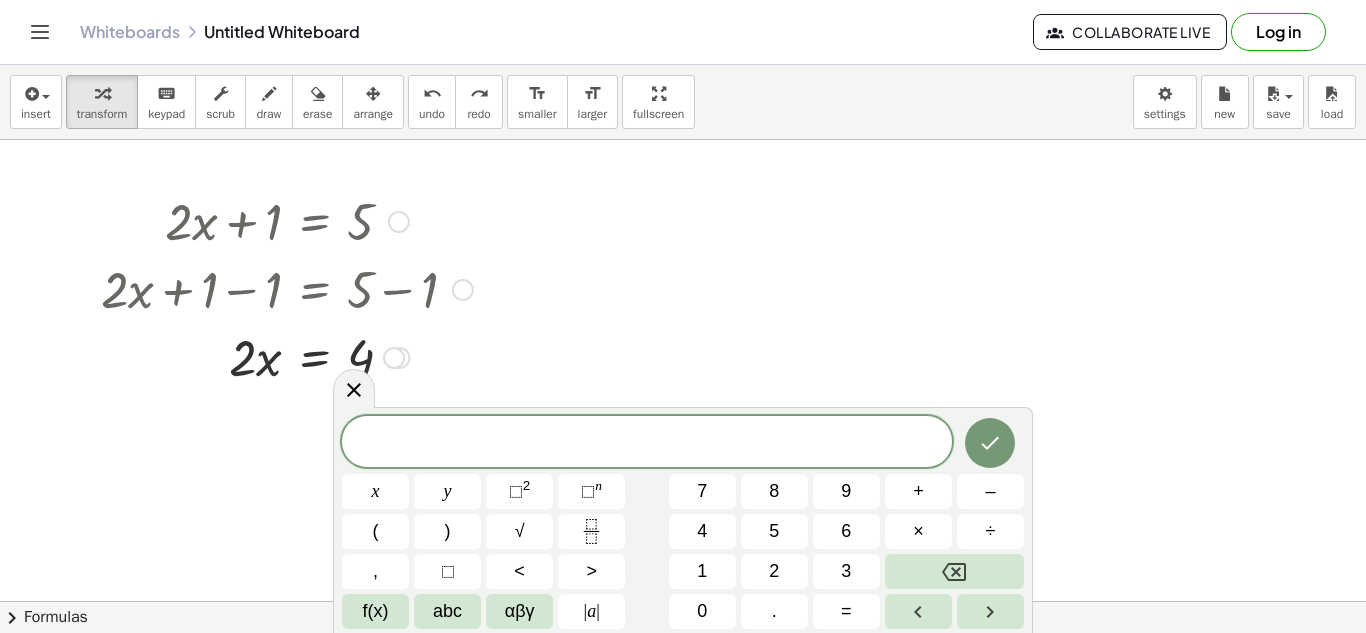 click at bounding box center [400, 358] 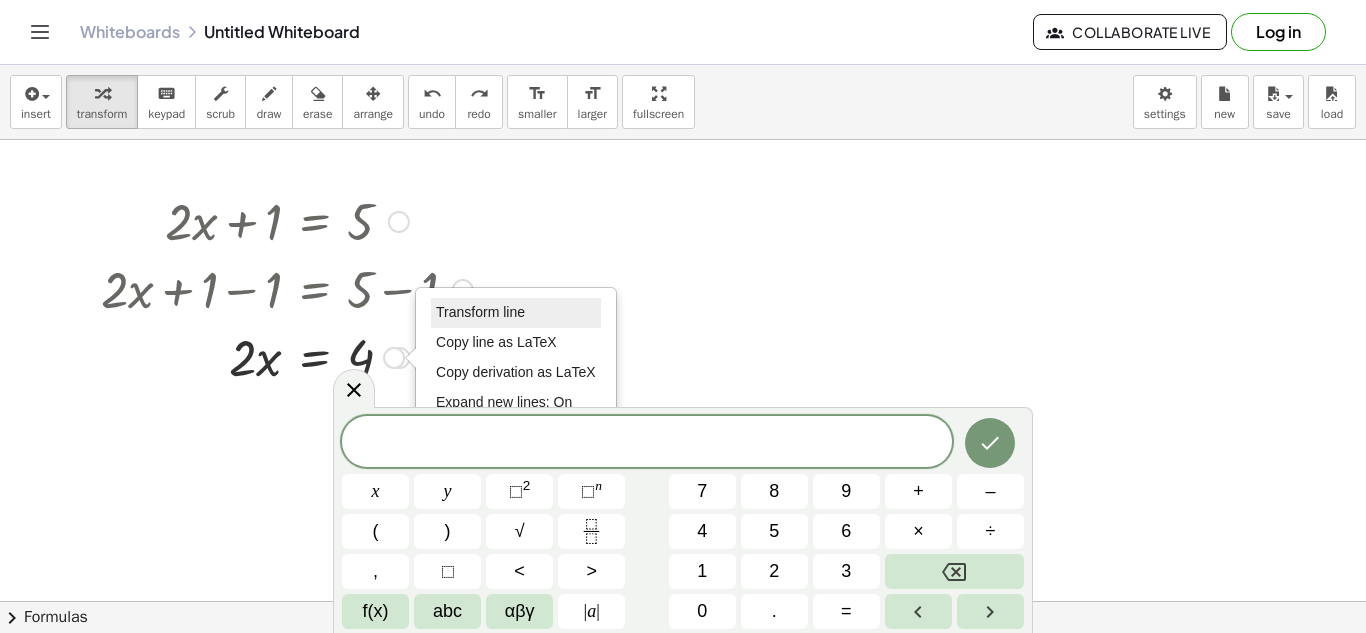 click on "Transform line" at bounding box center (480, 312) 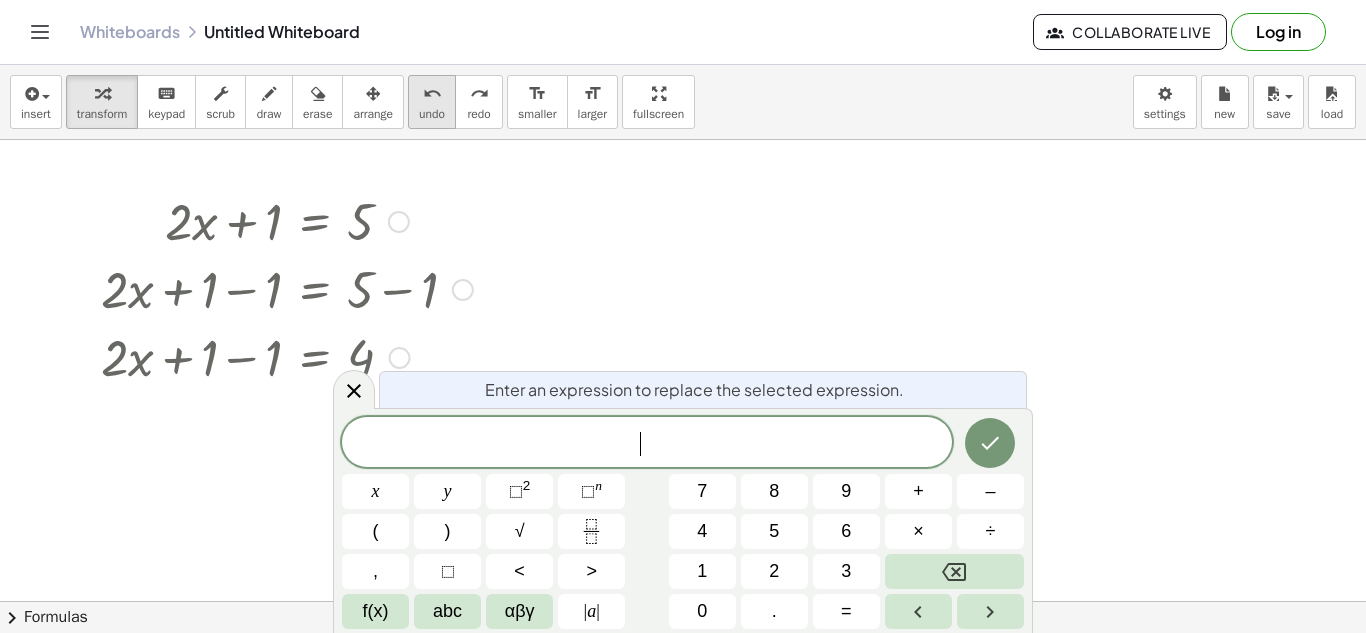 click on "undo" at bounding box center (432, 114) 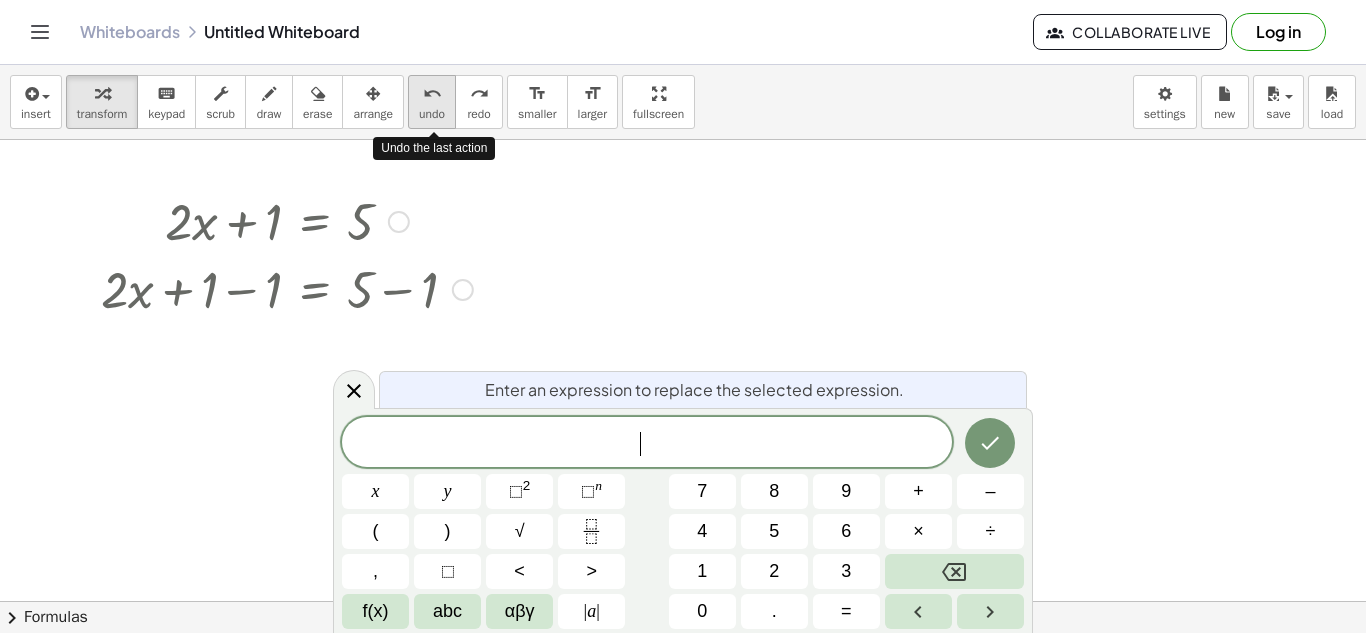 click on "undo" at bounding box center (432, 114) 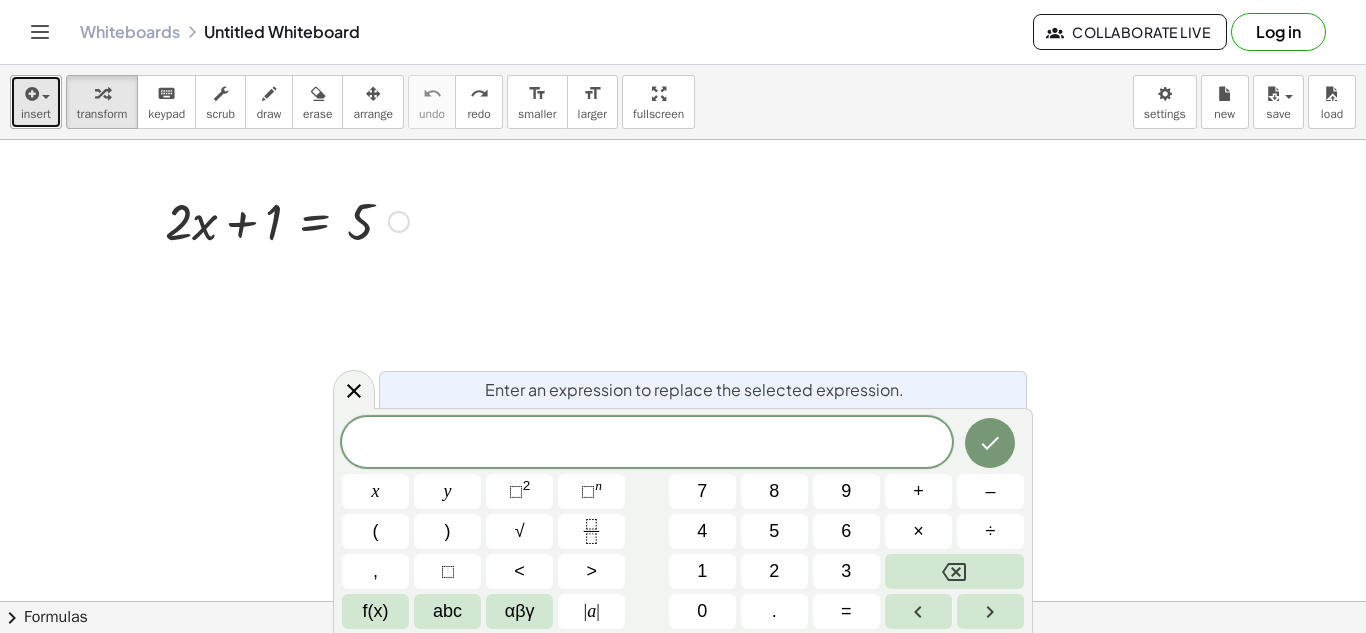 click on "insert" at bounding box center (36, 102) 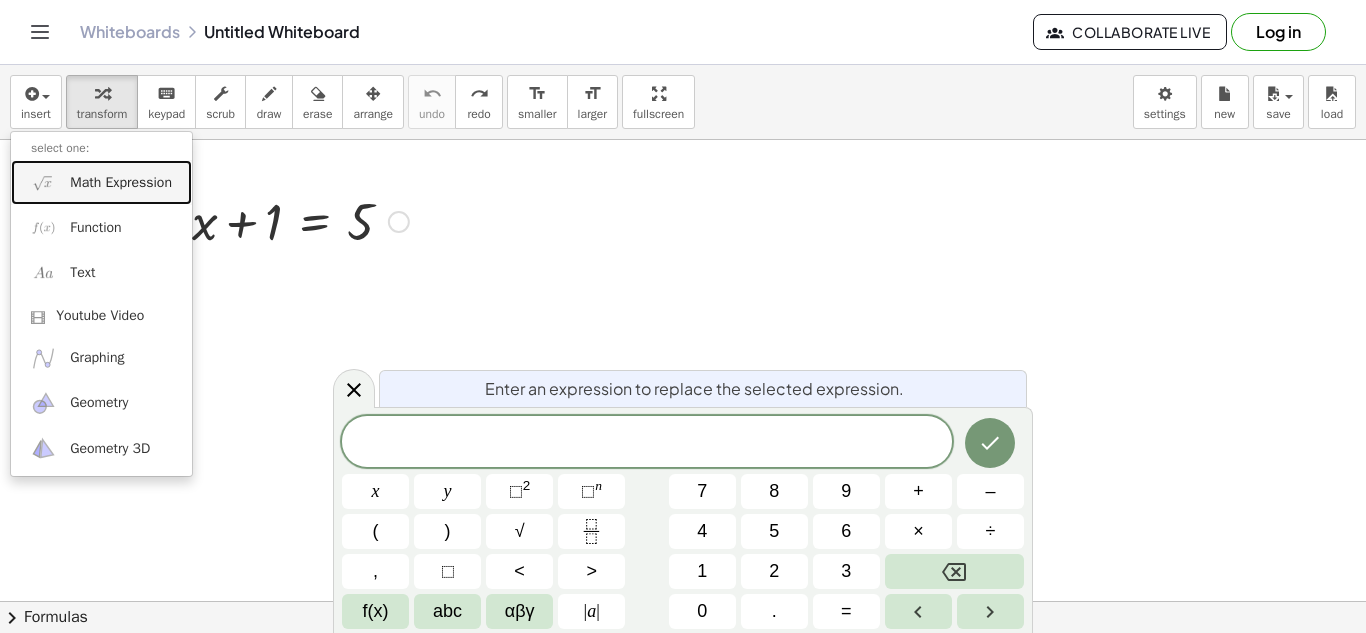 click on "Math Expression" at bounding box center [121, 183] 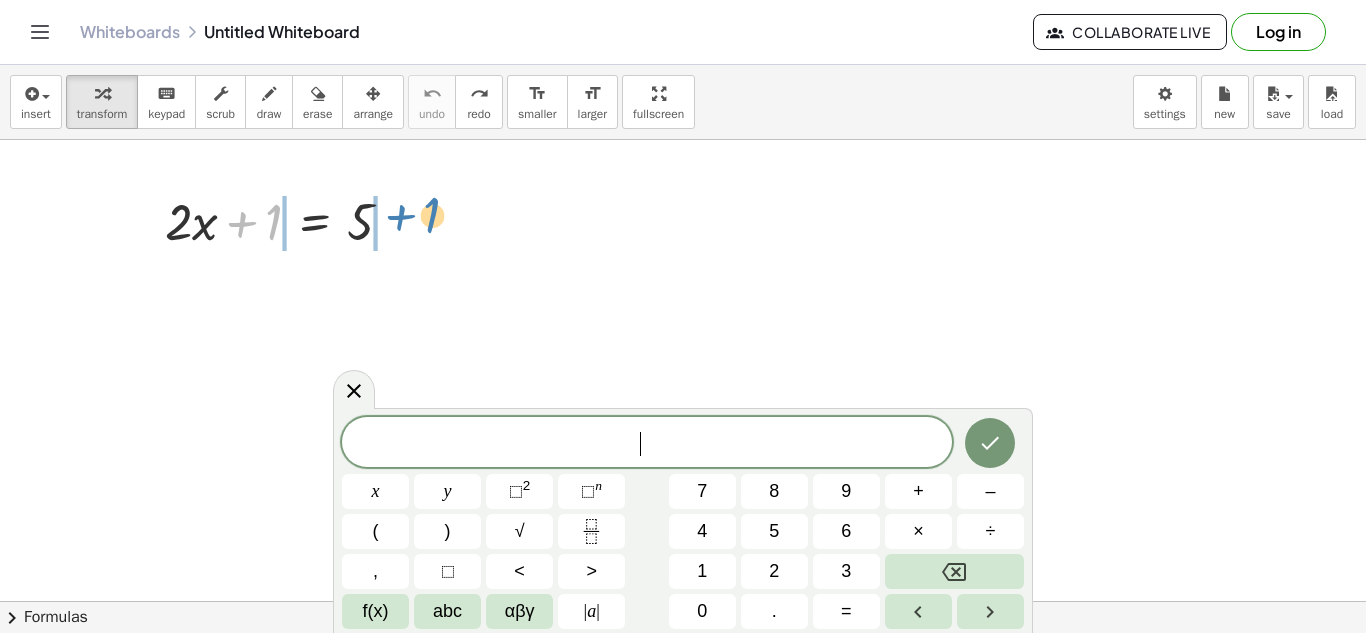 drag, startPoint x: 246, startPoint y: 228, endPoint x: 406, endPoint y: 222, distance: 160.11246 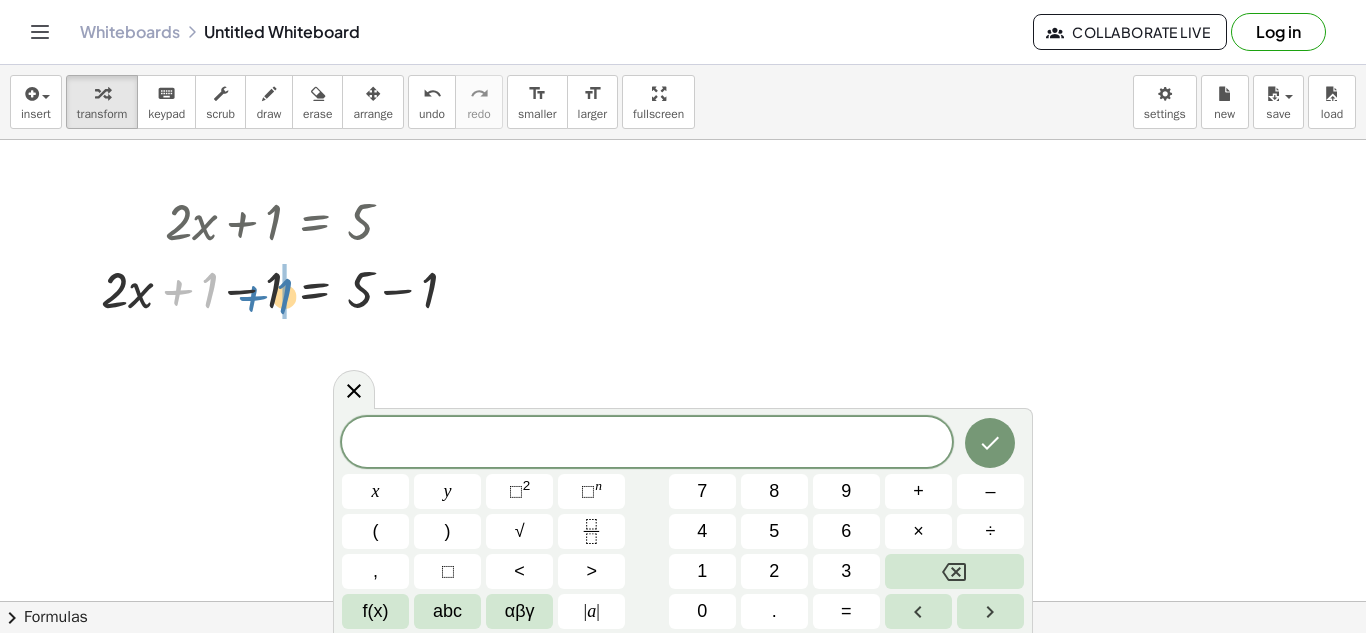 drag, startPoint x: 186, startPoint y: 290, endPoint x: 267, endPoint y: 296, distance: 81.22192 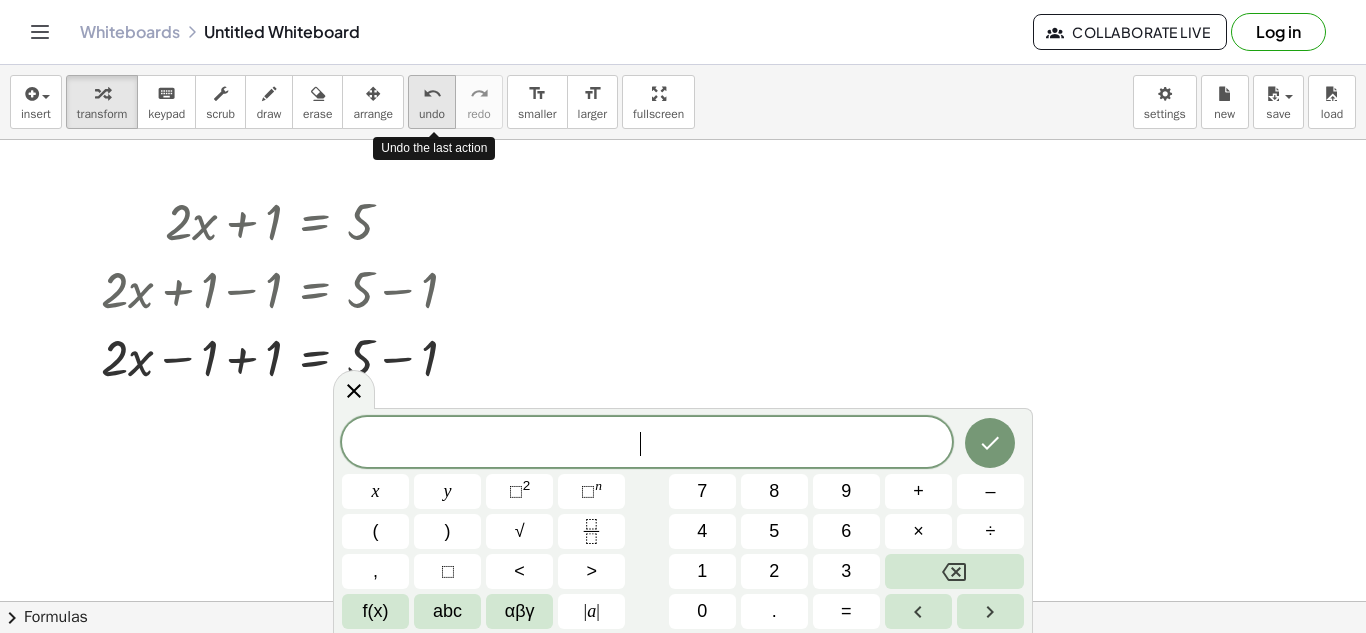 click on "undo" at bounding box center [432, 114] 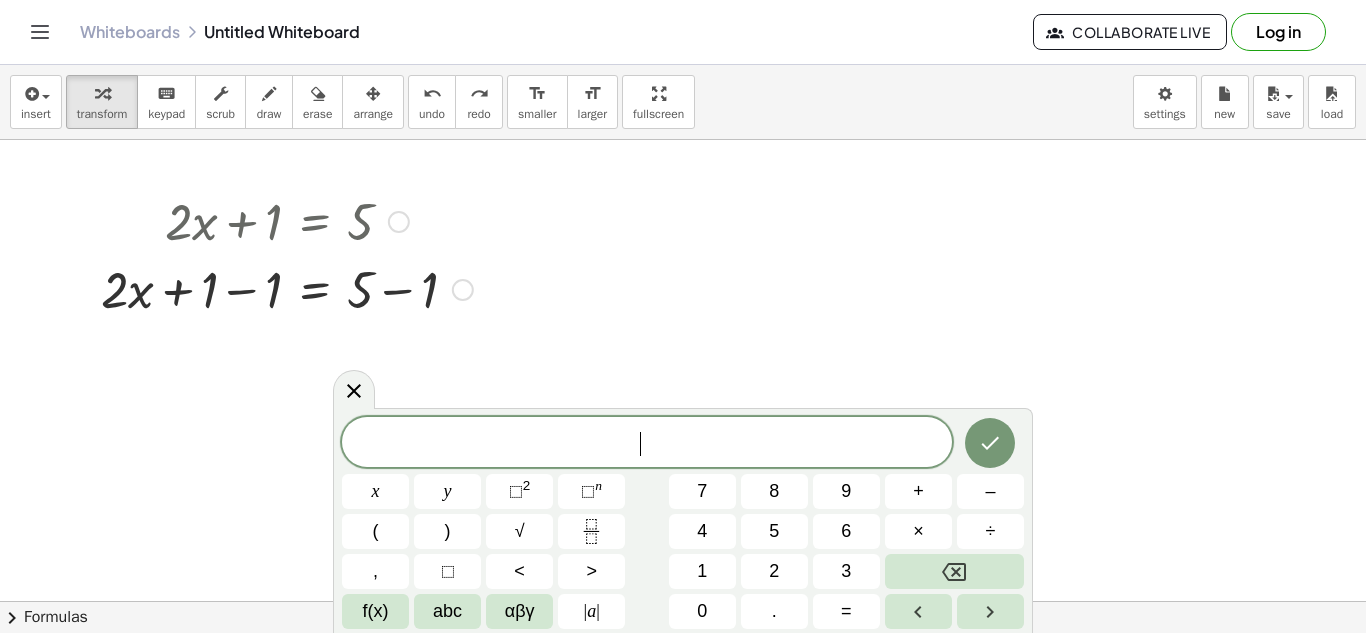 click at bounding box center (287, 288) 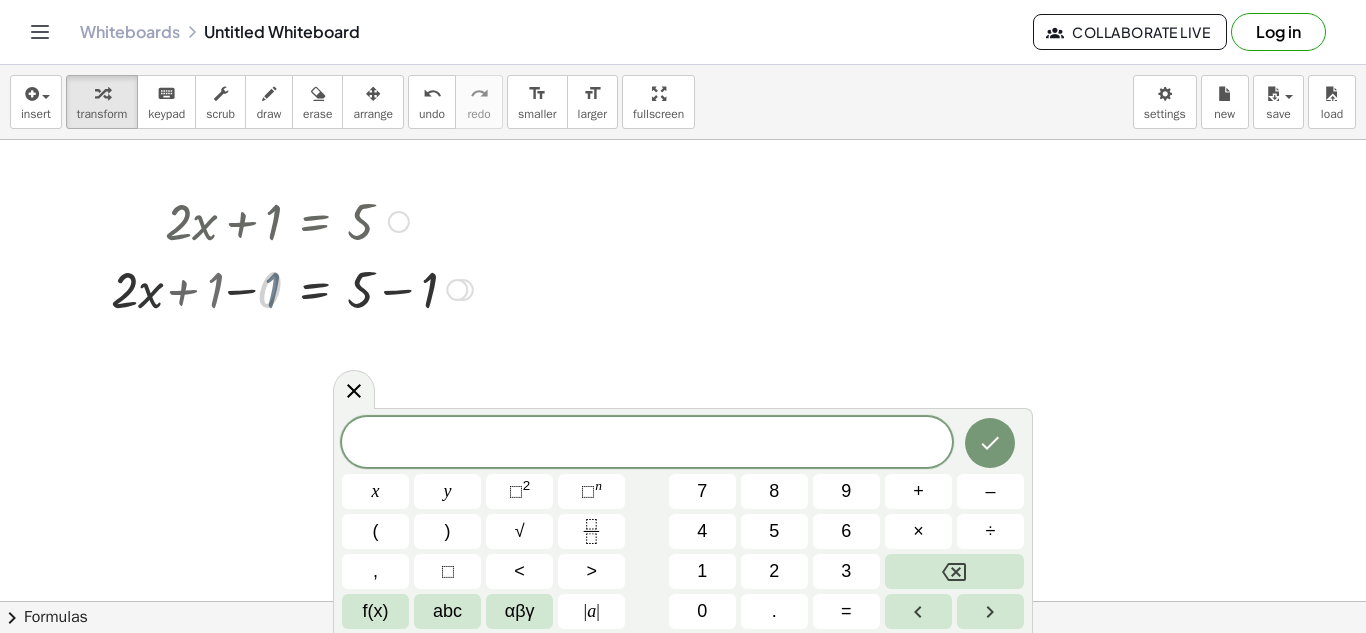click at bounding box center [287, 288] 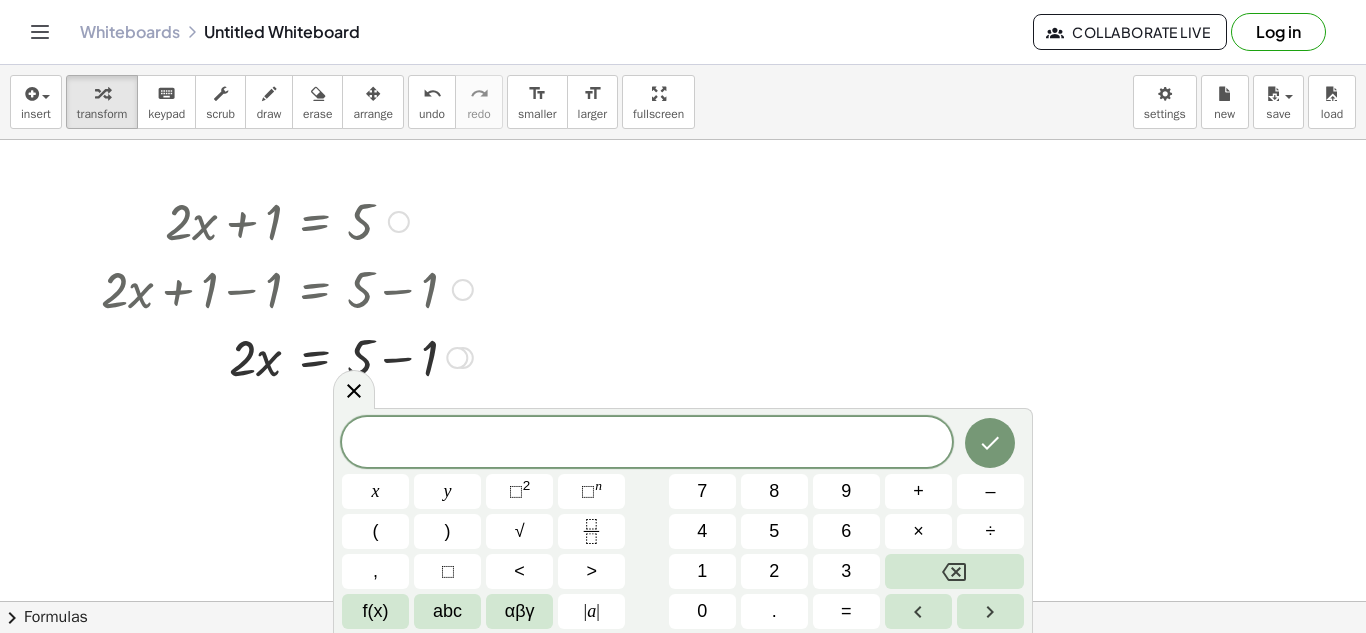 click at bounding box center [287, 356] 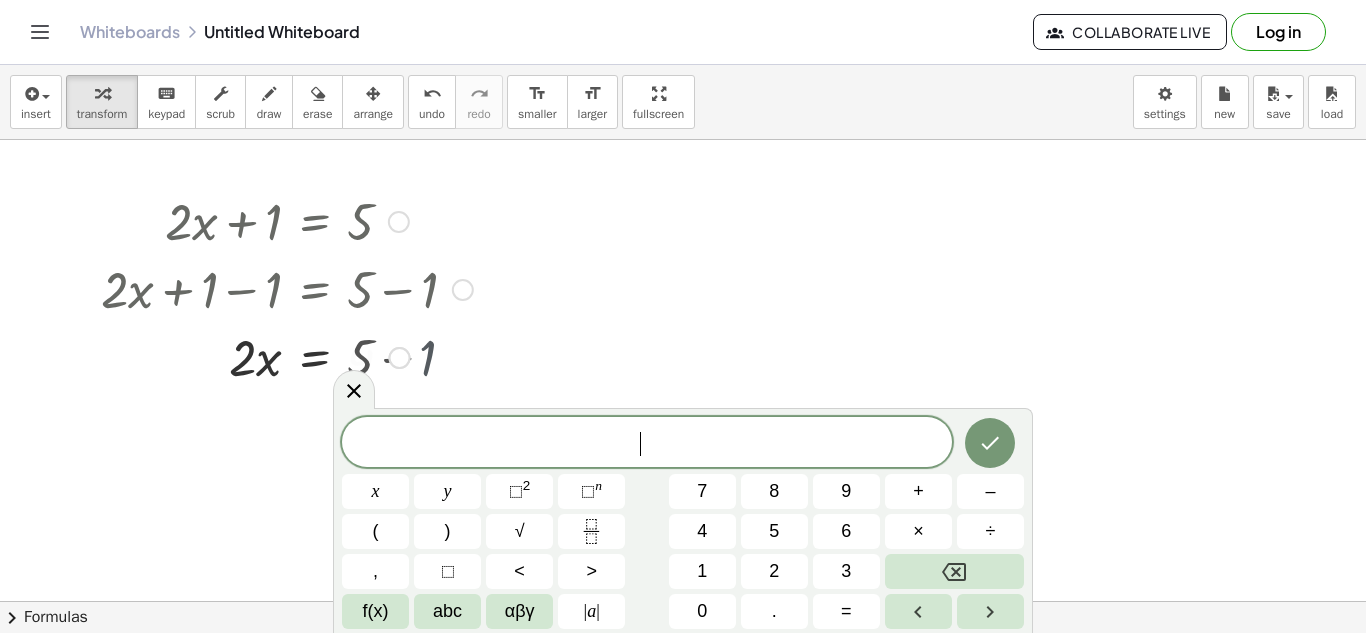 click at bounding box center [287, 356] 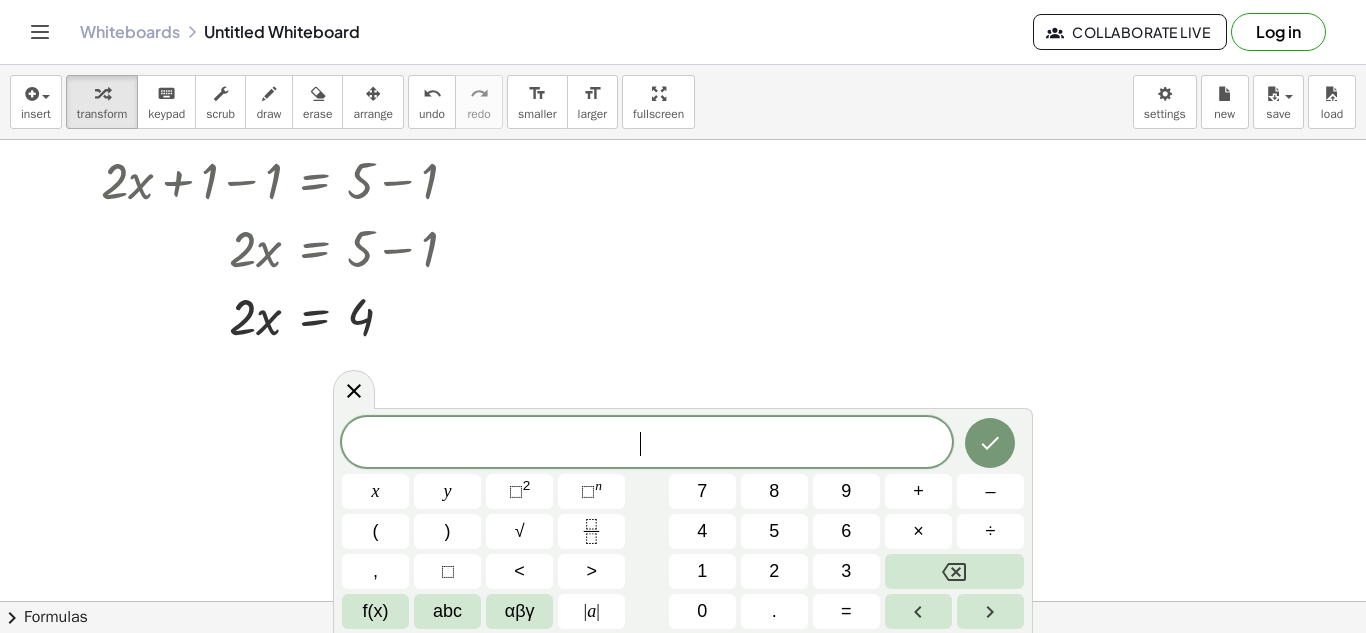 scroll, scrollTop: 138, scrollLeft: 0, axis: vertical 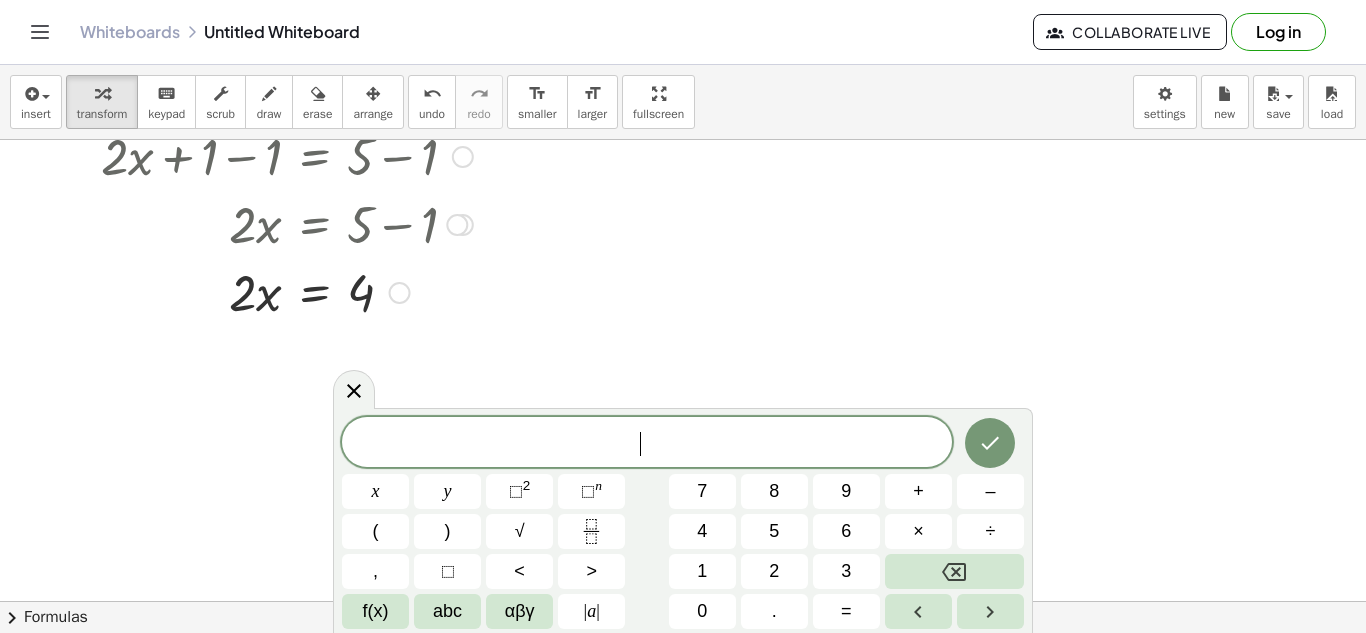 click at bounding box center [287, 291] 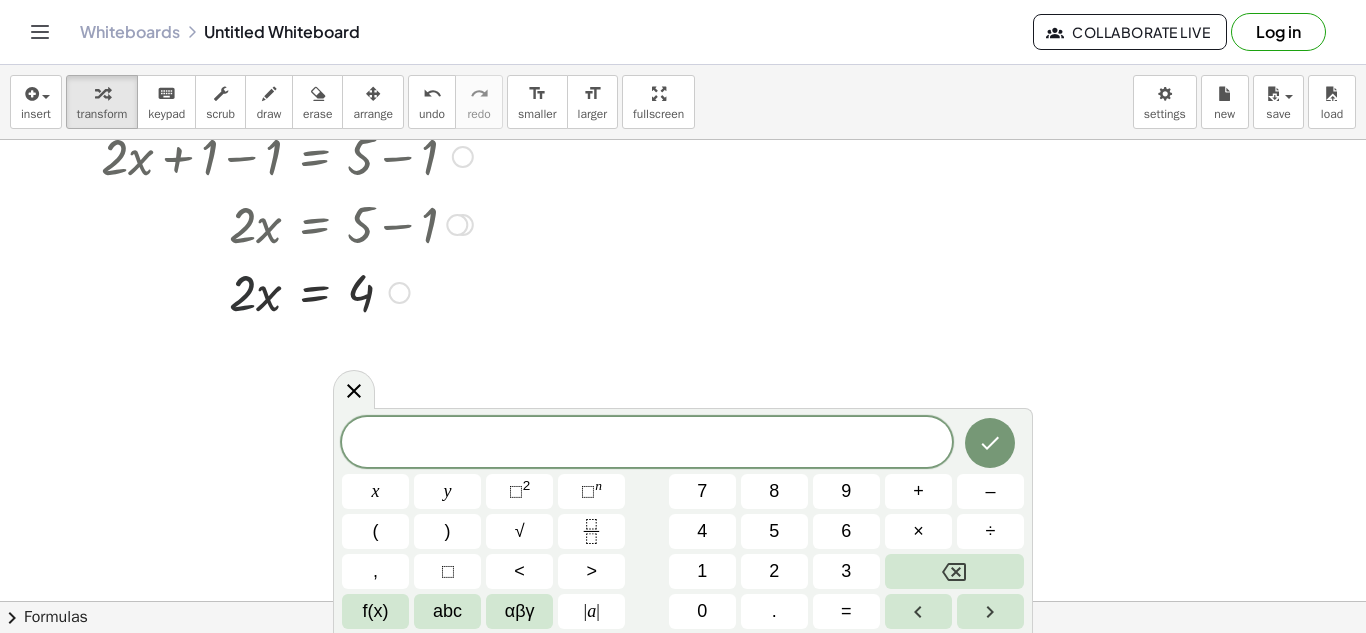 click at bounding box center [287, 291] 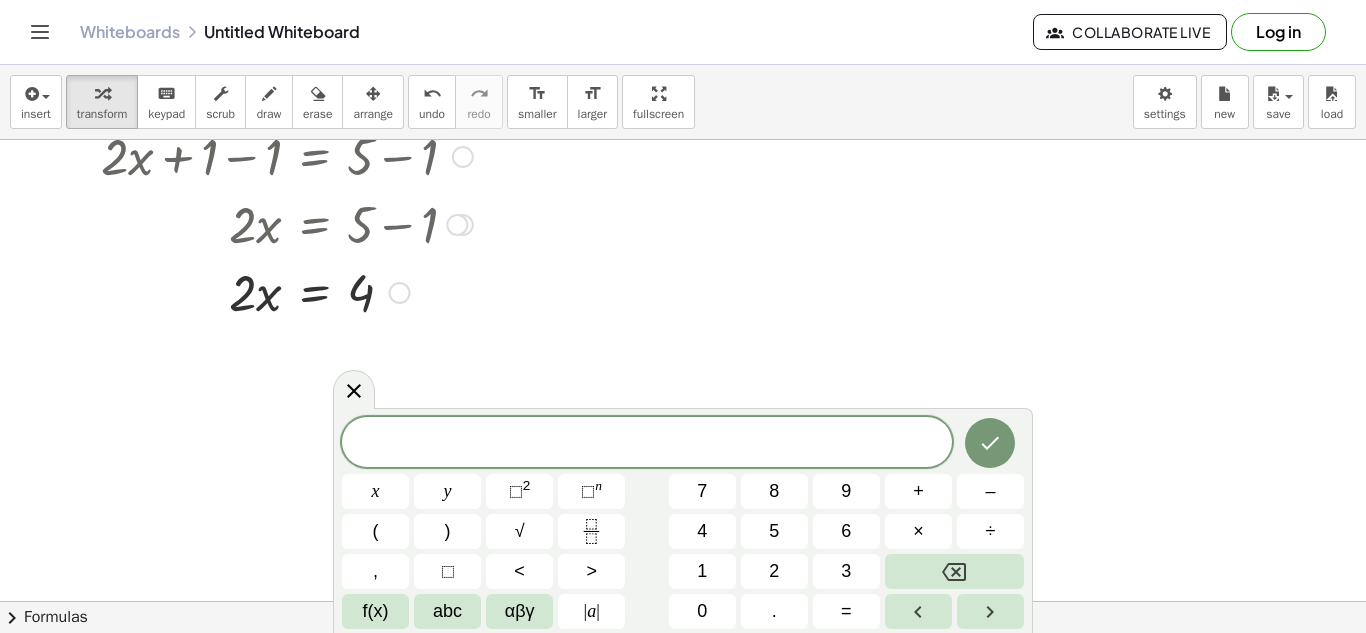 click at bounding box center (287, 291) 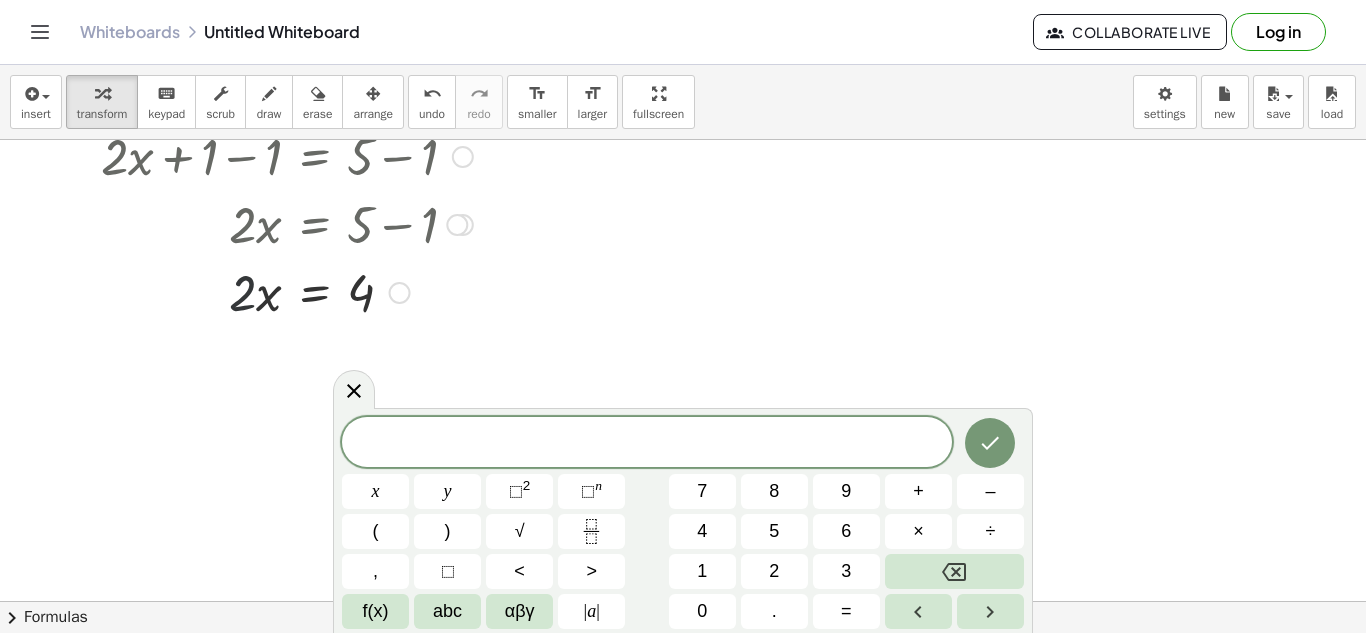 click at bounding box center (287, 291) 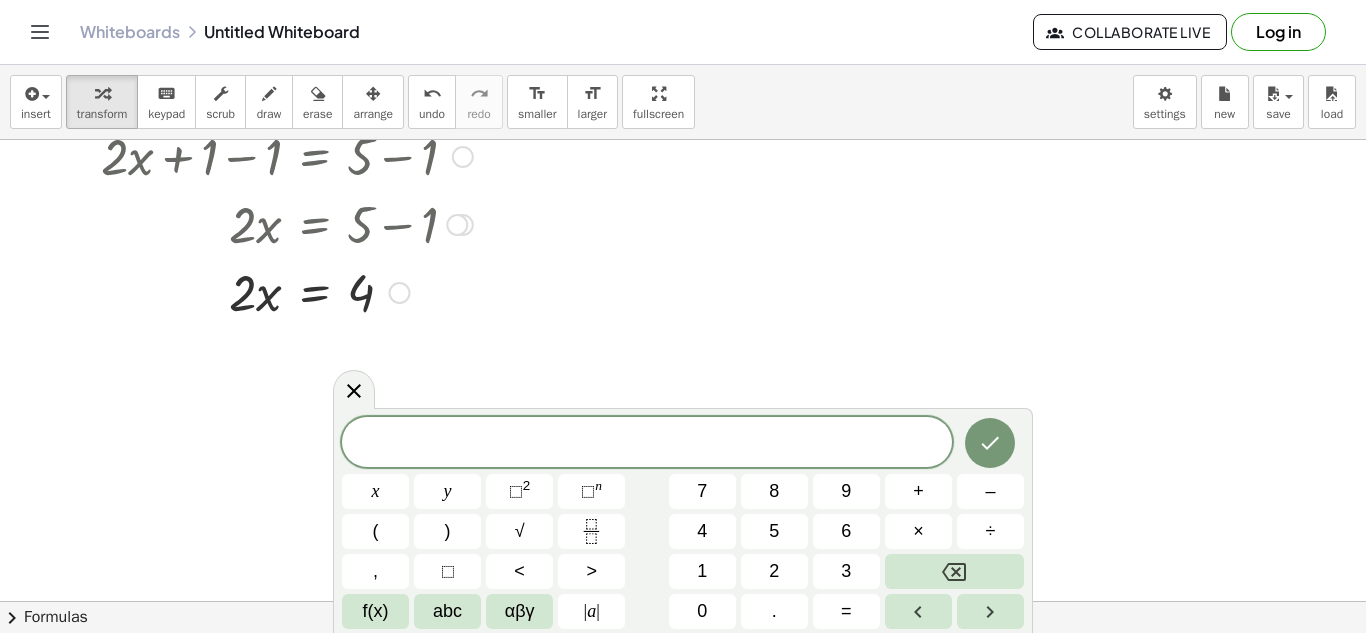 click at bounding box center [287, 291] 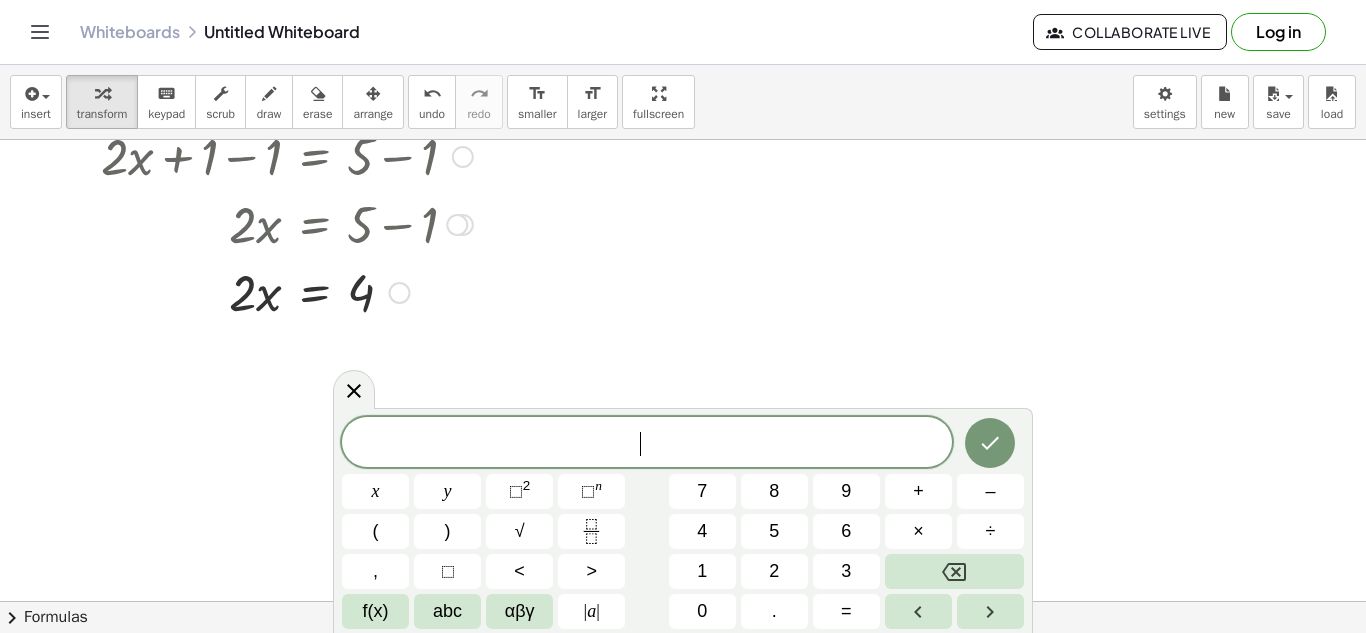 click at bounding box center [287, 291] 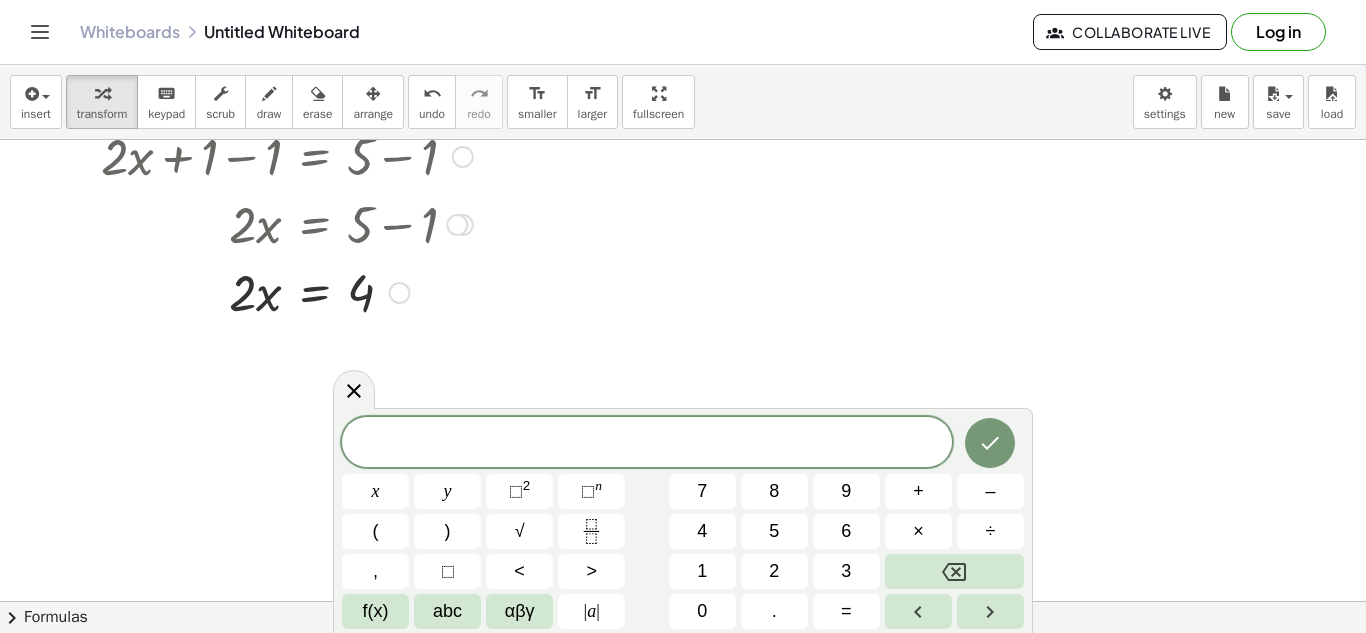click at bounding box center (287, 291) 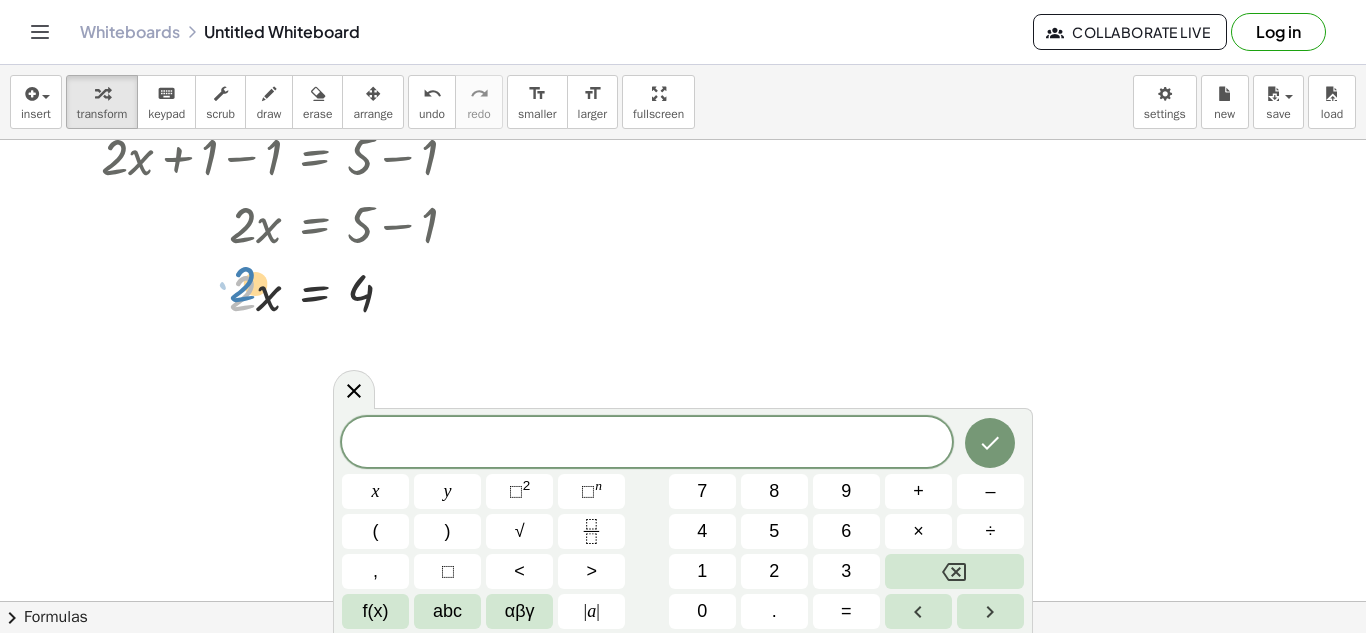 drag, startPoint x: 243, startPoint y: 292, endPoint x: 230, endPoint y: 276, distance: 20.615528 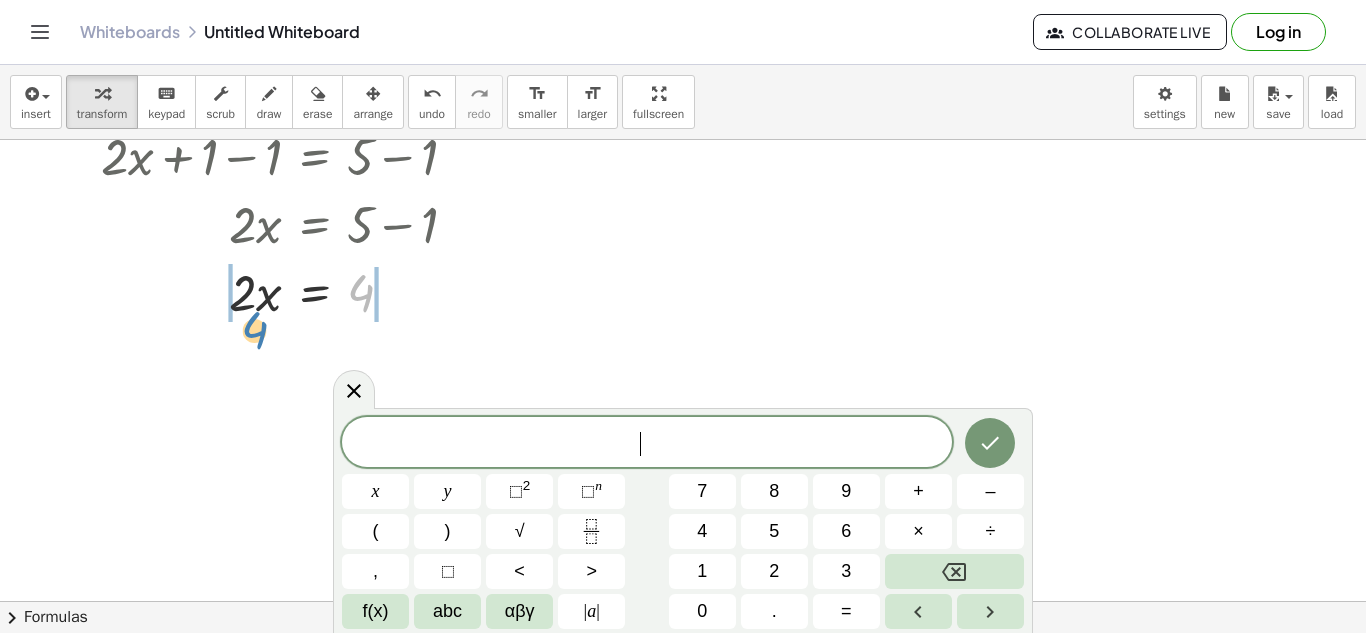 drag, startPoint x: 372, startPoint y: 294, endPoint x: 262, endPoint y: 331, distance: 116.05602 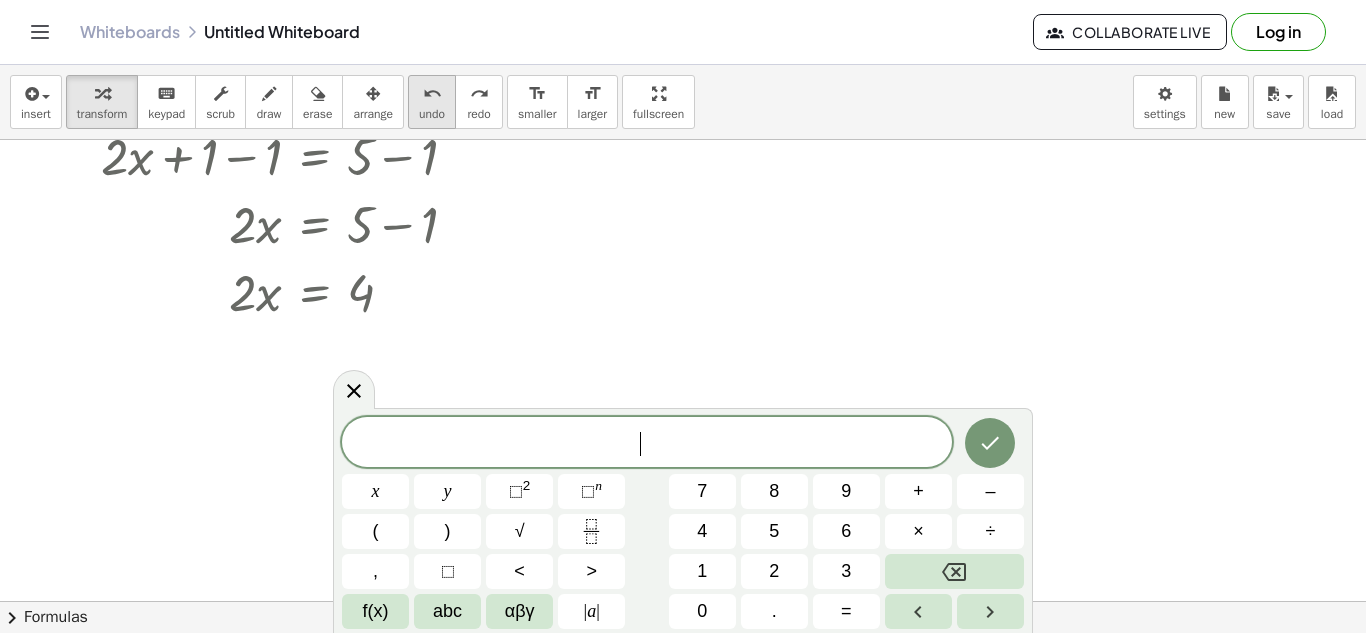 click on "undo" at bounding box center [432, 114] 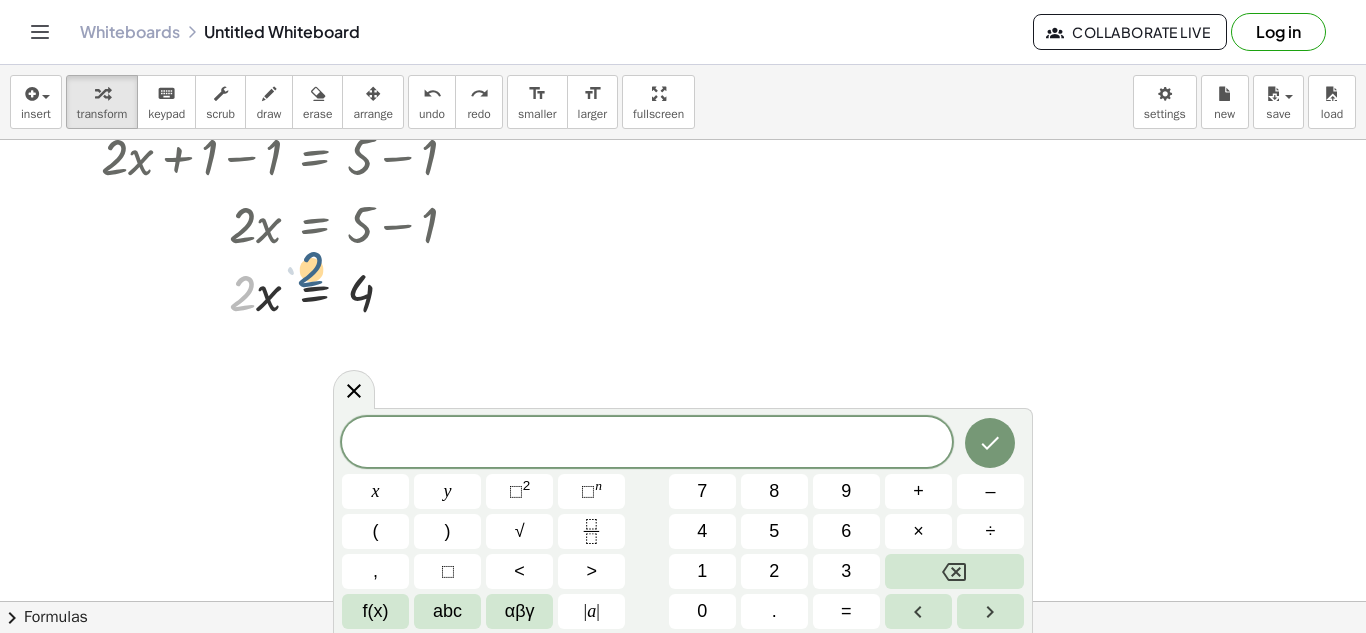 drag, startPoint x: 245, startPoint y: 282, endPoint x: 340, endPoint y: 274, distance: 95.33625 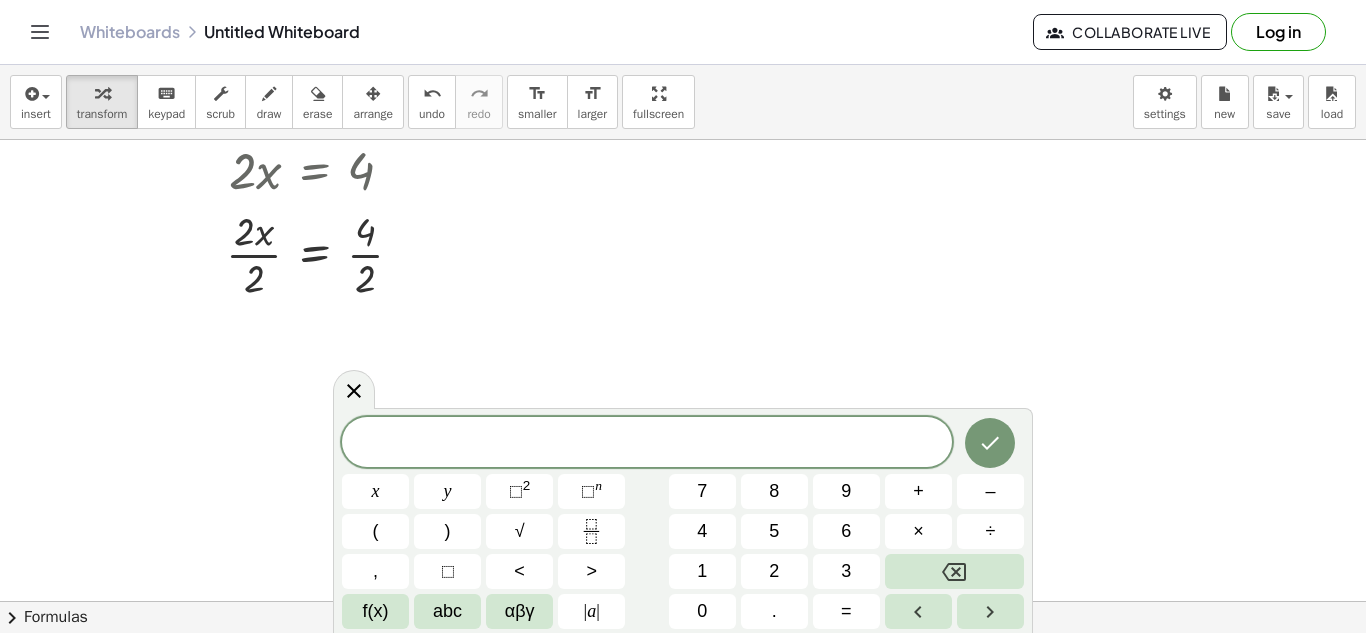scroll, scrollTop: 265, scrollLeft: 0, axis: vertical 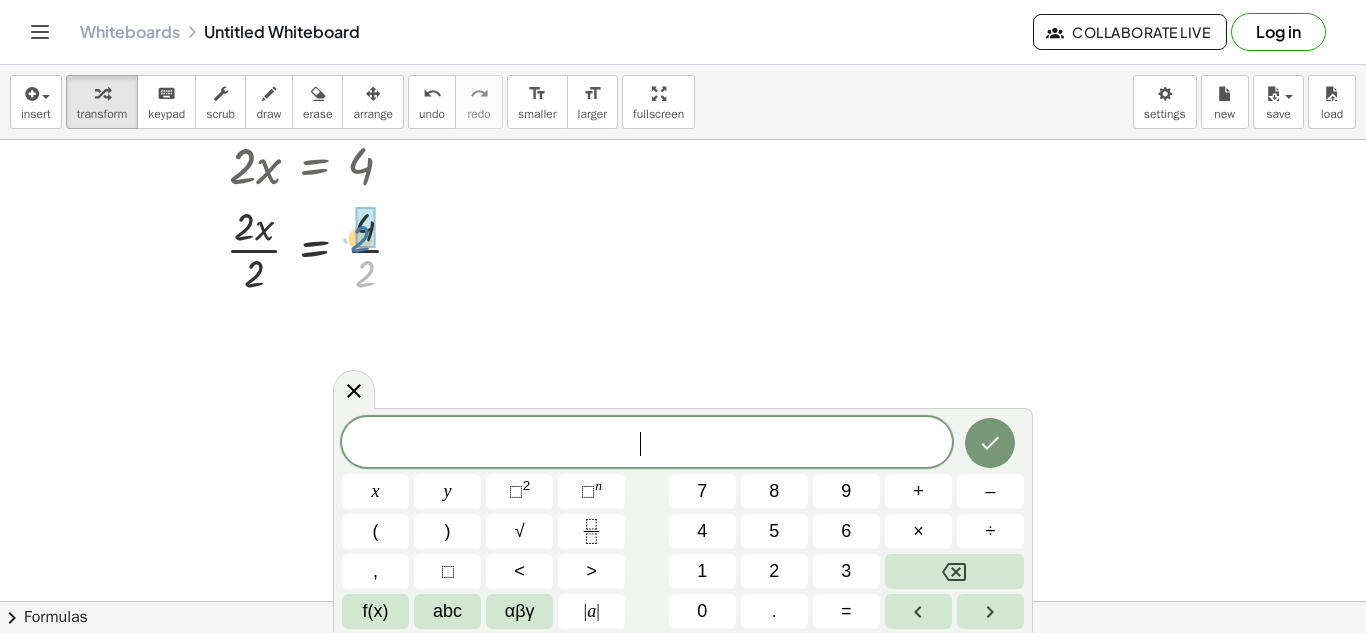 drag, startPoint x: 359, startPoint y: 282, endPoint x: 354, endPoint y: 246, distance: 36.345562 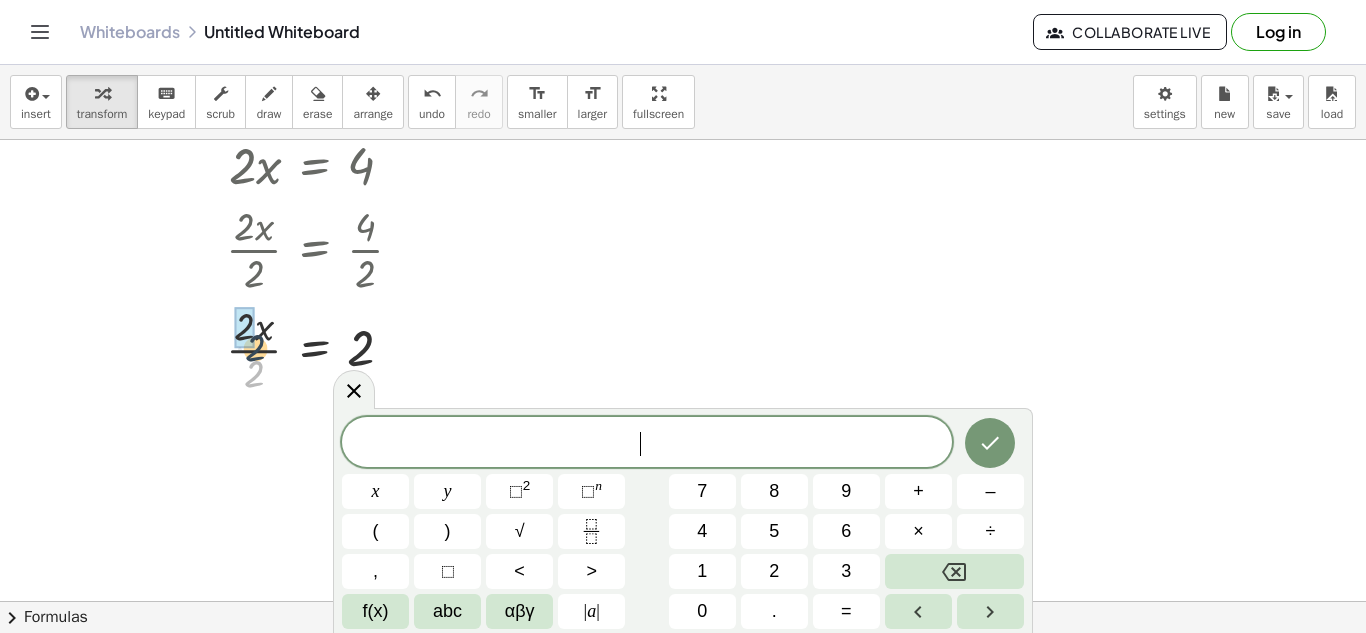 drag, startPoint x: 256, startPoint y: 371, endPoint x: 257, endPoint y: 345, distance: 26.019224 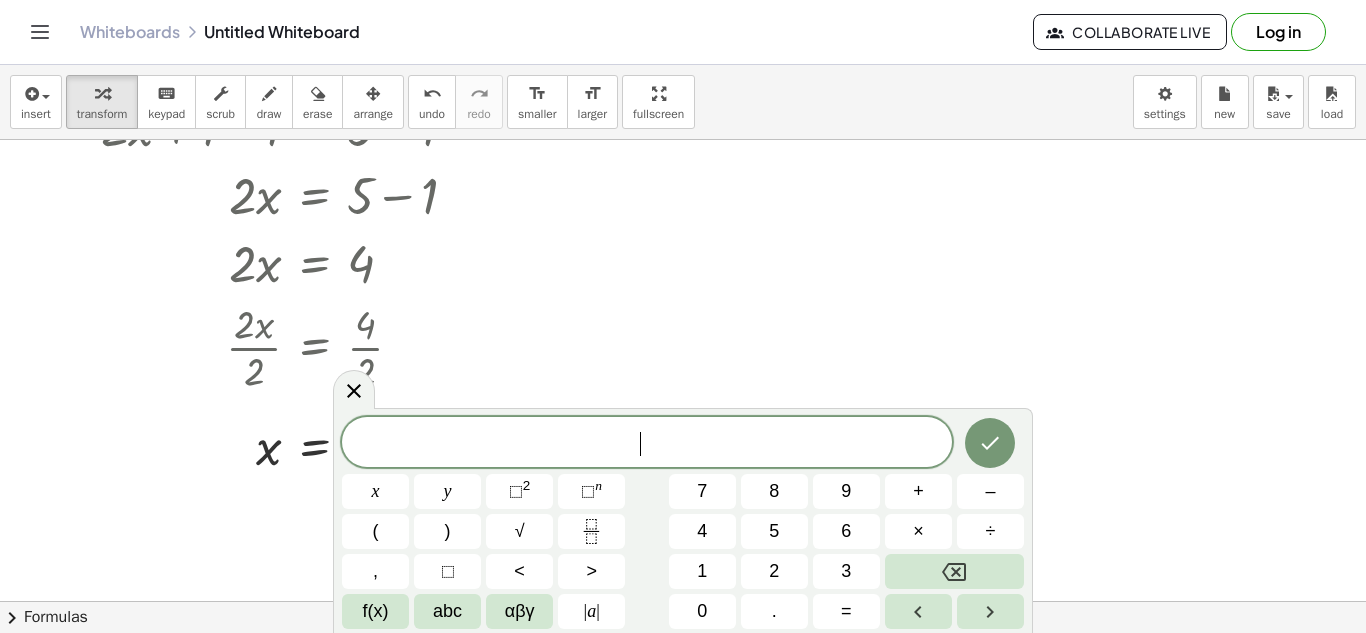 scroll, scrollTop: 0, scrollLeft: 0, axis: both 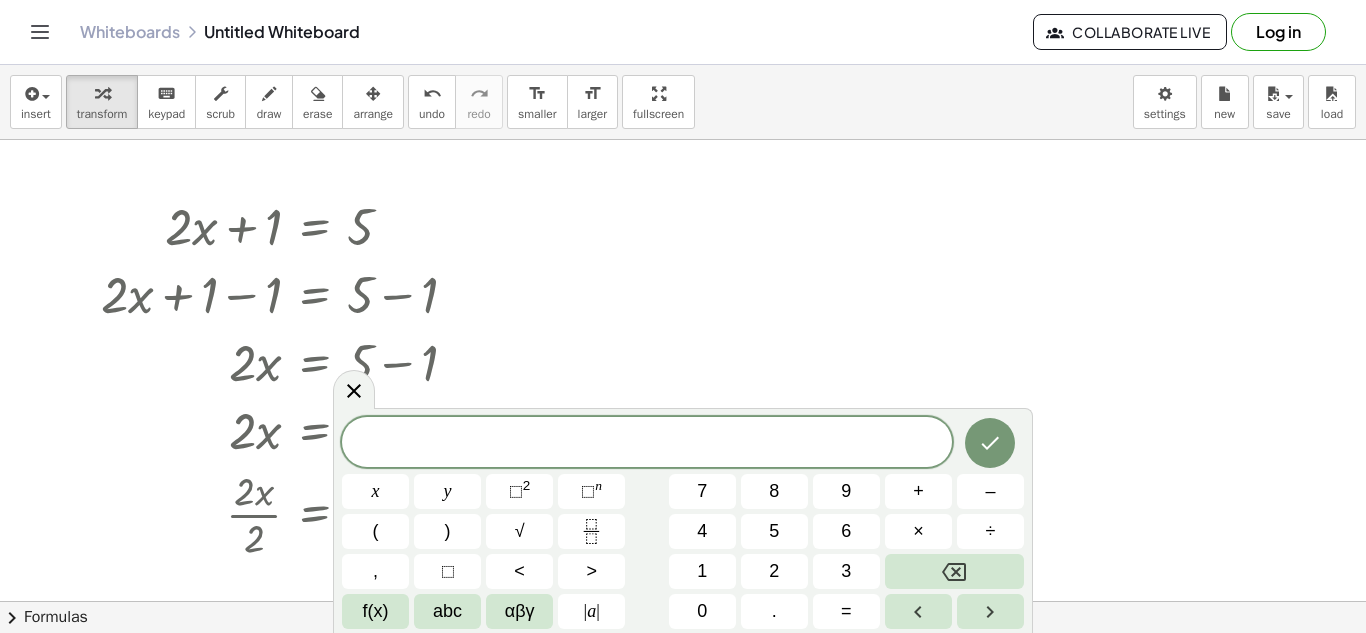 click at bounding box center [318, 361] 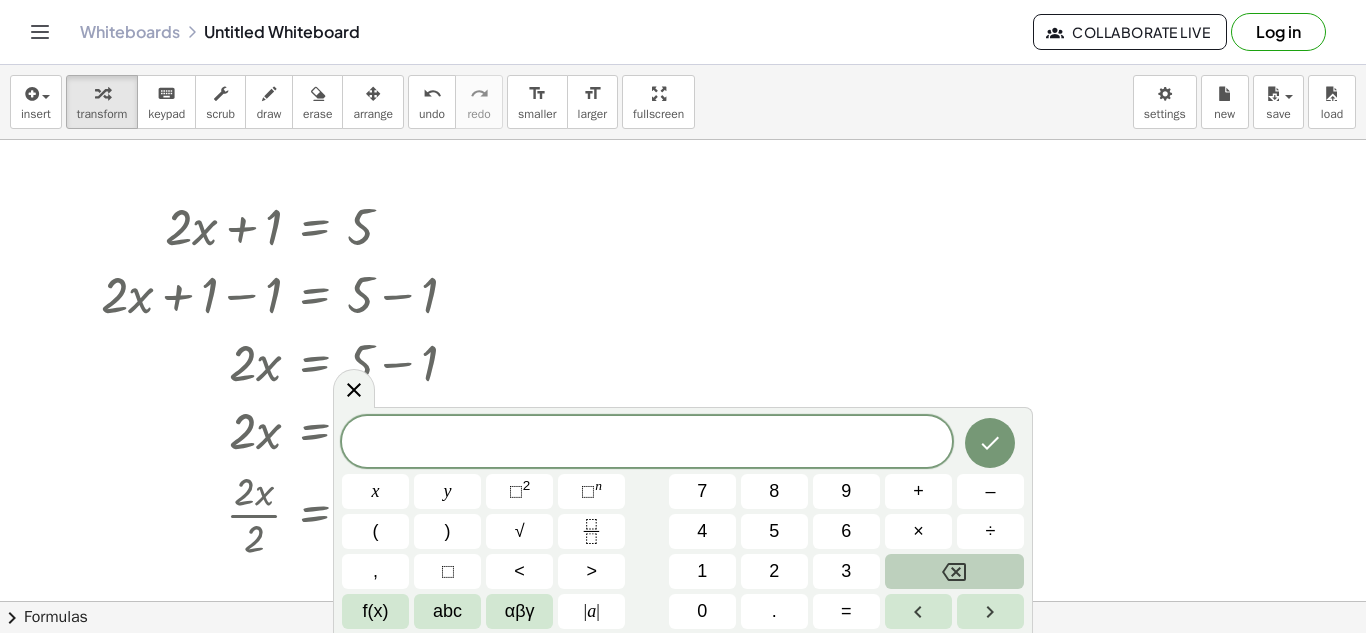 click 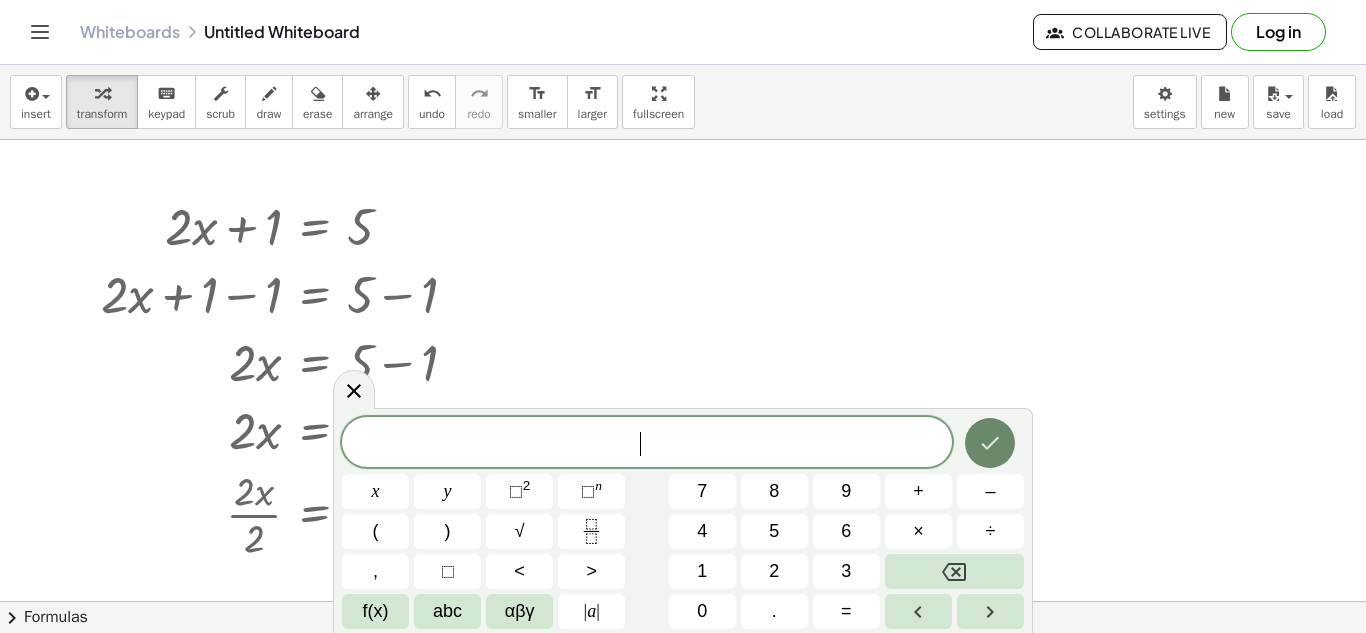 click 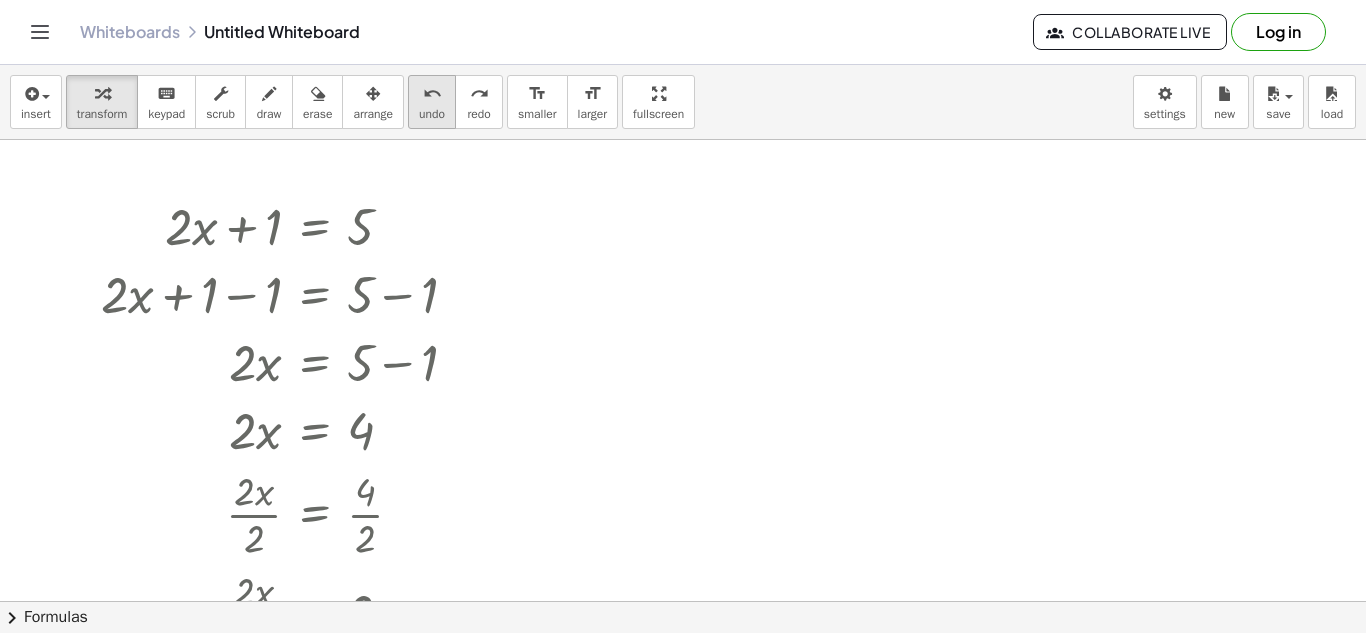 click on "undo" at bounding box center (432, 94) 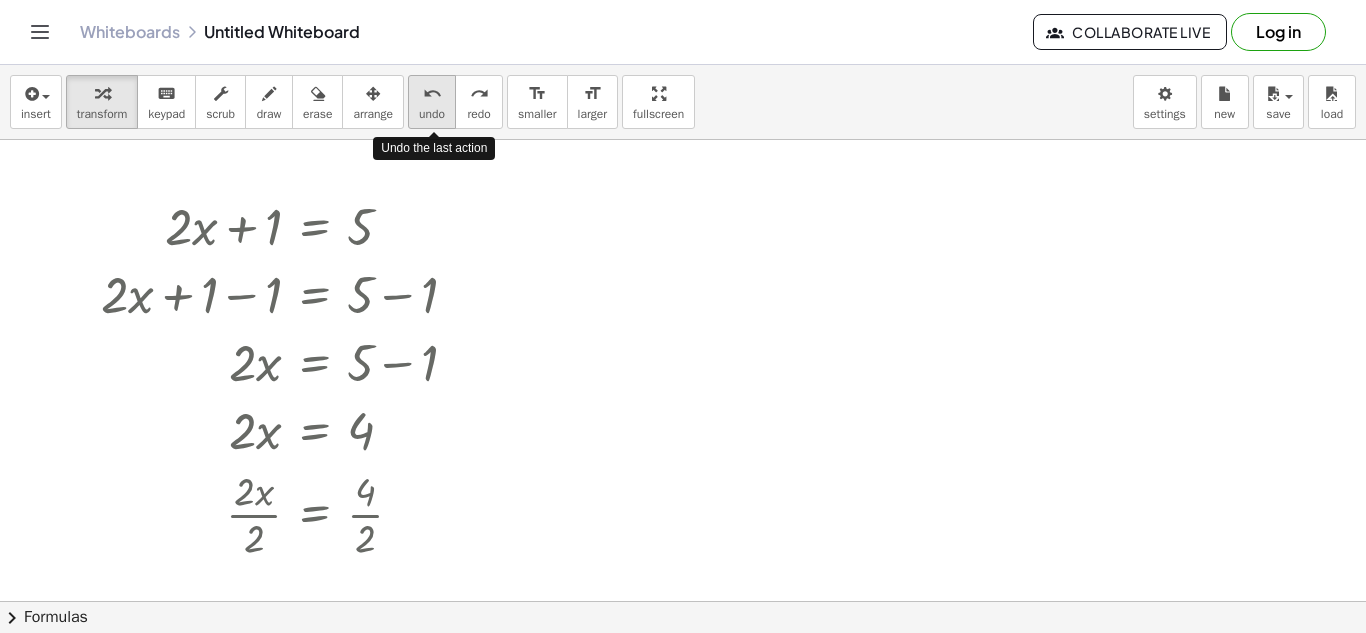 click on "undo" at bounding box center [432, 94] 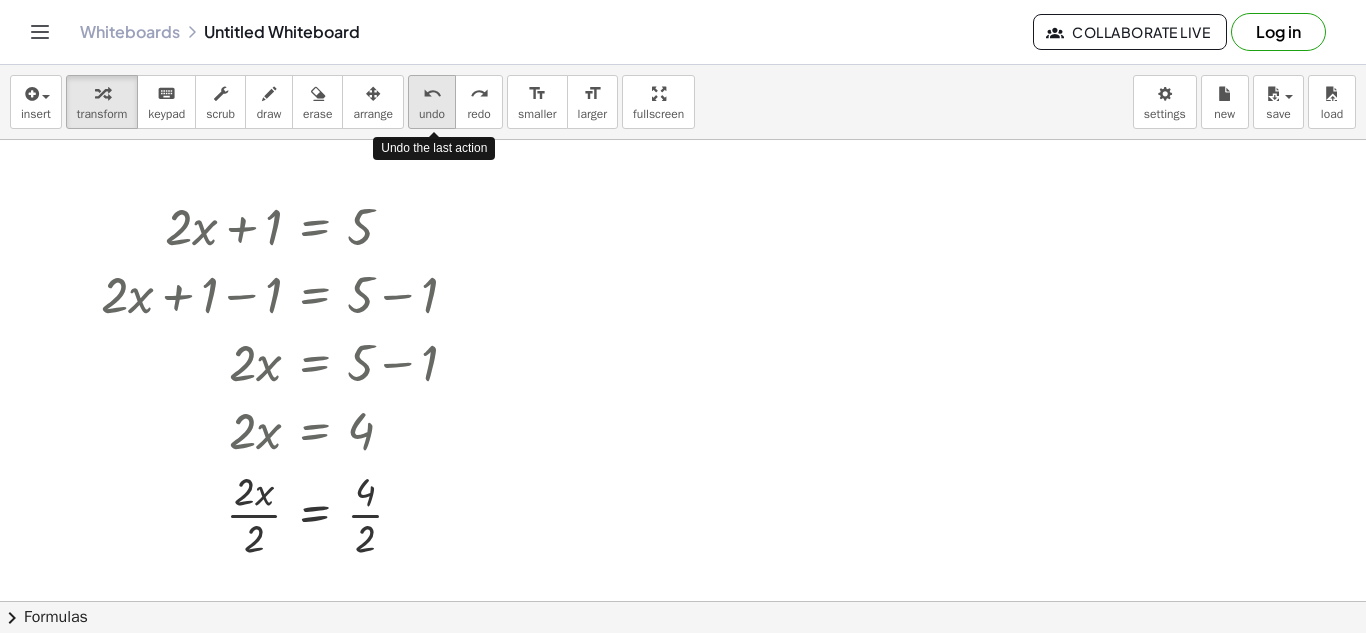 click on "undo" at bounding box center [432, 94] 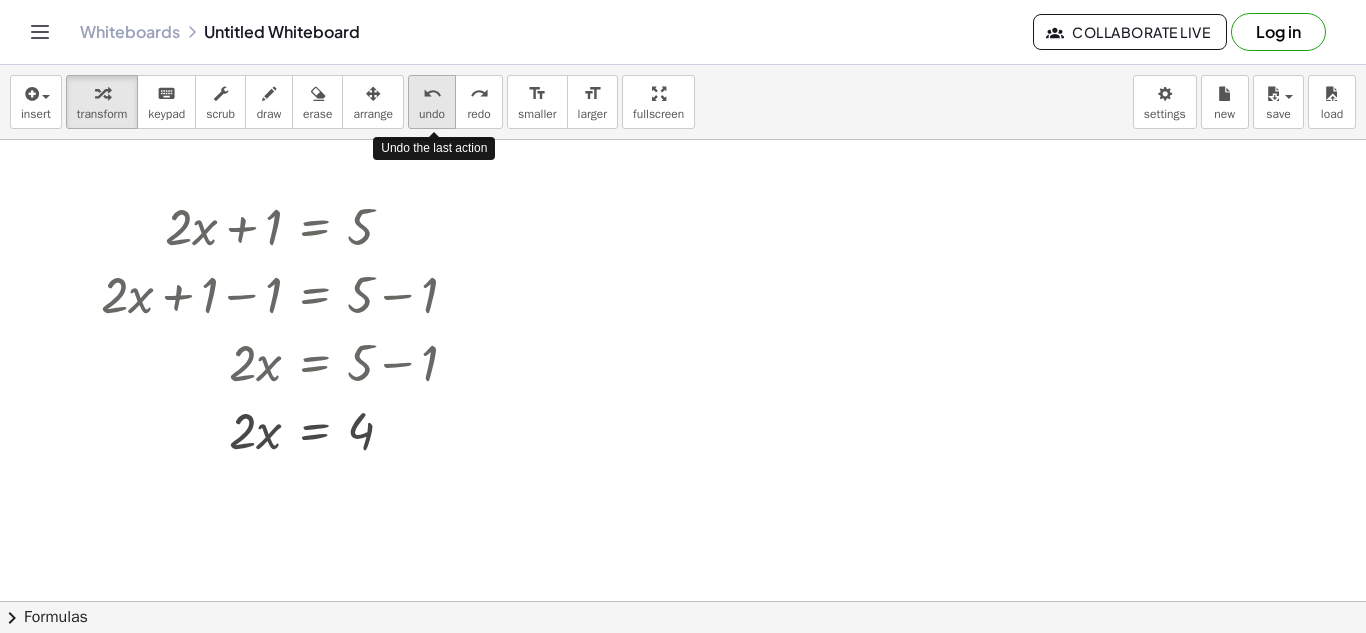 click on "undo" at bounding box center [432, 94] 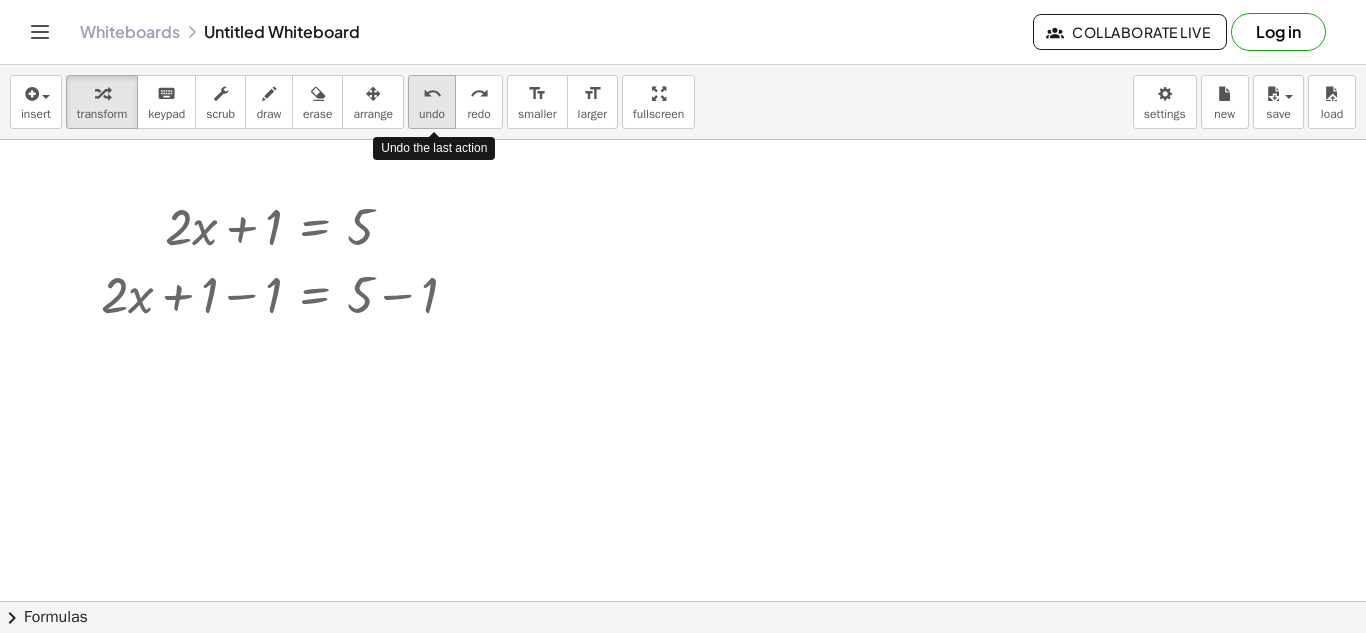 click on "undo" at bounding box center [432, 94] 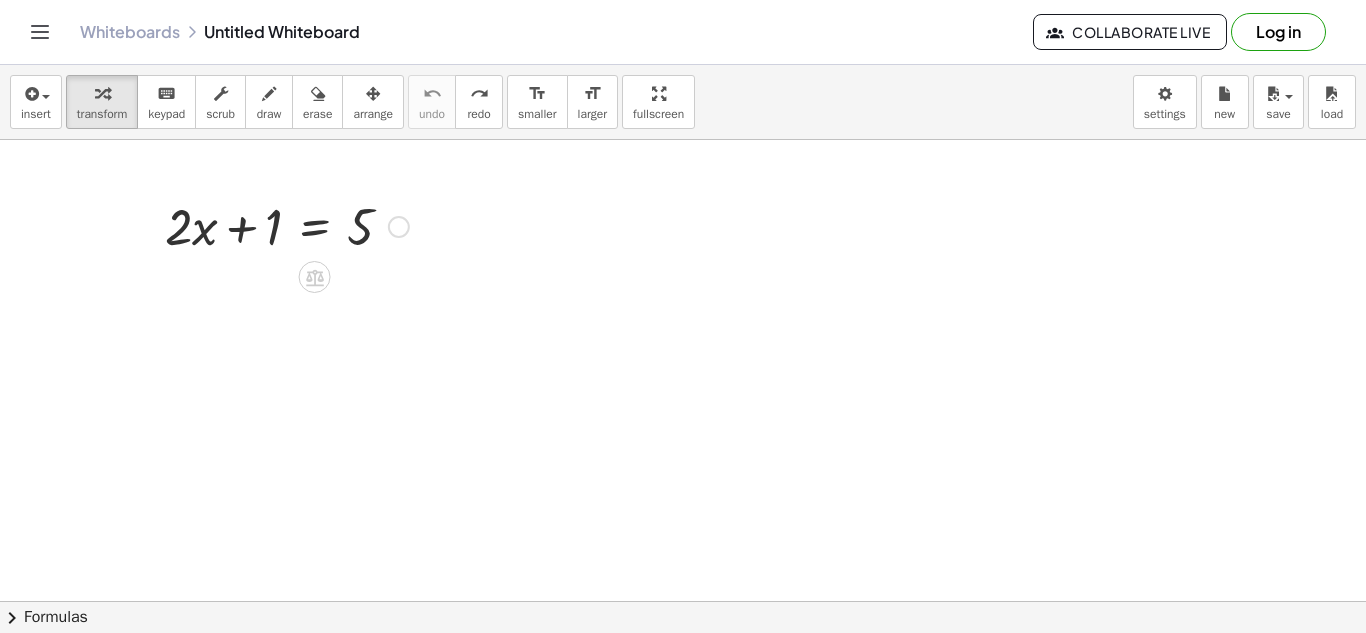 click at bounding box center [287, 225] 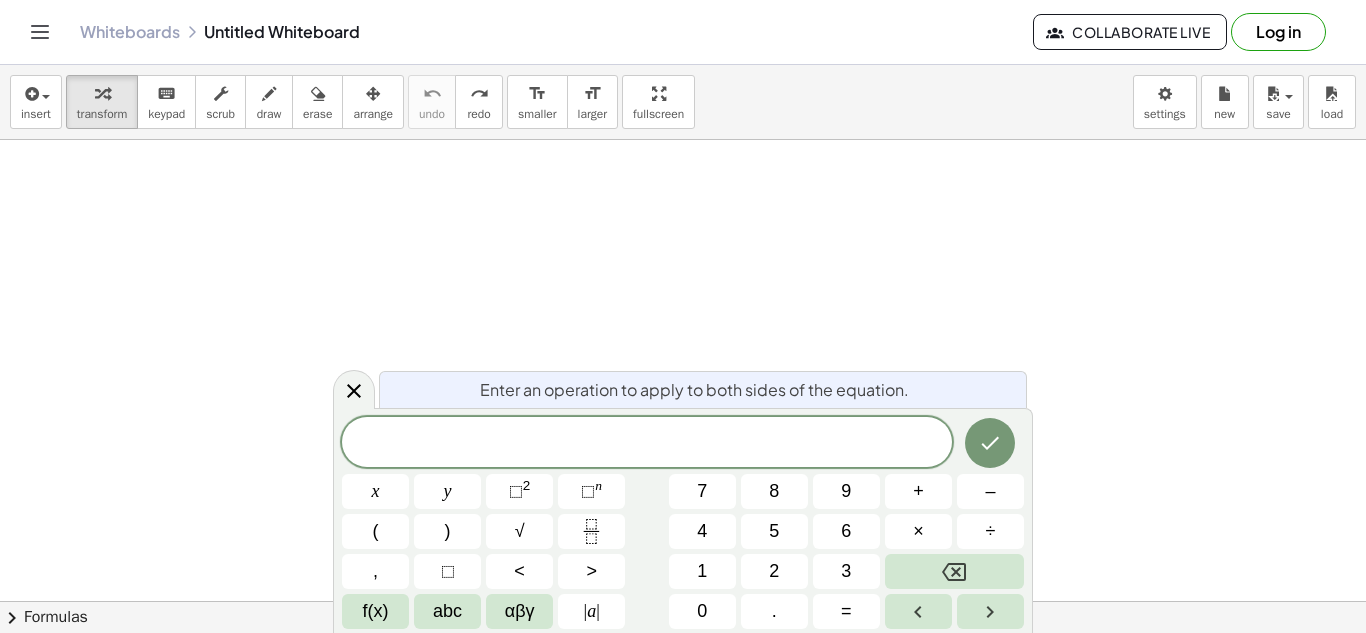 scroll, scrollTop: 0, scrollLeft: 0, axis: both 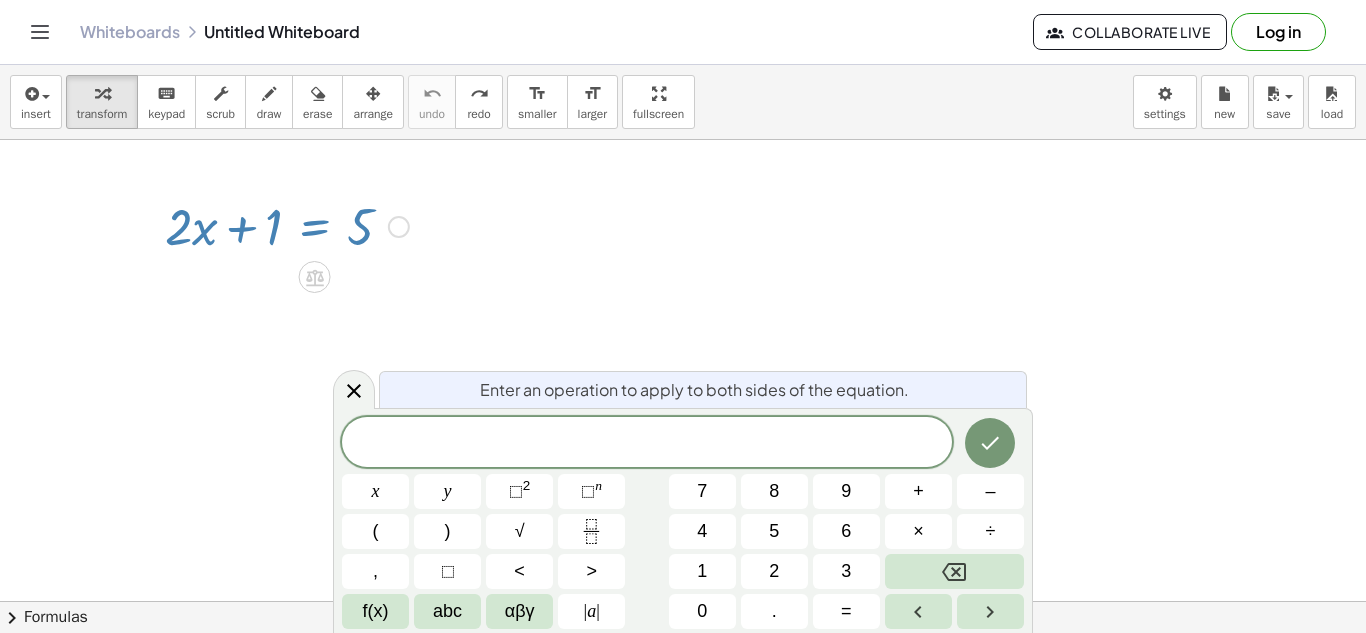 click at bounding box center [399, 227] 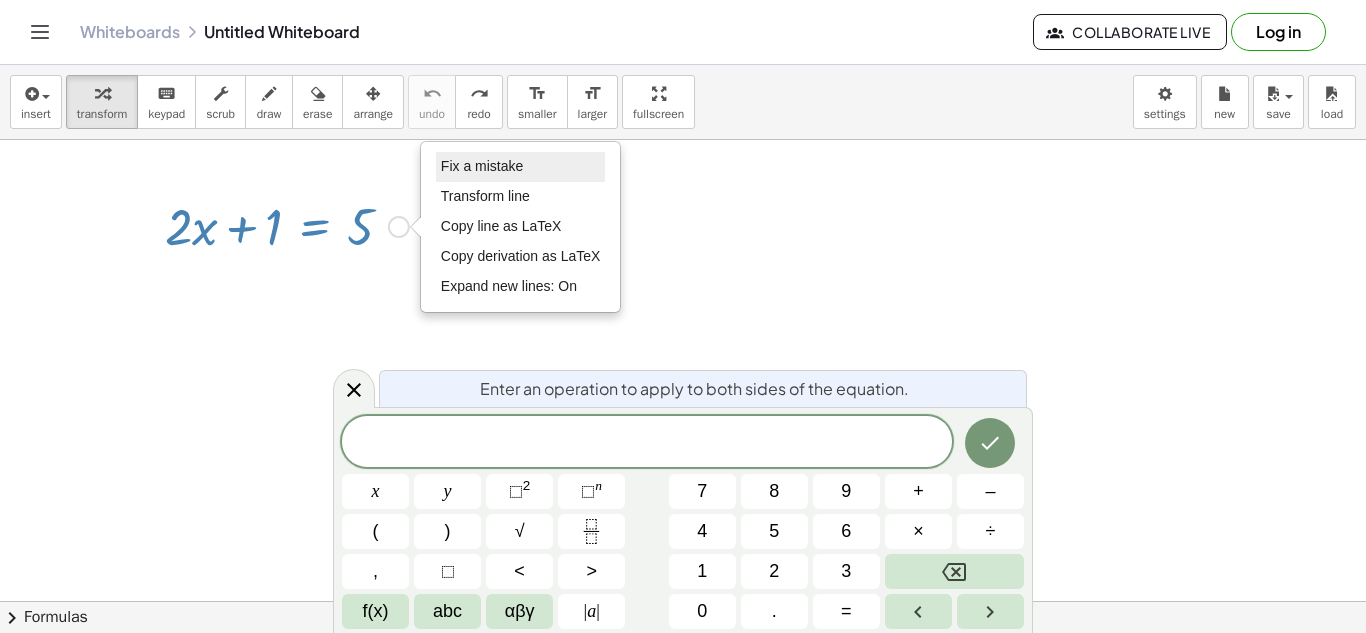 click on "Fix a mistake" at bounding box center (482, 166) 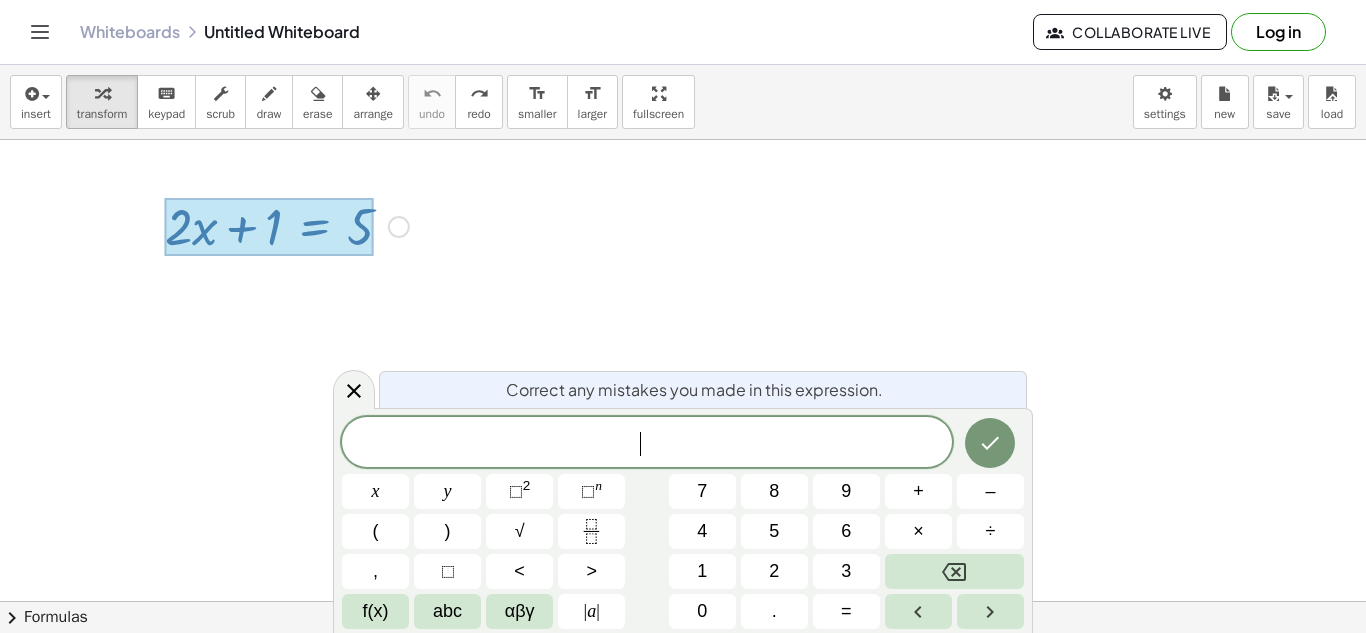 click on "Fix a mistake Transform line Copy line as LaTeX Copy derivation as LaTeX Expand new lines: On" at bounding box center [399, 227] 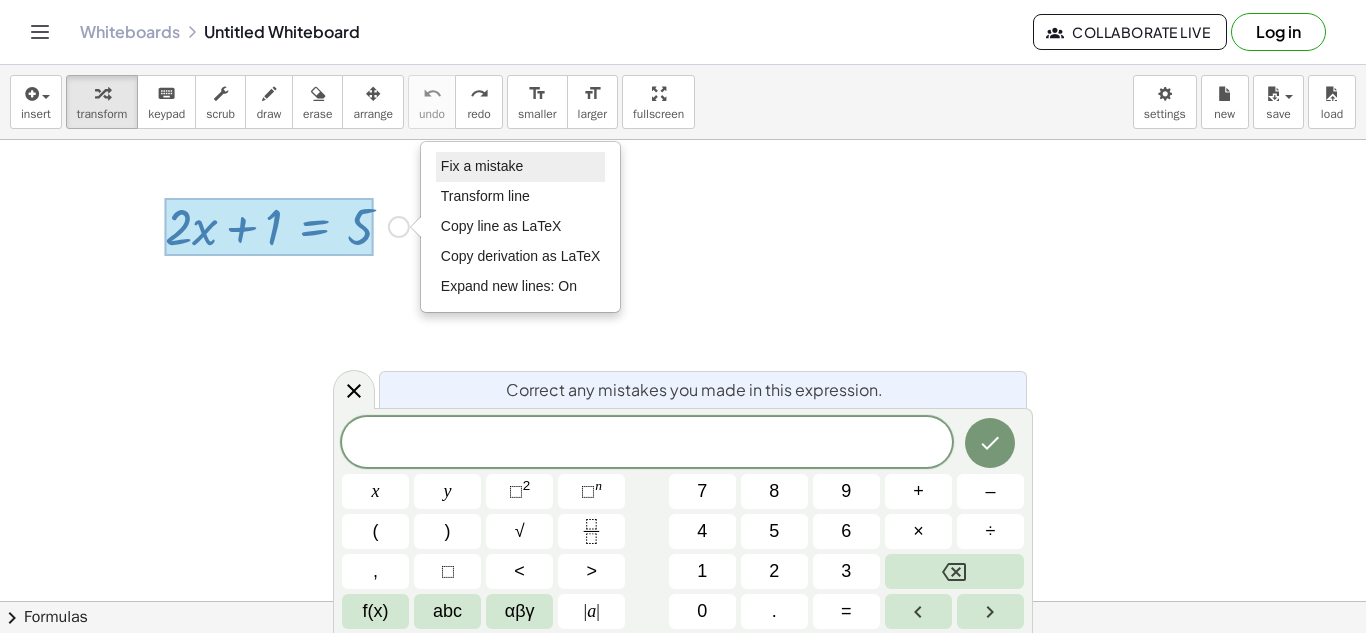 click on "Fix a mistake" at bounding box center (521, 167) 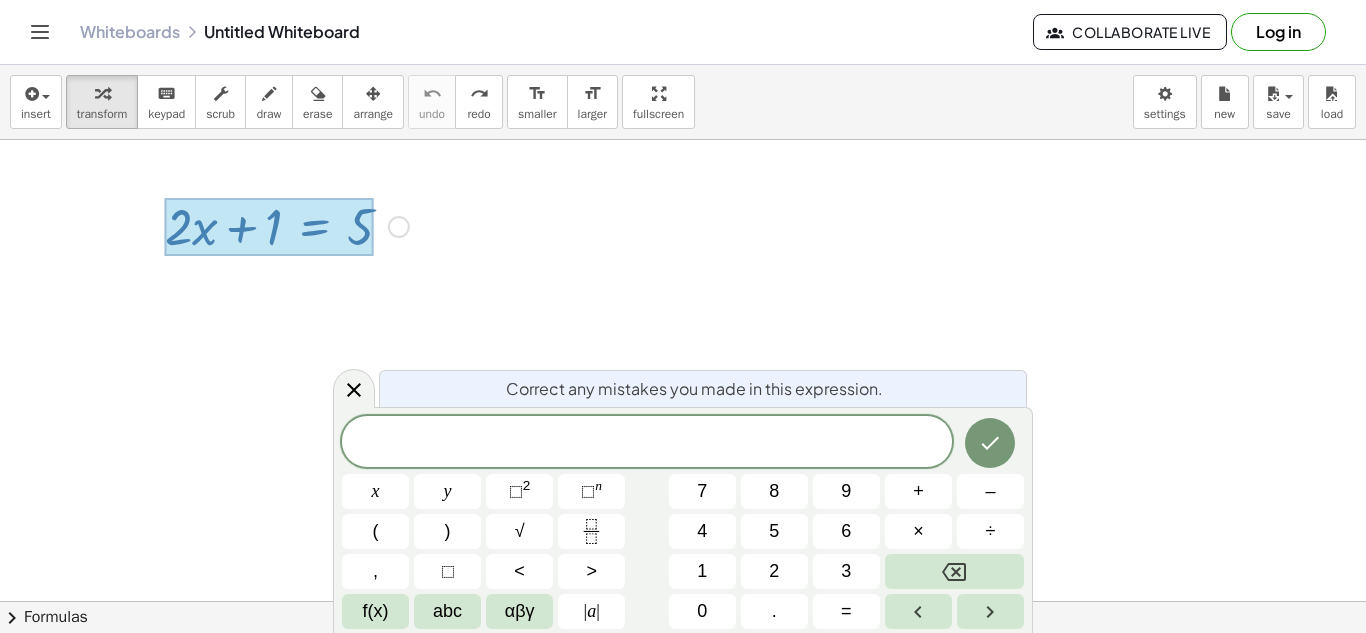 click at bounding box center [269, 227] 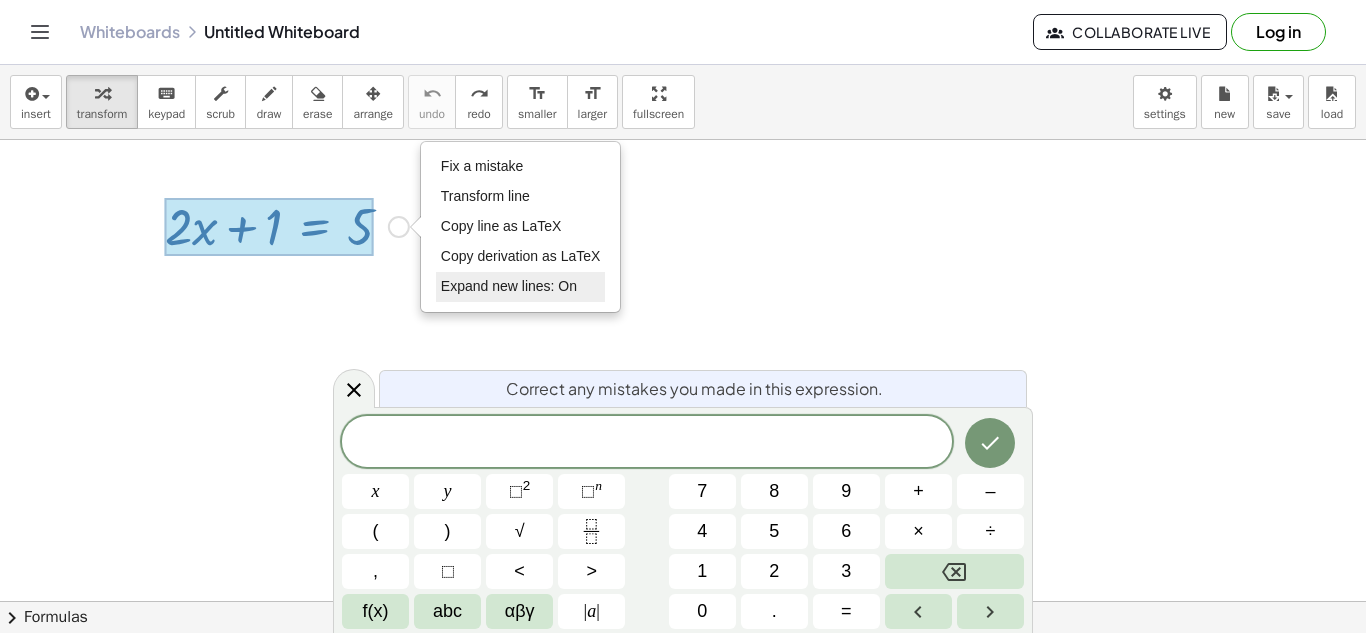 click on "Expand new lines: On" at bounding box center [509, 286] 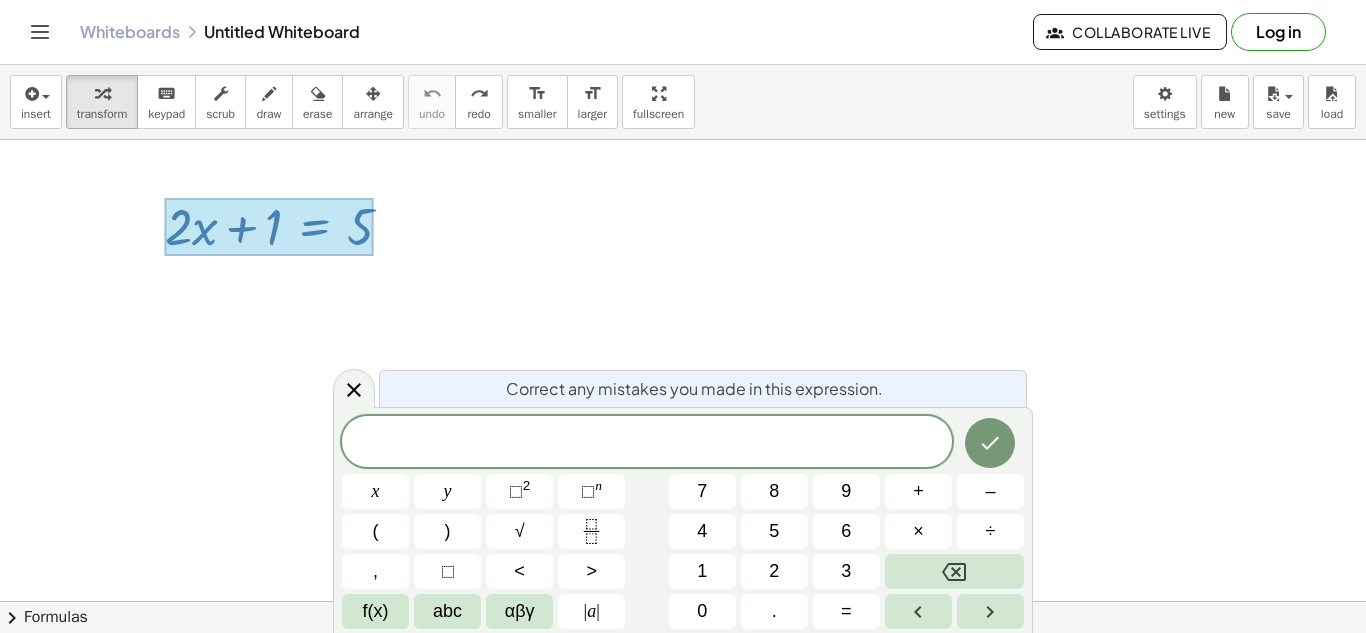click at bounding box center [683, 601] 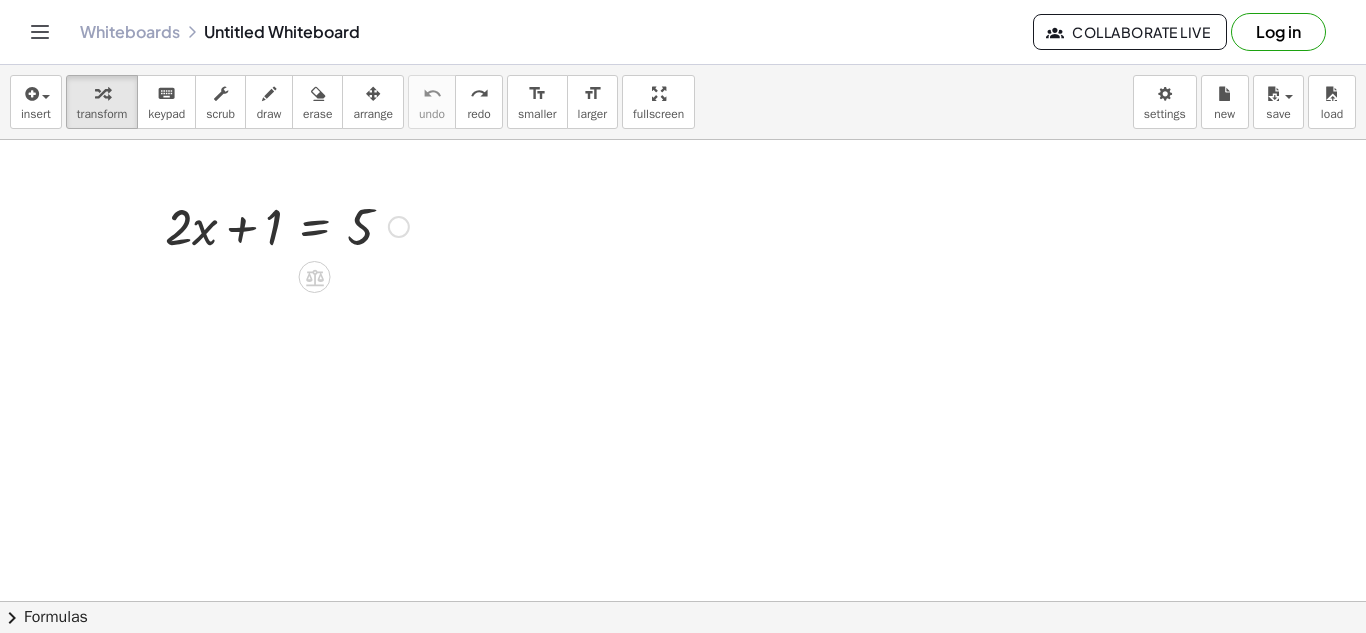 click at bounding box center [287, 225] 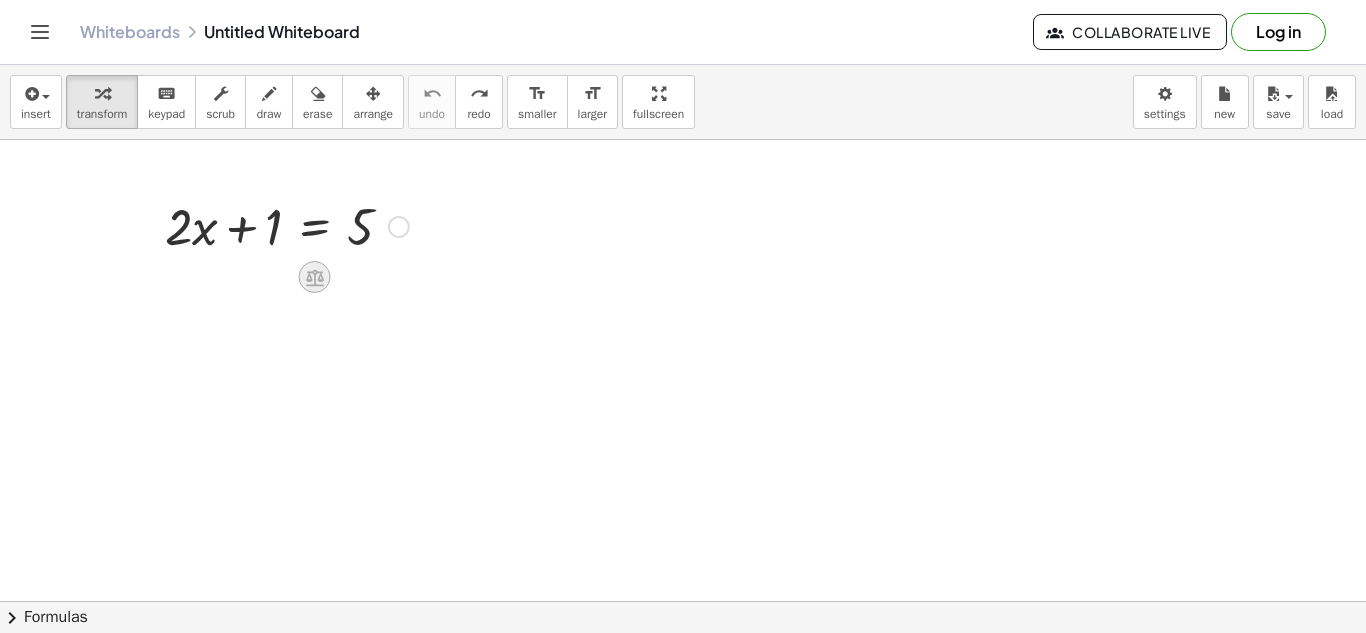 click 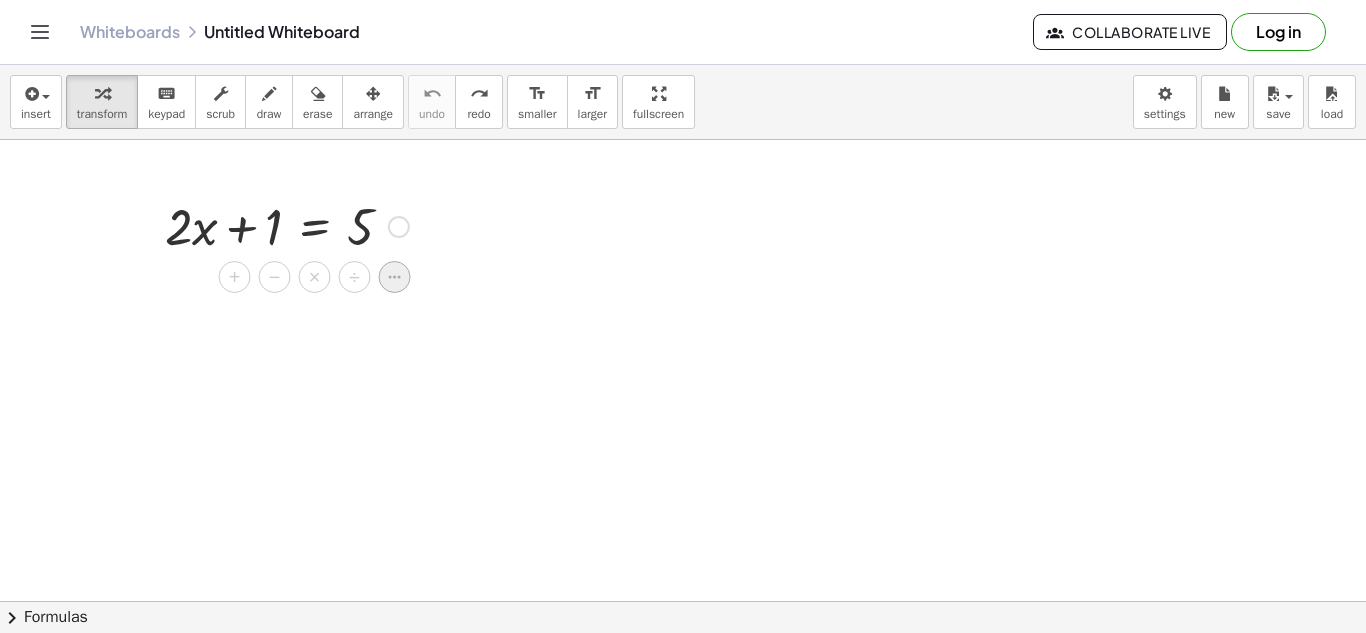 click 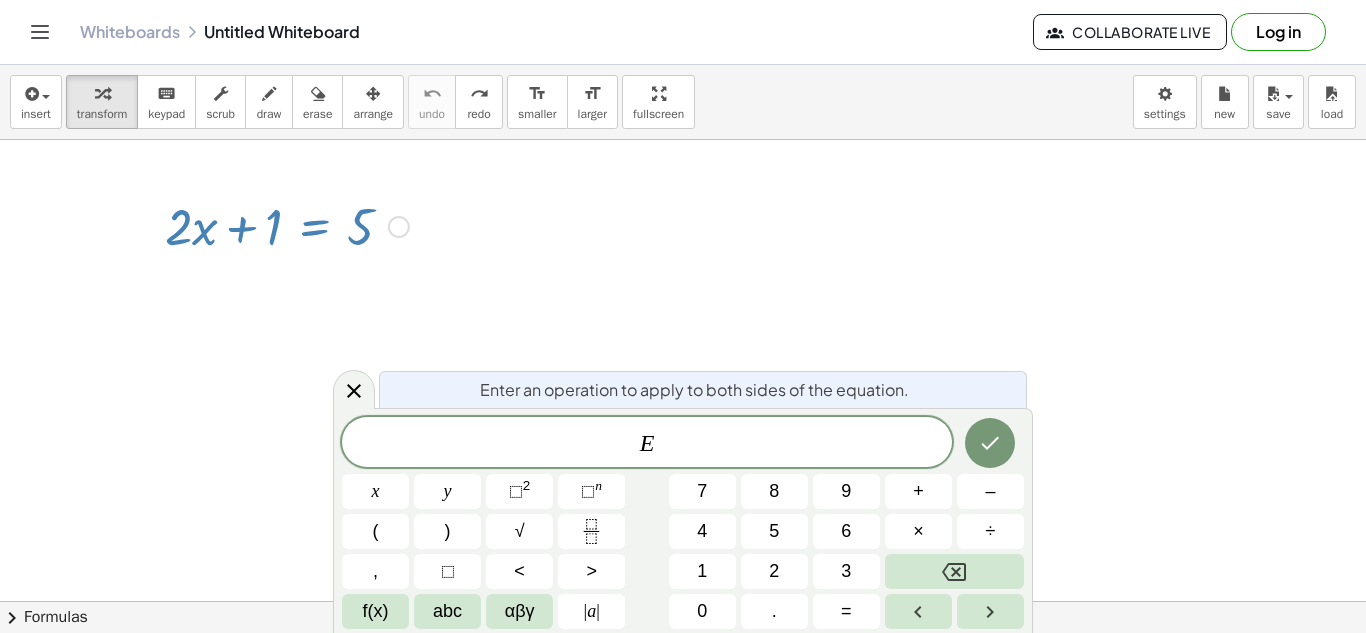 click on "Fix a mistake Transform line Copy line as LaTeX Copy derivation as LaTeX Expand new lines: On" at bounding box center (399, 227) 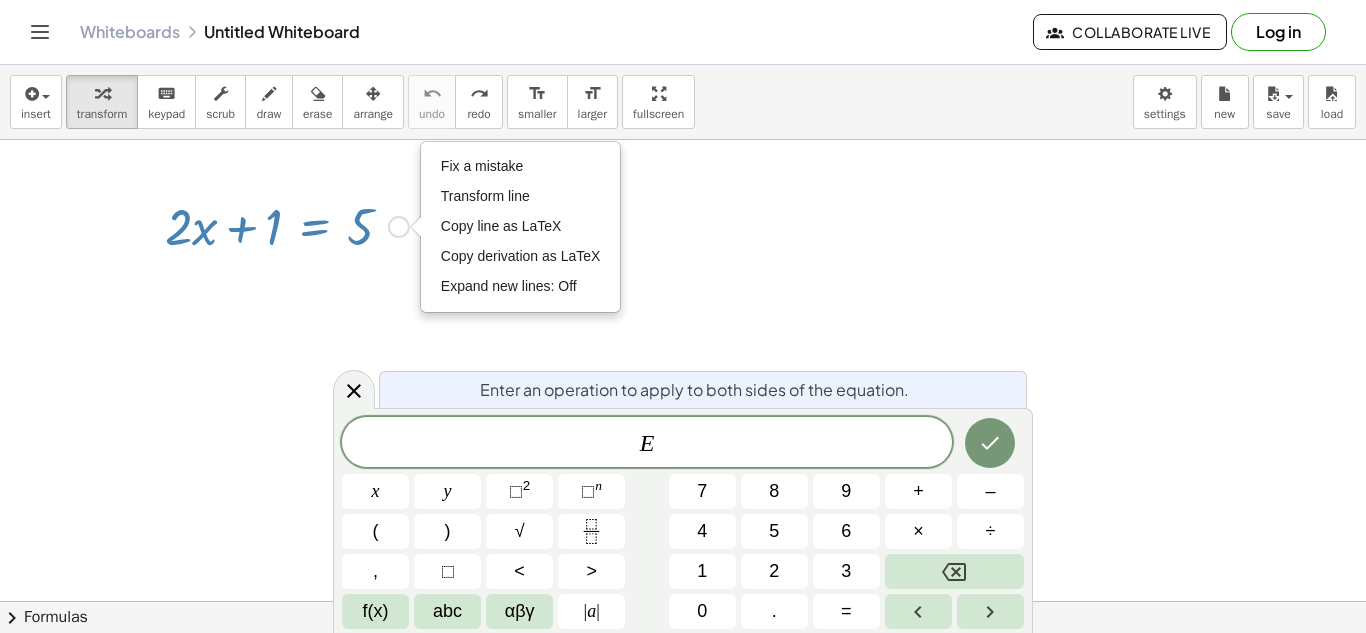 click at bounding box center (287, 225) 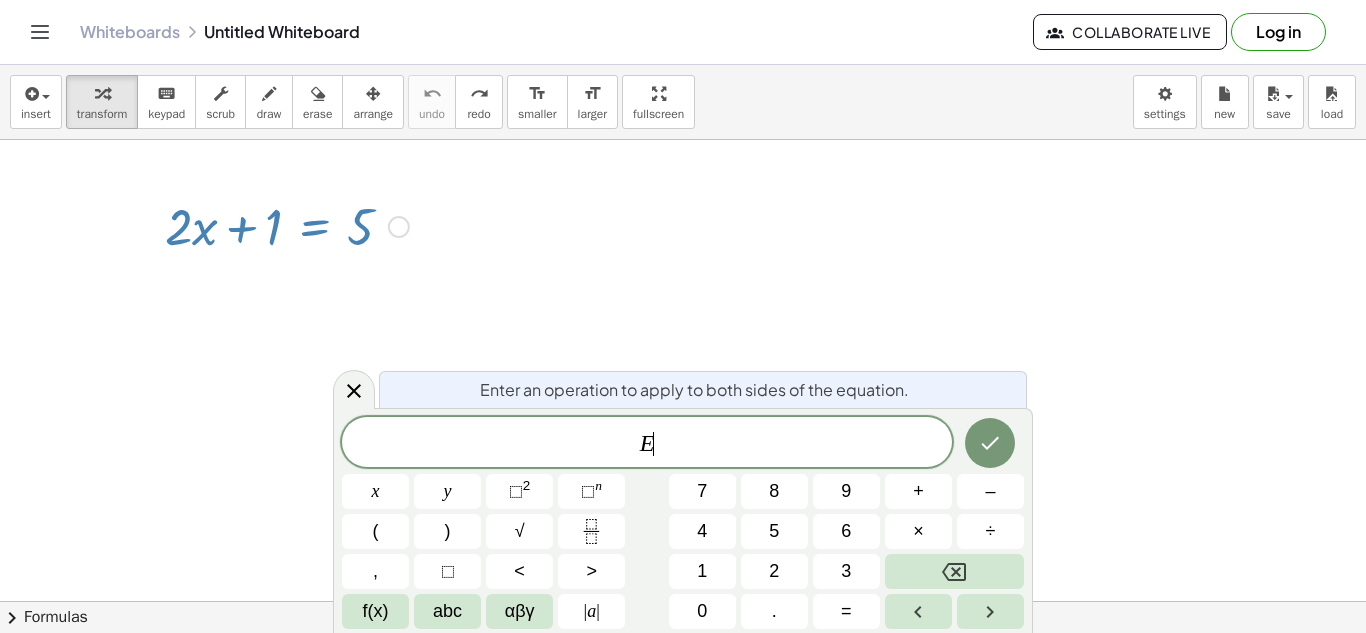 click on "+ · 2 · x + 1 = 5 Fix a mistake Transform line Copy line as LaTeX Copy derivation as LaTeX Expand new lines: Off" at bounding box center (279, 293) 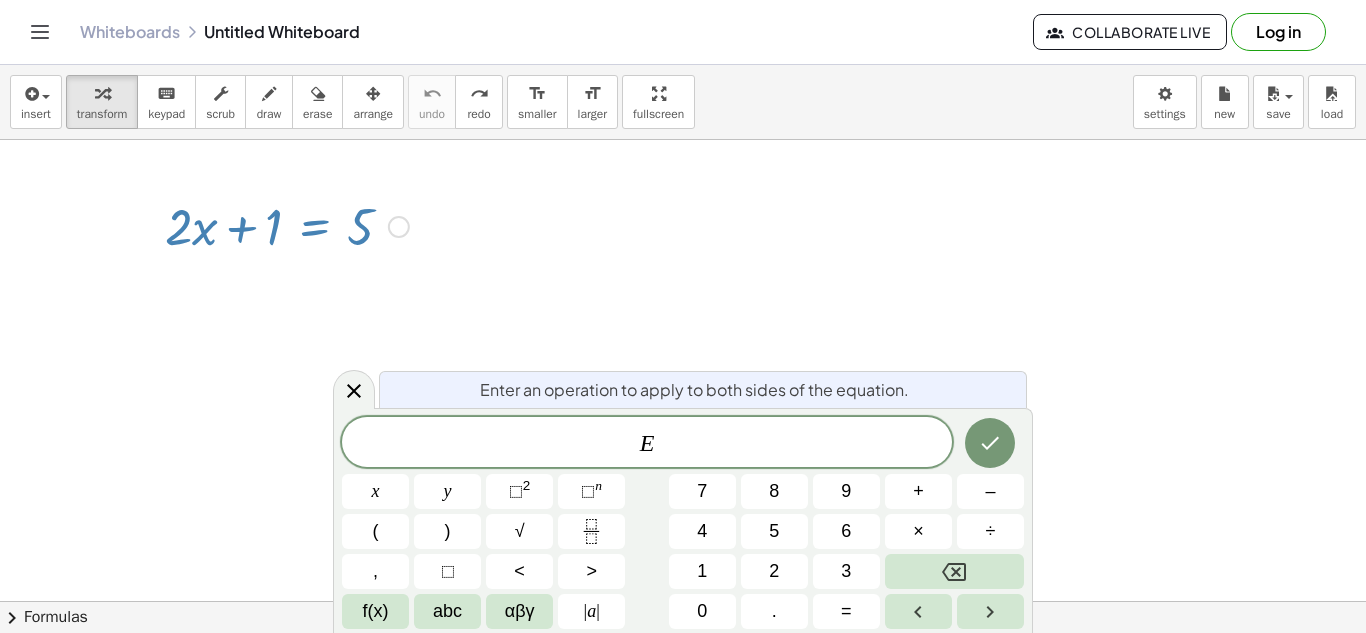 click at bounding box center [287, 225] 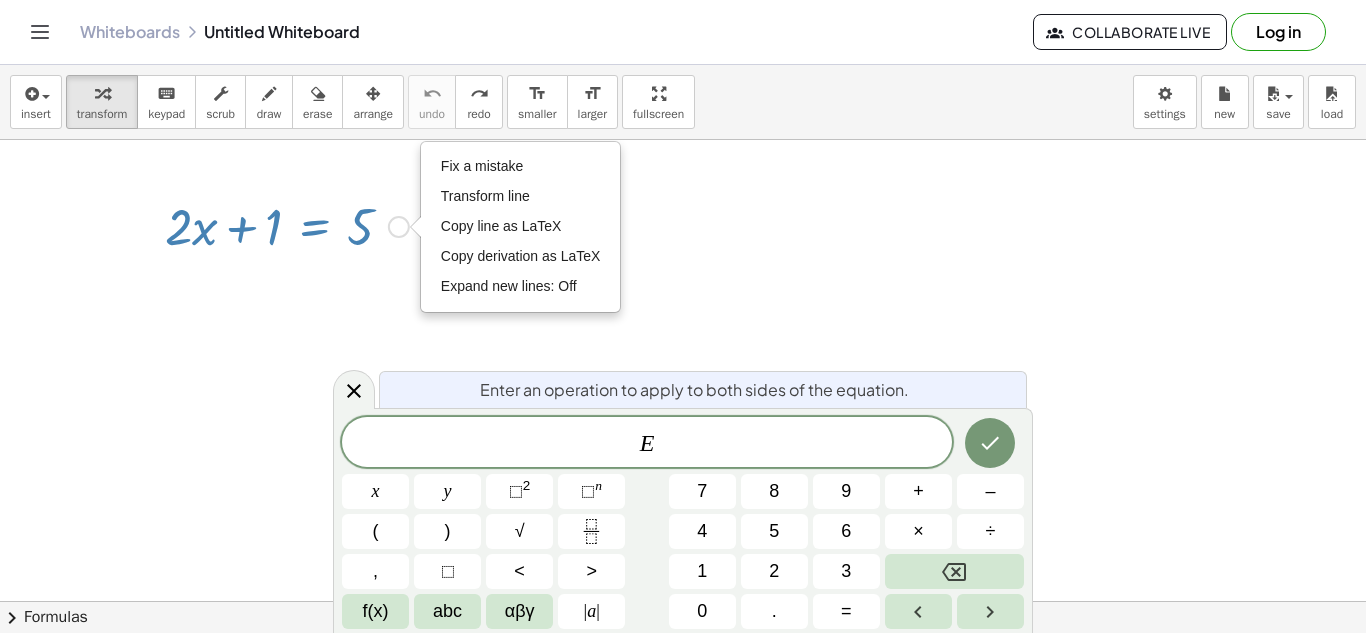 click on "Fix a mistake Transform line Copy line as LaTeX Copy derivation as LaTeX Expand new lines: Off" at bounding box center [399, 227] 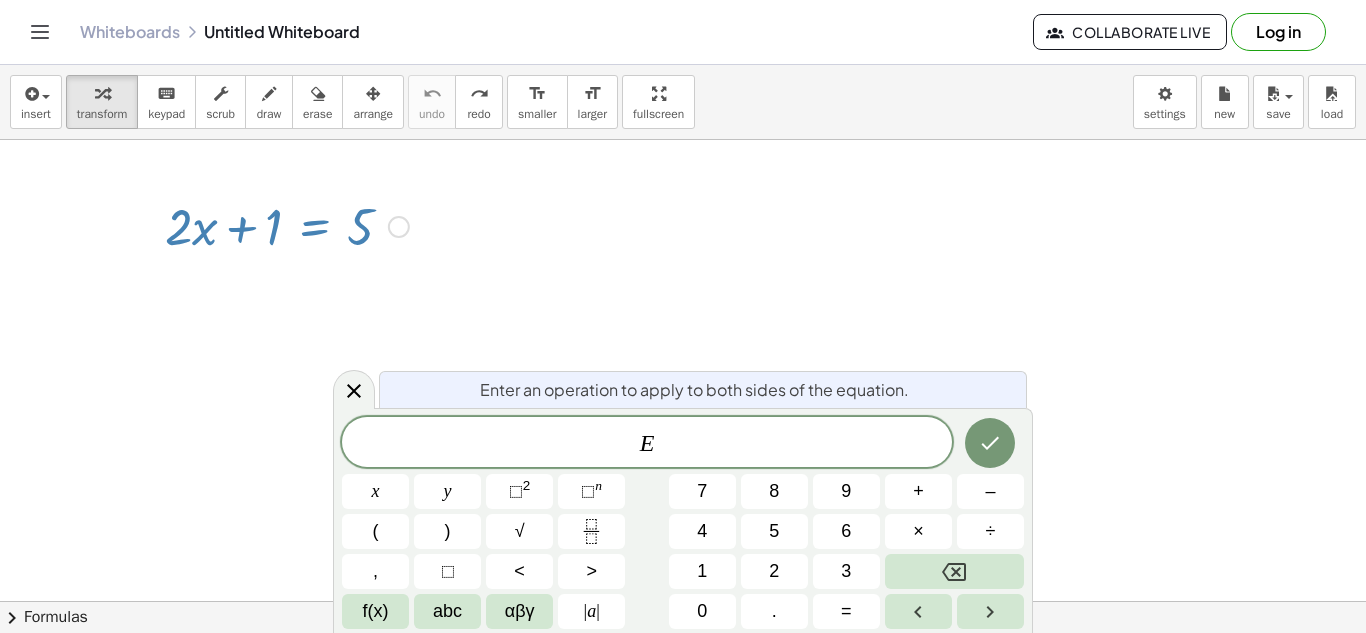click at bounding box center (287, 225) 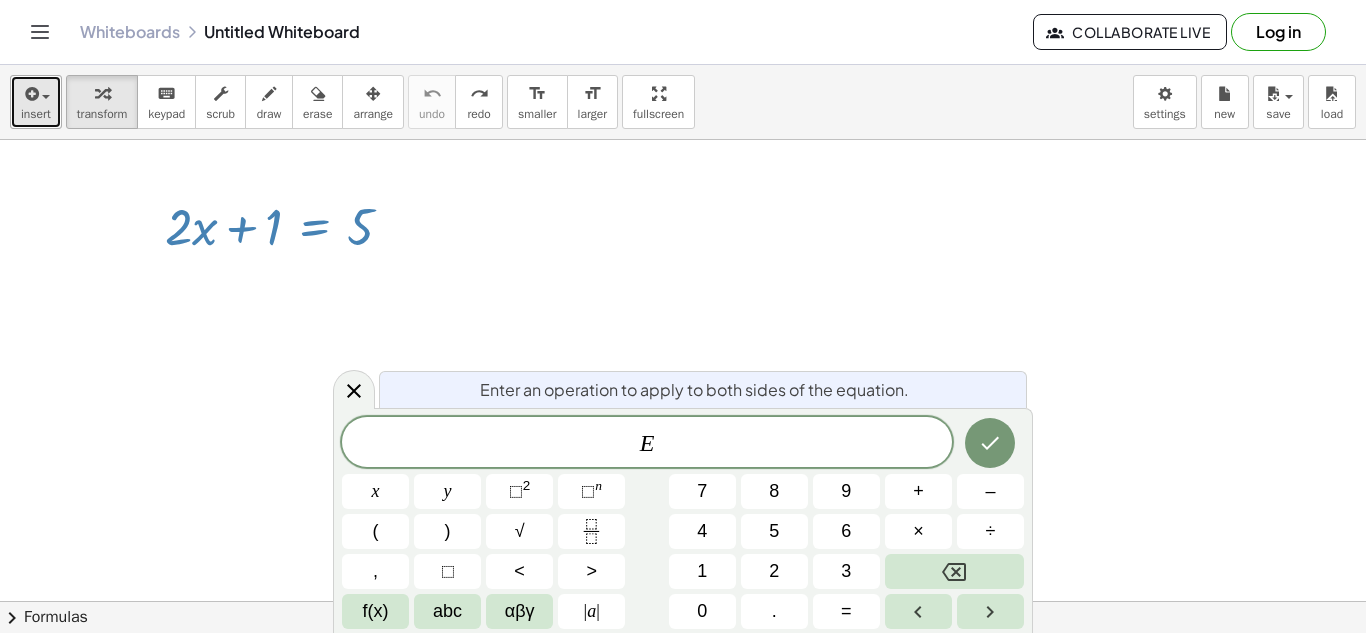 click on "insert" at bounding box center (36, 102) 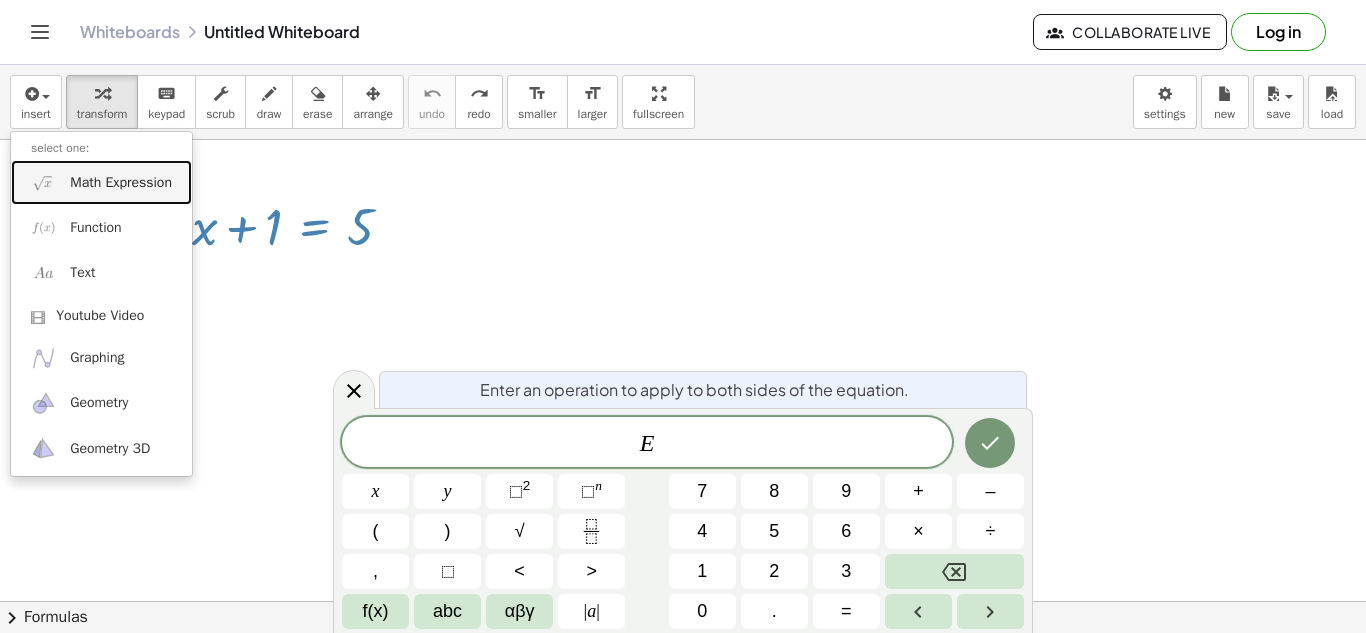 click on "Math Expression" at bounding box center (121, 183) 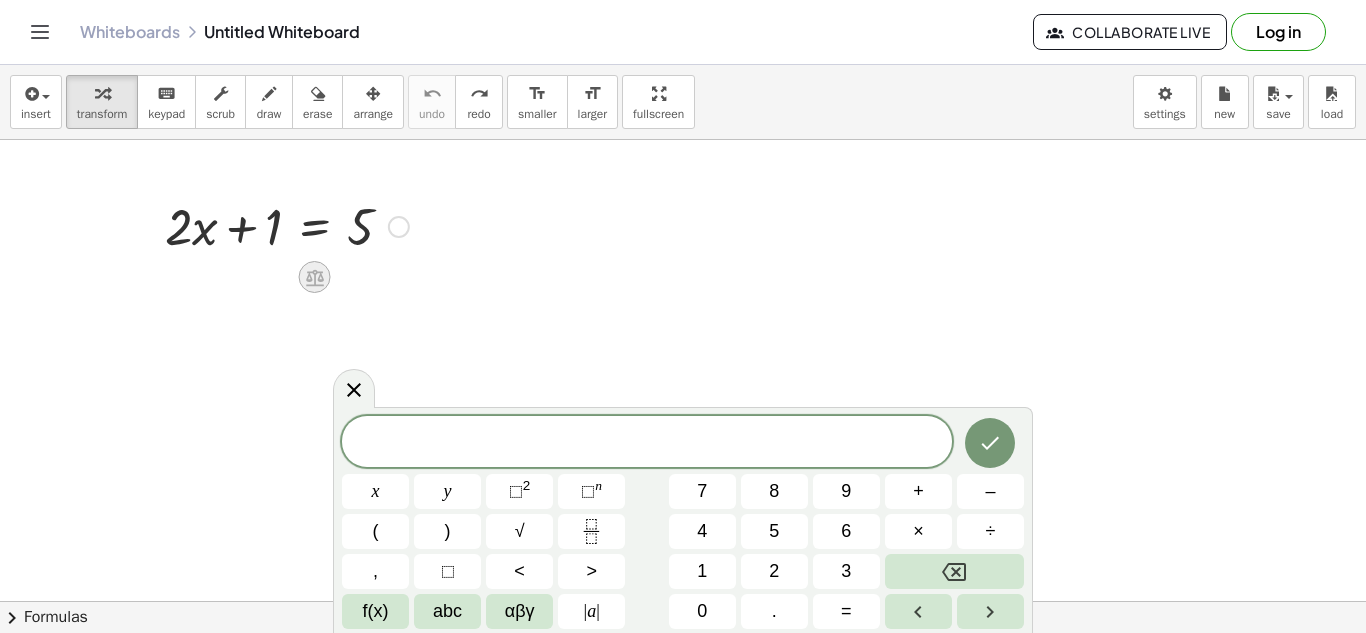 click 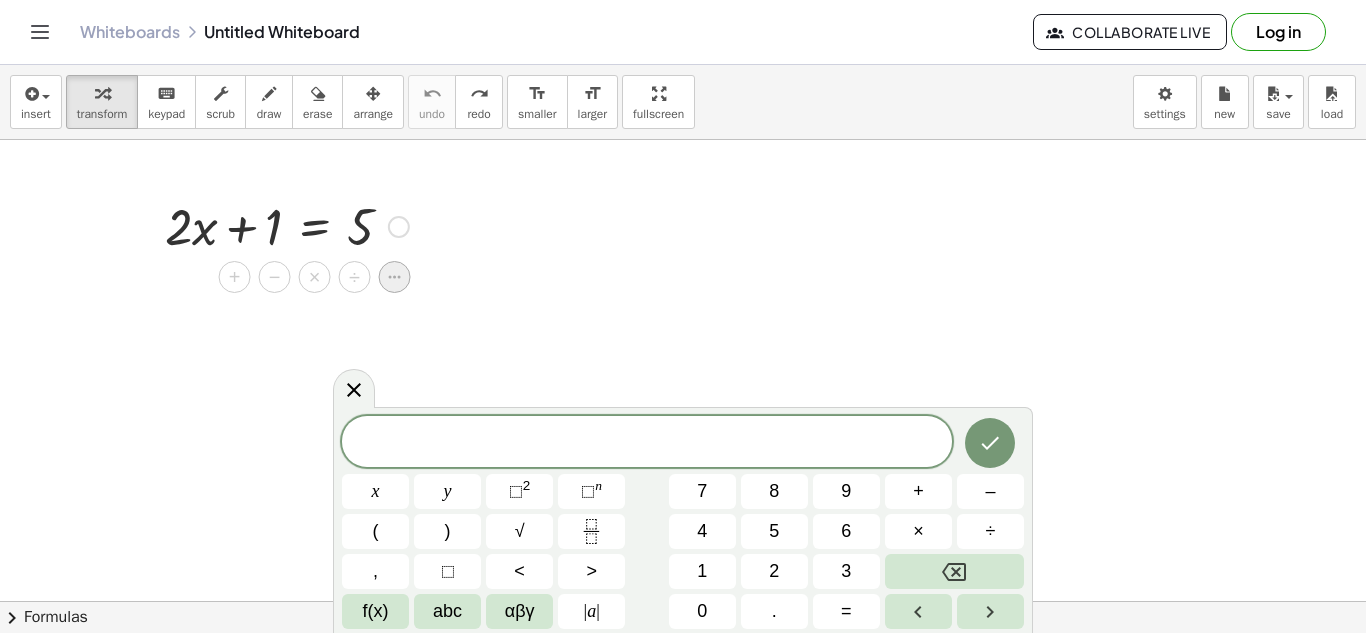 click 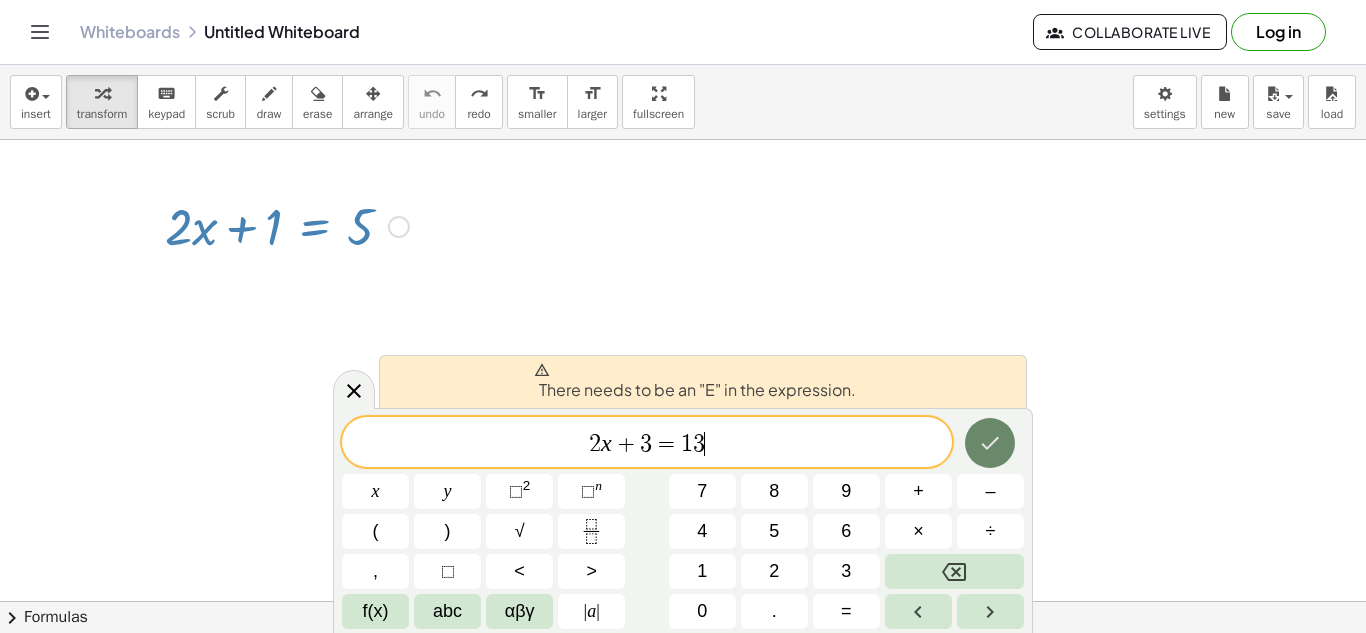 click 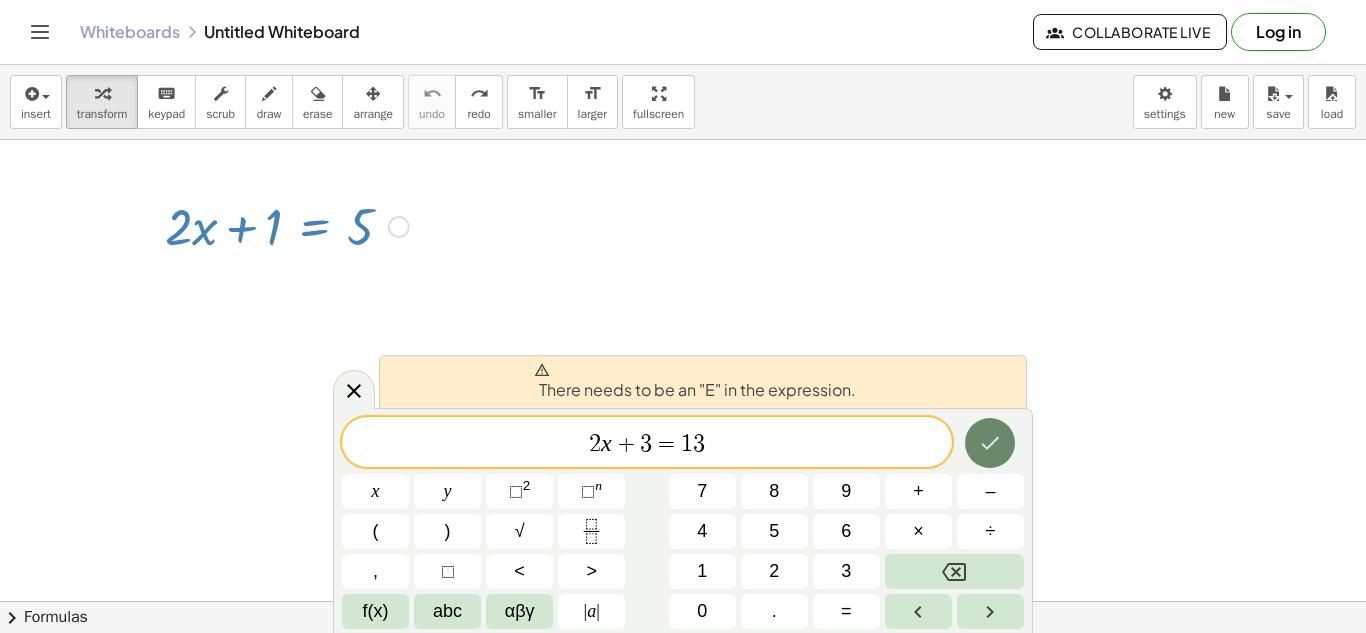 click 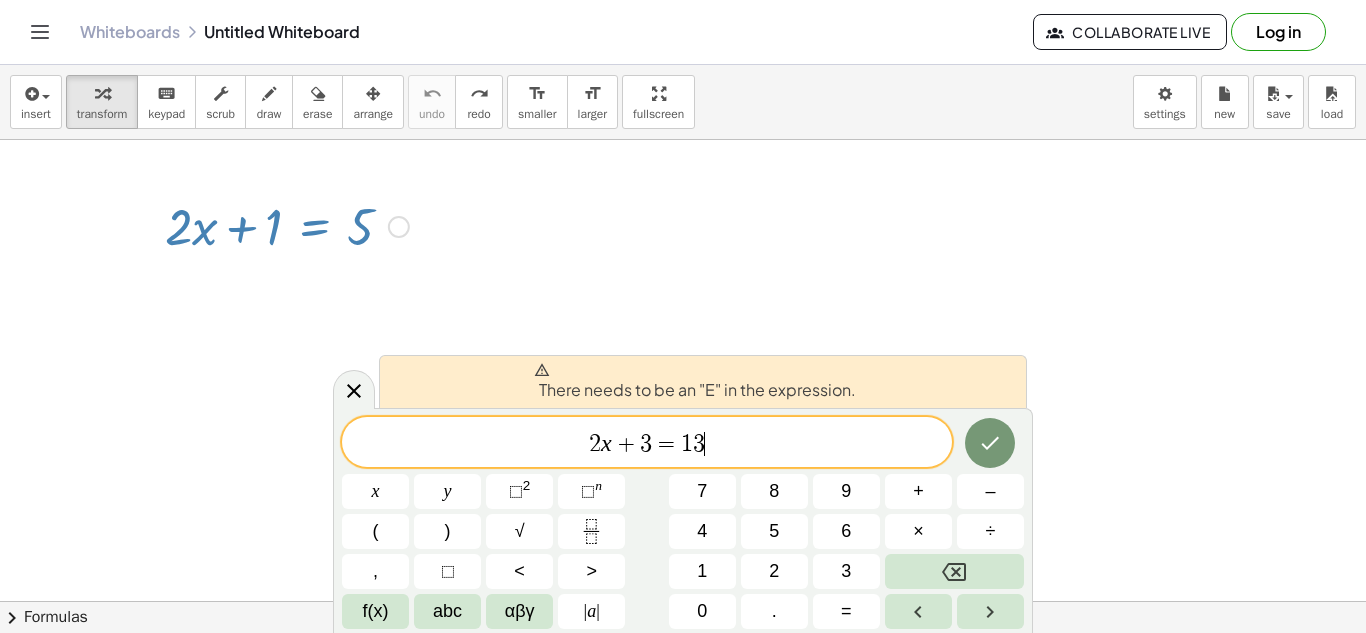 click on "Fix a mistake Transform line Copy line as LaTeX Copy derivation as LaTeX Expand new lines: Off" at bounding box center [399, 227] 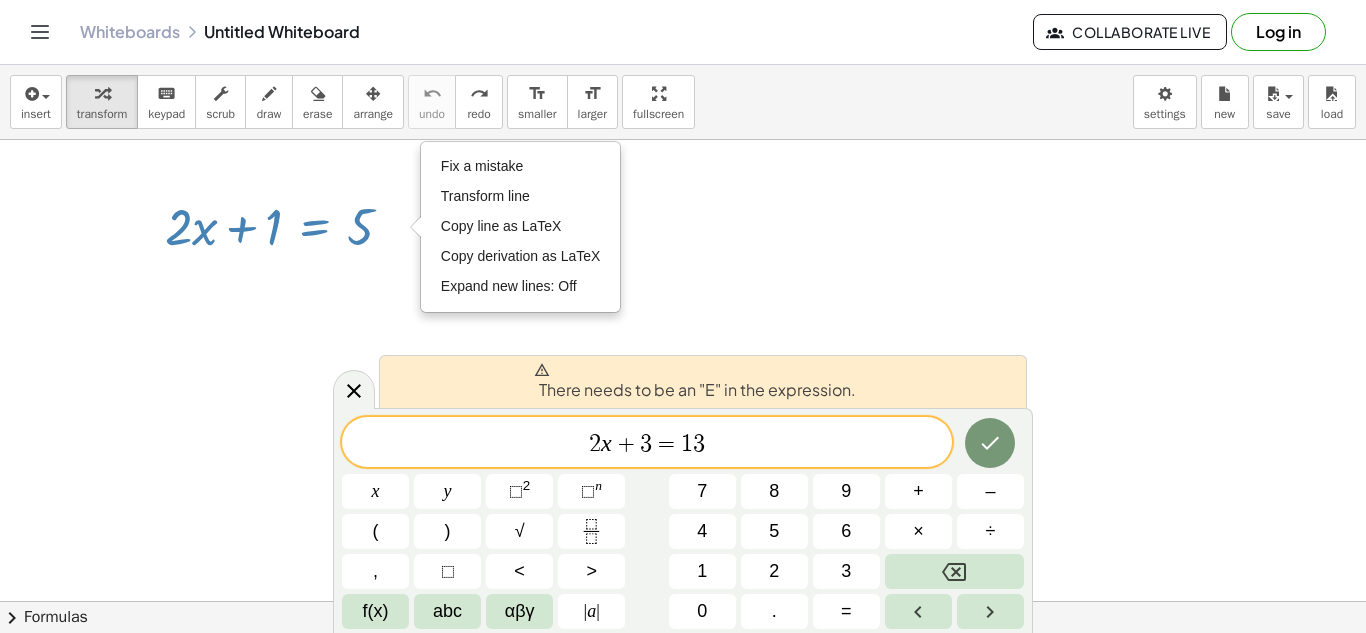 click at bounding box center (683, 601) 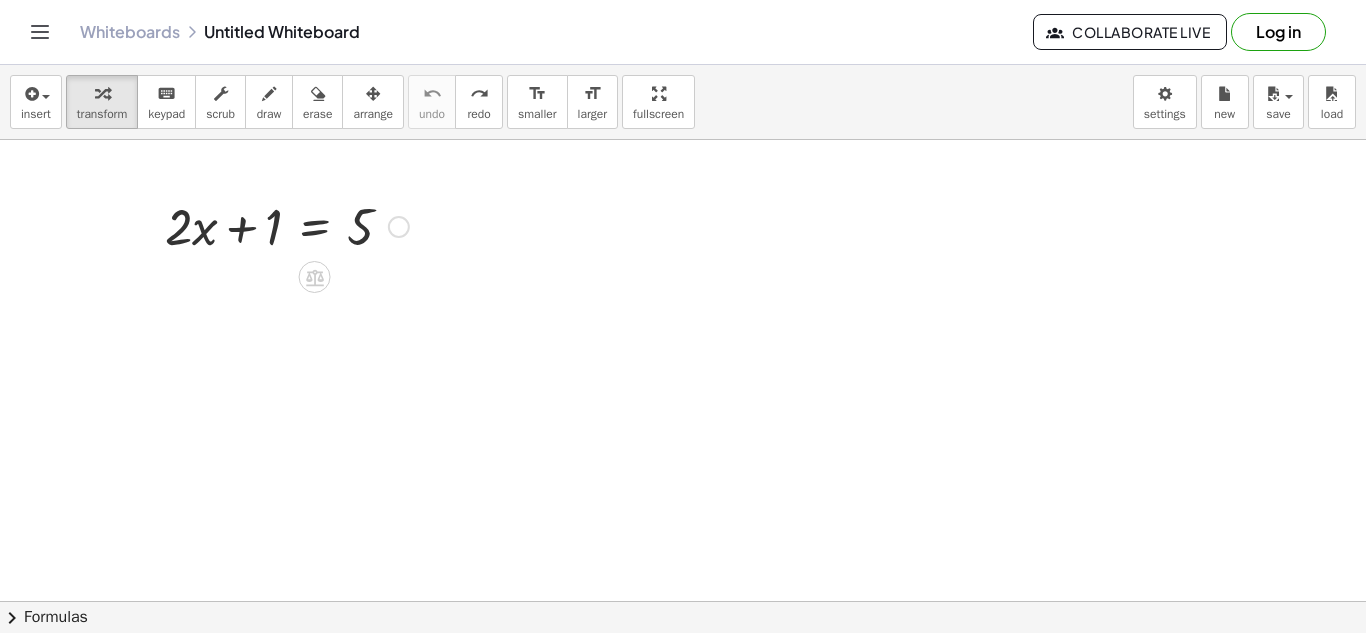 click on "Fix a mistake Transform line Copy line as LaTeX Copy derivation as LaTeX Expand new lines: Off" at bounding box center [399, 227] 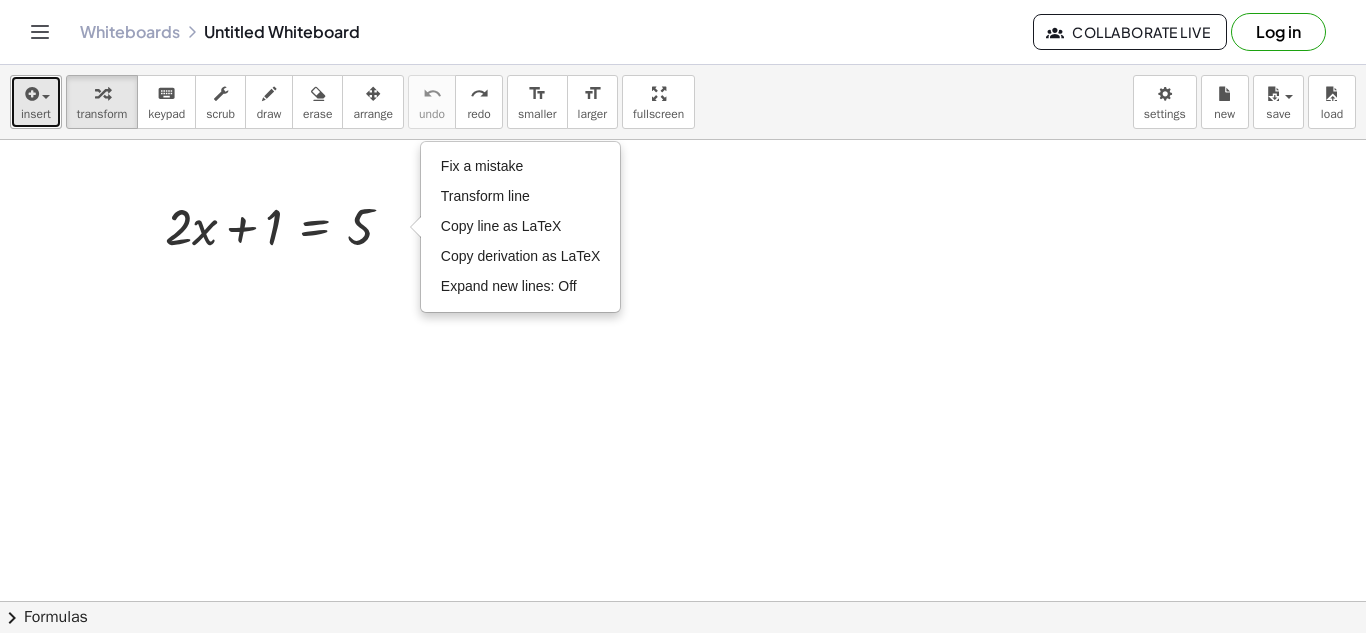 click at bounding box center [41, 96] 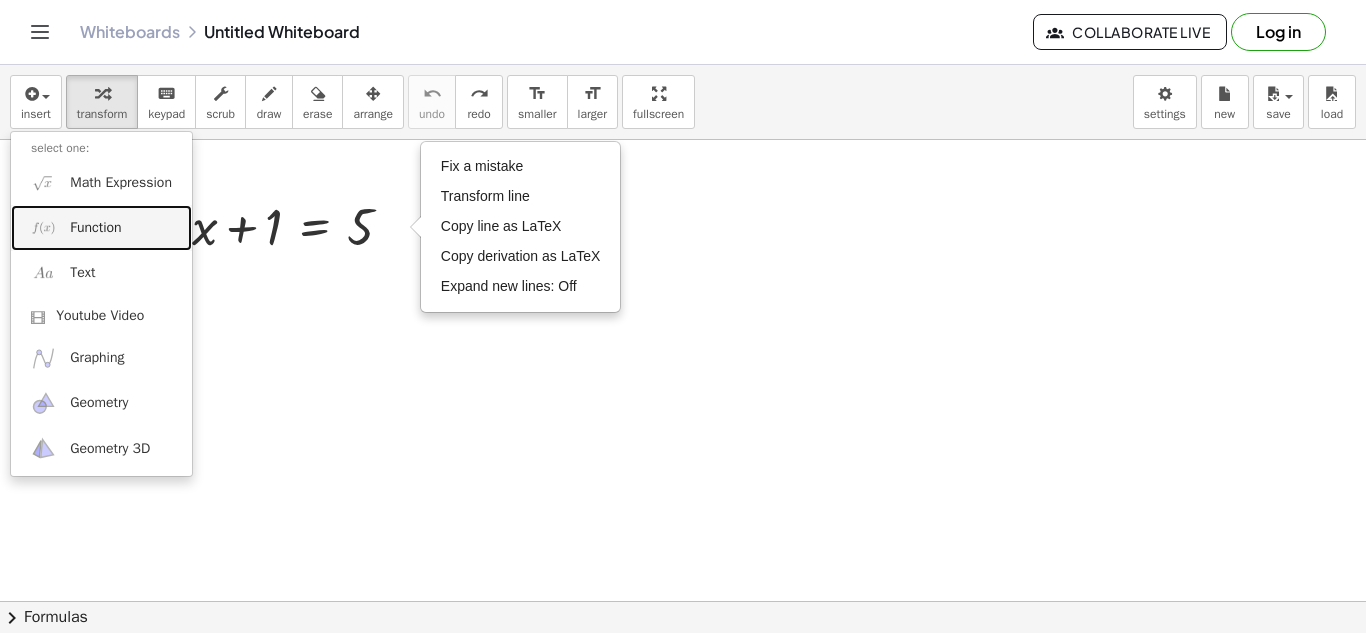 click on "Function" at bounding box center (95, 228) 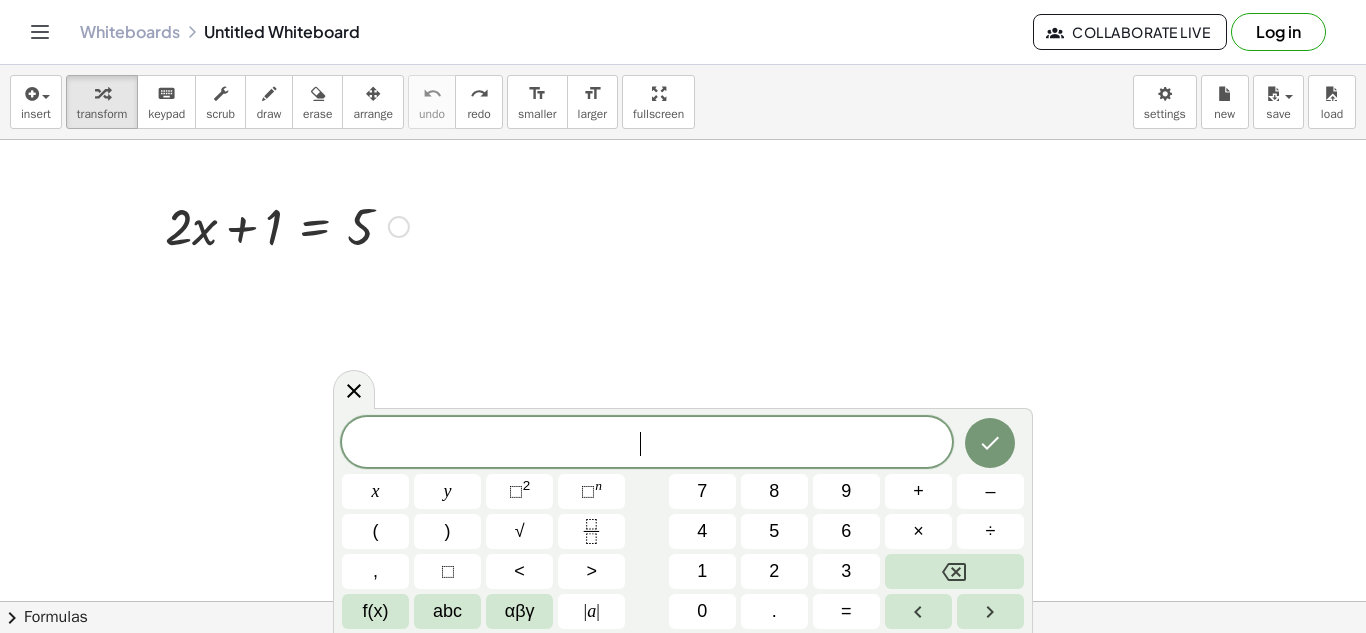 click on "Fix a mistake Transform line Copy line as LaTeX Copy derivation as LaTeX Expand new lines: Off" at bounding box center (399, 227) 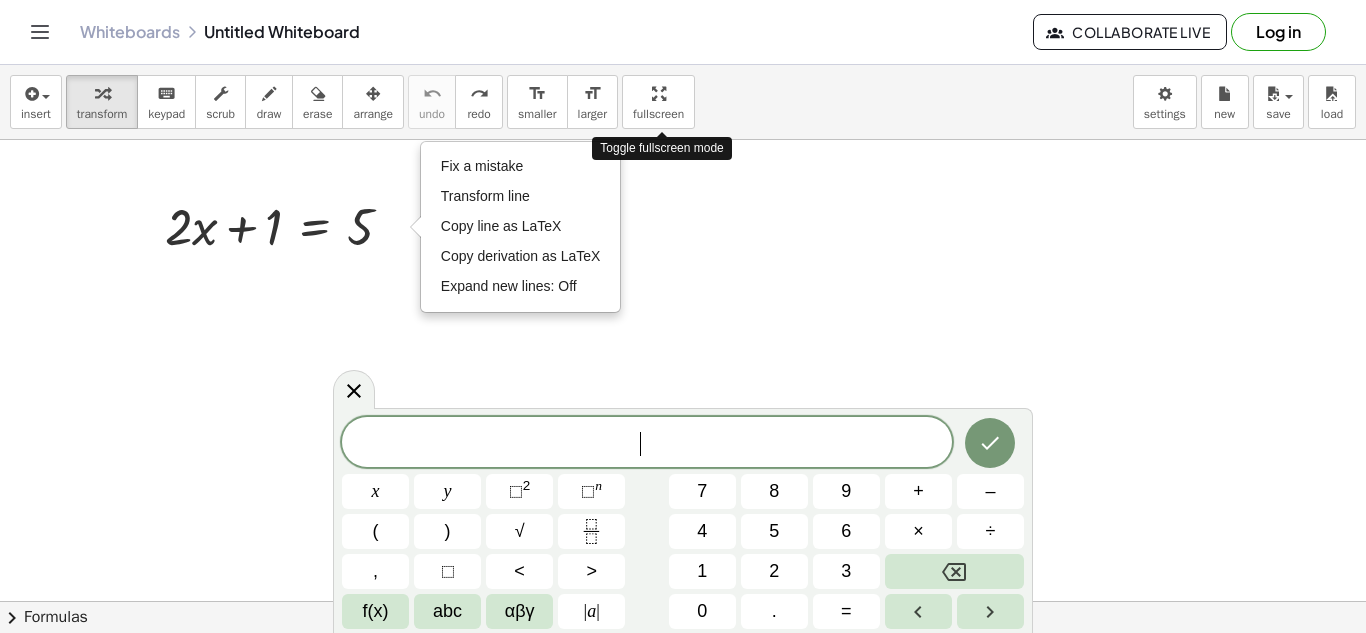 drag, startPoint x: 672, startPoint y: 94, endPoint x: 672, endPoint y: 181, distance: 87 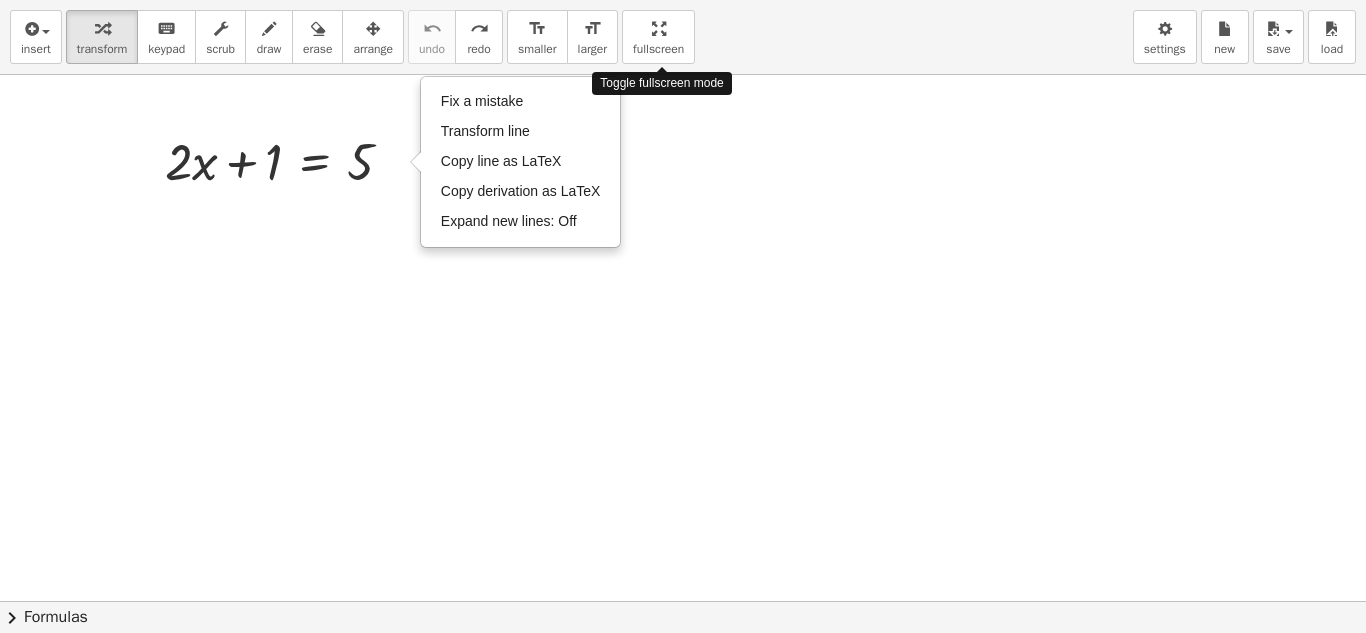 click on "insert select one: Math Expression Function Text Youtube Video Graphing Geometry Geometry 3D transform keyboard keypad scrub draw erase arrange undo undo redo redo format_size smaller format_size larger fullscreen load   save new settings Toggle fullscreen mode + · 2 · x + 1 = 5 Fix a mistake Transform line Copy line as LaTeX Copy derivation as LaTeX Expand new lines: Off Fix a mistake Transform line Copy line as LaTeX Copy derivation as LaTeX Expand new lines: Off × chevron_right  Formulas
Drag one side of a formula onto a highlighted expression on the canvas to apply it.
Quadratic Formula
+ · a · x 2 + · b · x + c = 0
⇔
x = · ( − b ± 2 √ ( + b 2 − · 4 · a · c ) ) · 2 · a
+ x 2 + · p · x + q = 0
⇔
x = − · p ·" at bounding box center [683, 316] 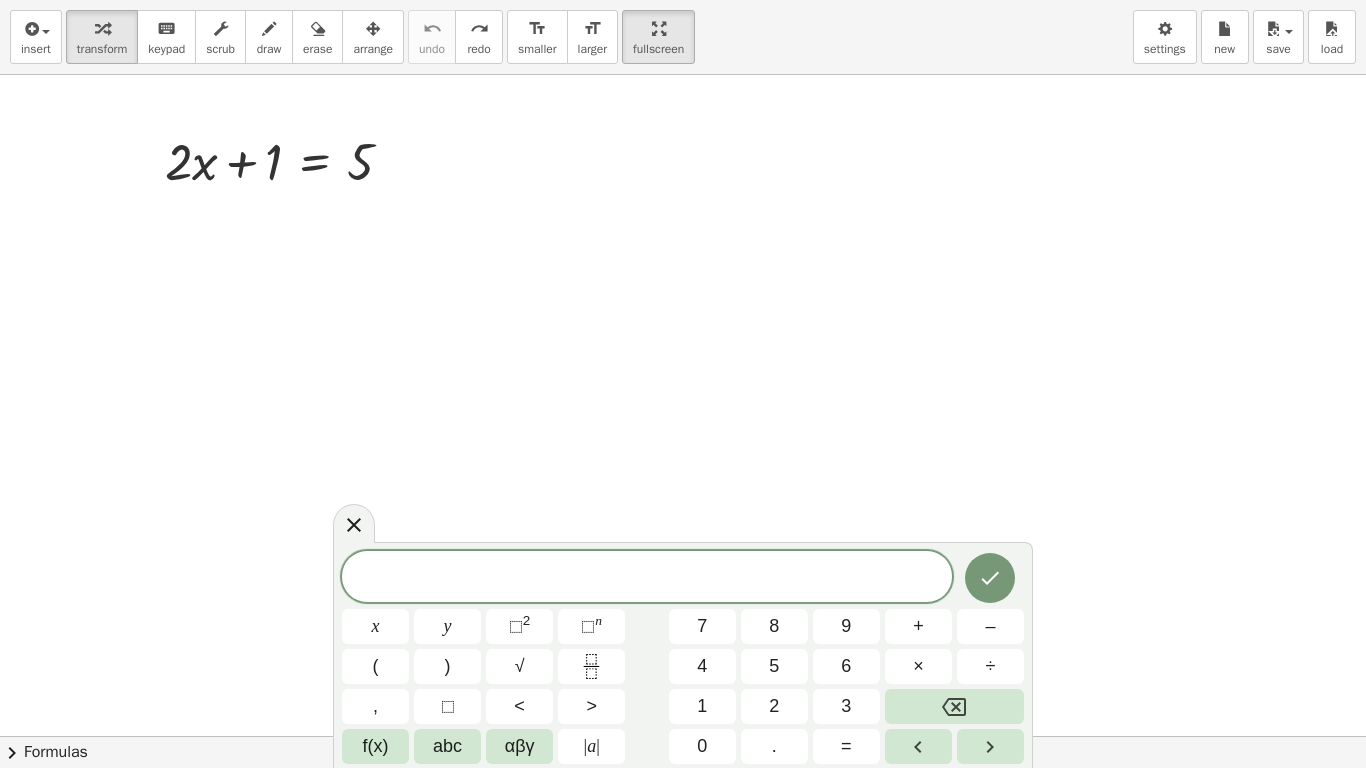 click at bounding box center [683, 736] 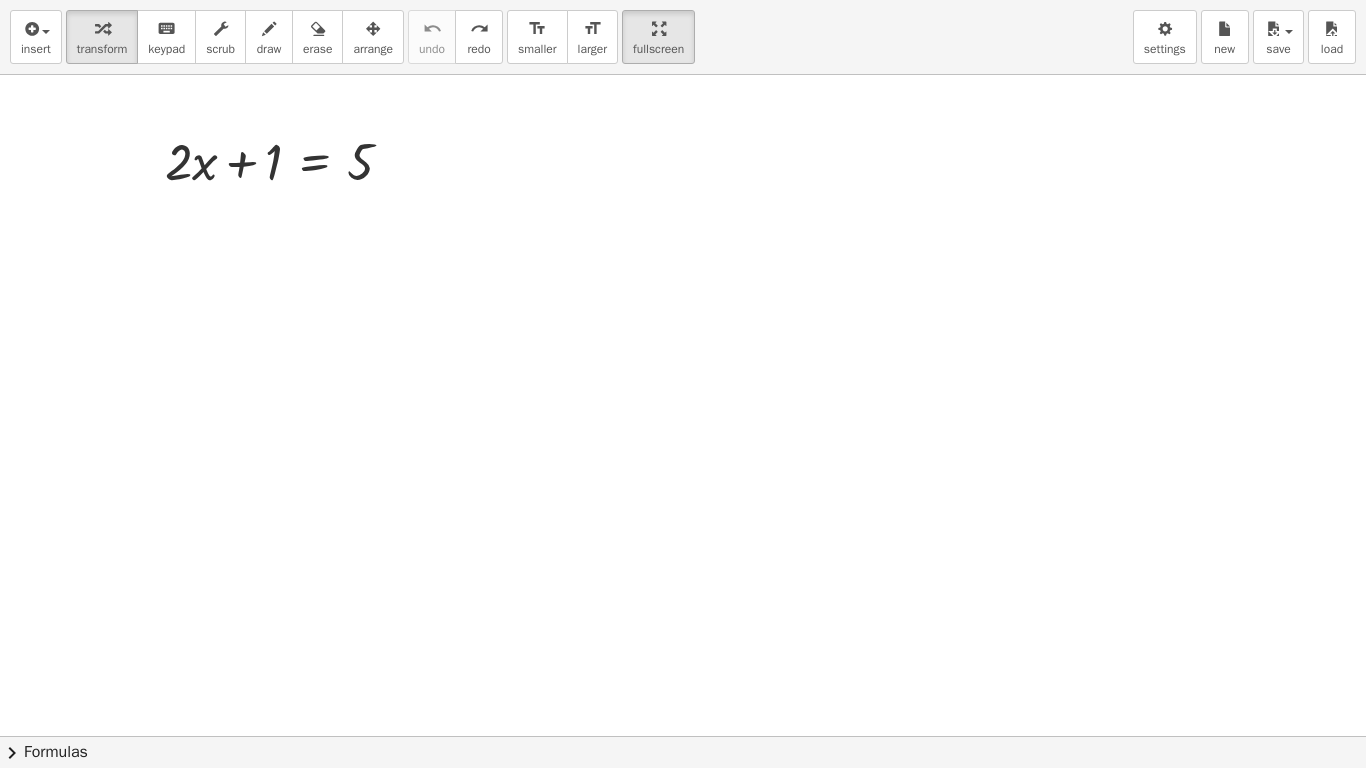 click at bounding box center [683, 736] 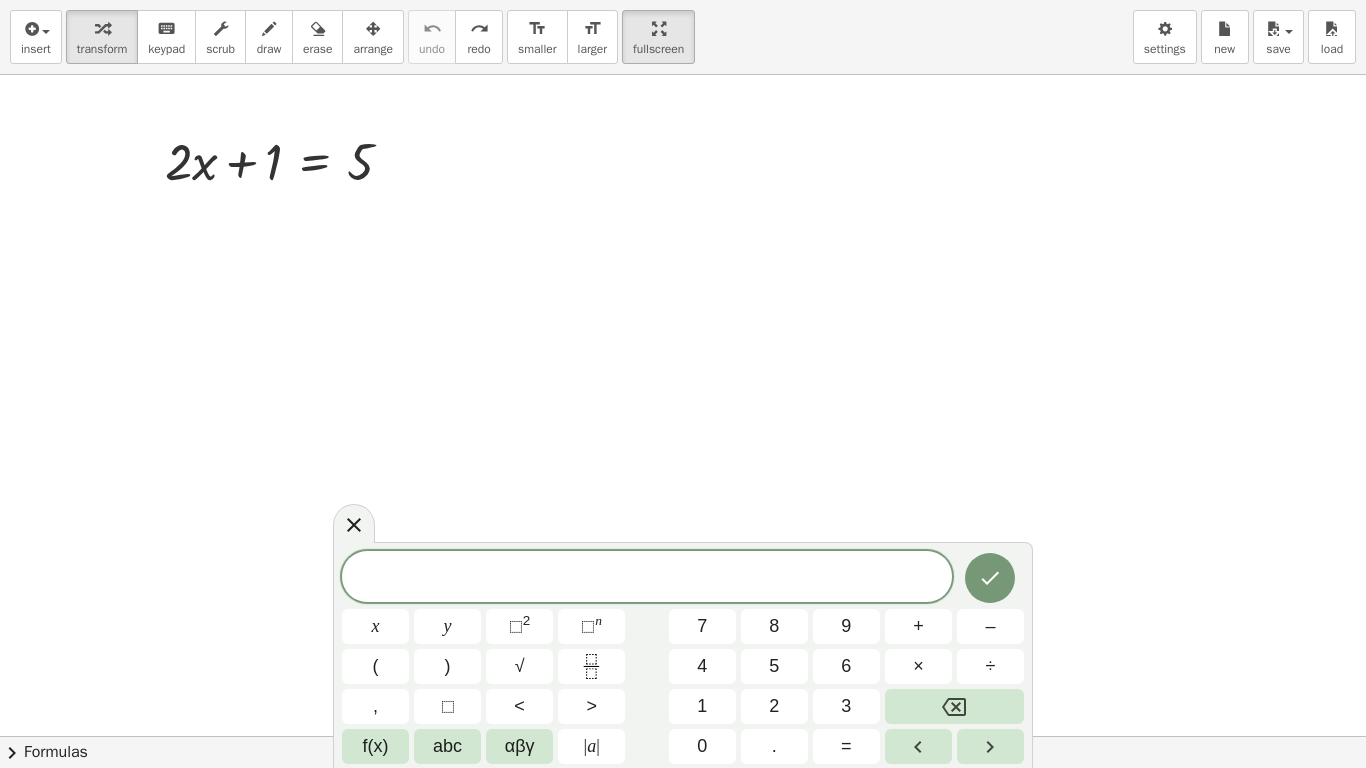 click on "insert select one: Math Expression Function Text Youtube Video Graphing Geometry Geometry 3D transform keyboard keypad scrub draw erase arrange undo undo redo redo format_size smaller format_size larger fullscreen load   save new settings" at bounding box center [683, 37] 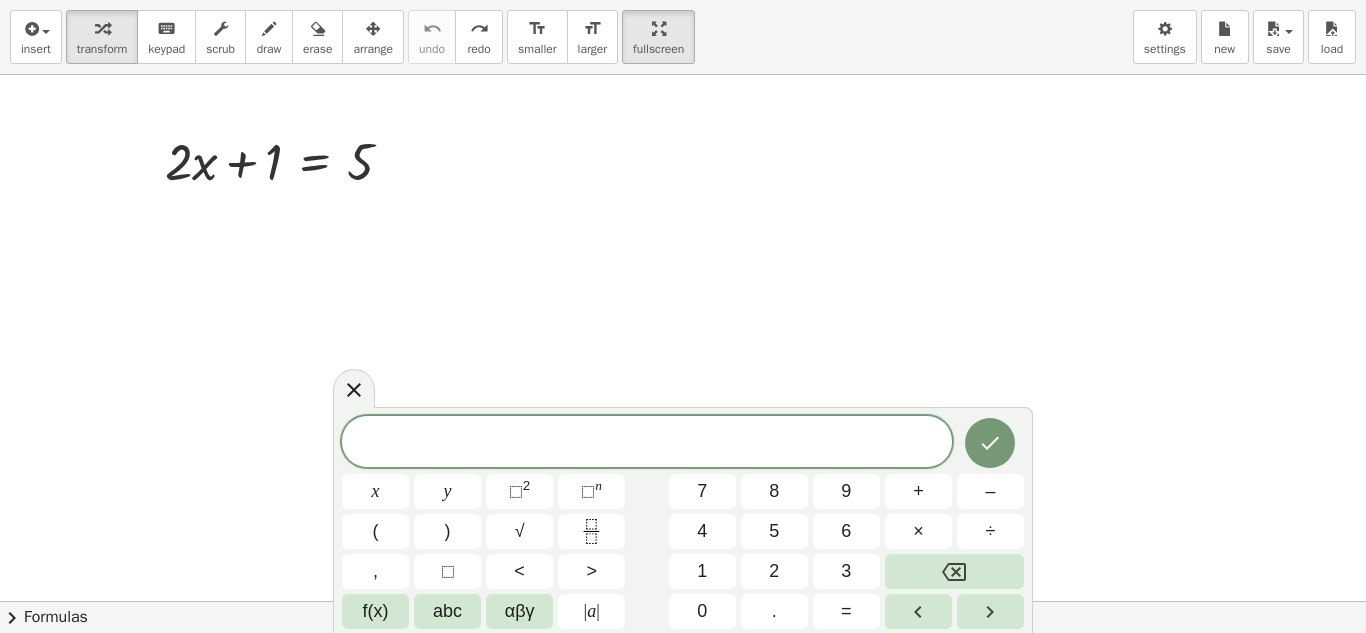 drag, startPoint x: 672, startPoint y: 35, endPoint x: 672, endPoint y: -52, distance: 87 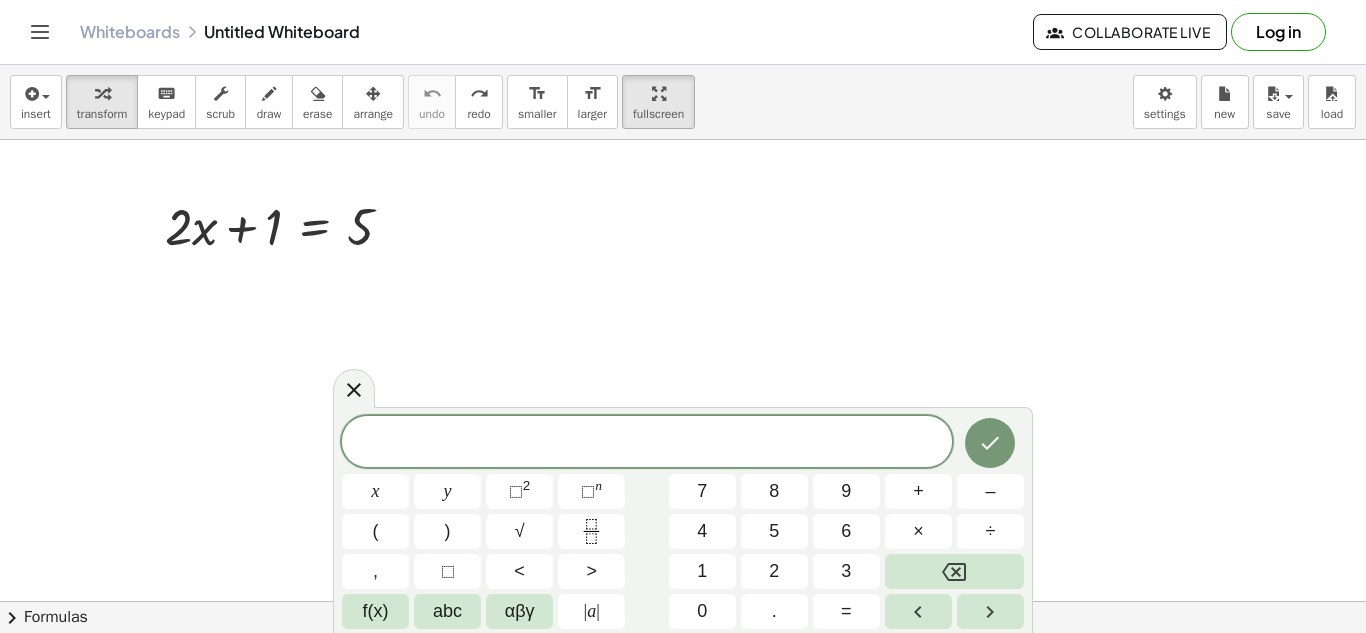 click on "Graspable Math Activities Get Started Activity Bank Assigned Work Classes Whiteboards Reference v1.28.2 | Privacy policy © 2025 | Graspable, Inc. Whiteboards Untitled Whiteboard Collaborate Live  Log in    insert select one: Math Expression Function Text Youtube Video Graphing Geometry Geometry 3D transform keyboard keypad scrub draw erase arrange undo undo redo redo format_size smaller format_size larger fullscreen load   save new settings + · 2 · x + 1 = 5 Fix a mistake Transform line Copy line as LaTeX Copy derivation as LaTeX Expand new lines: Off × chevron_right  Formulas
Drag one side of a formula onto a highlighted expression on the canvas to apply it.
Quadratic Formula
+ · a · x 2 + · b · x + c = 0
⇔
x = · ( − b ± 2 √ ( + b 2 − · 4 · a · c ) ) · 2 · a
+ x 2 + · p · x +" at bounding box center (683, 316) 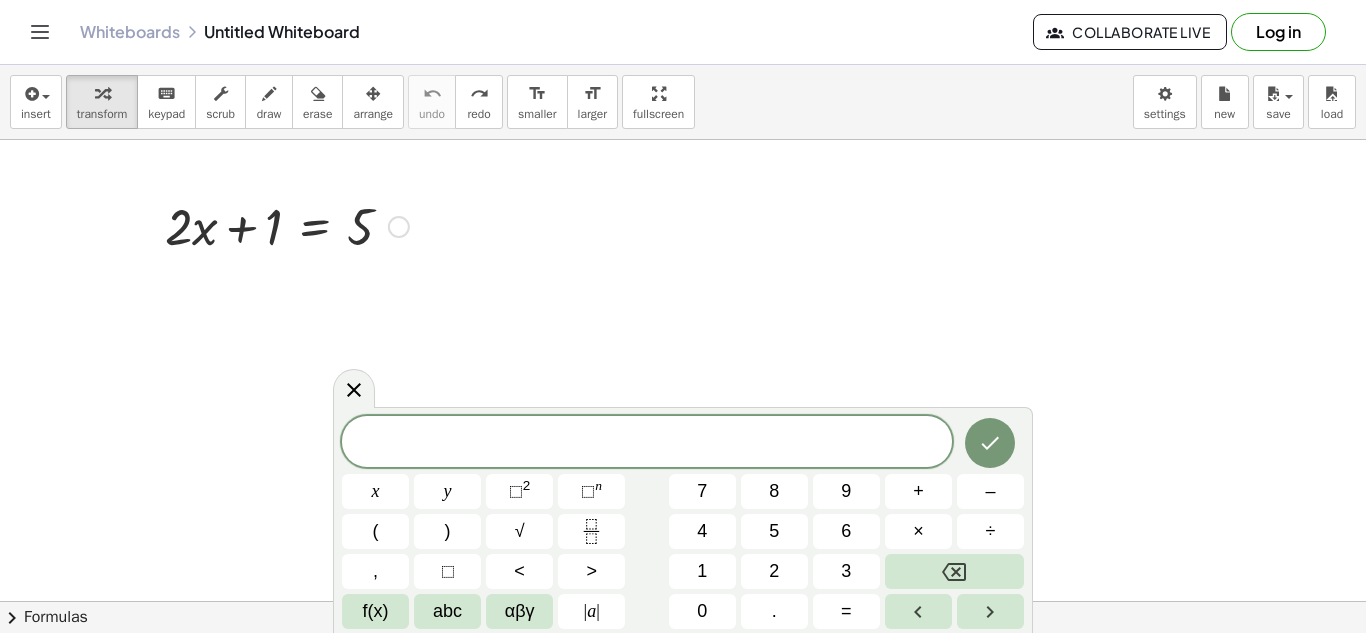 click at bounding box center [287, 225] 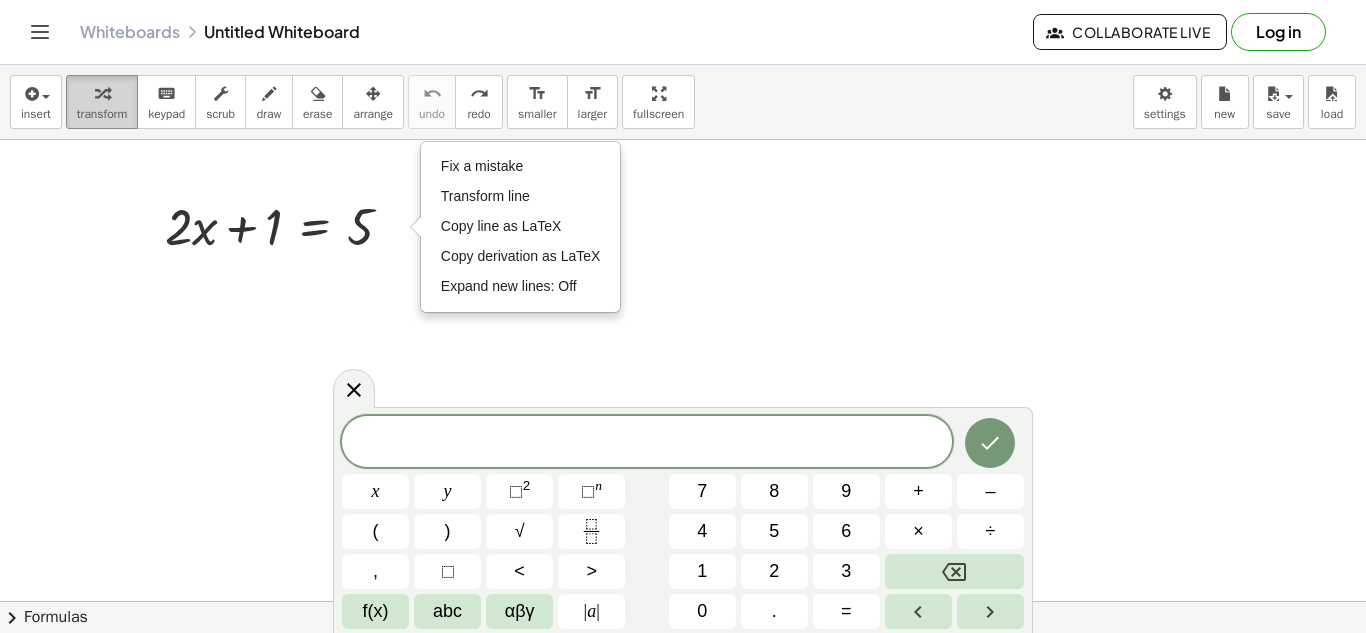 click on "transform" at bounding box center (102, 102) 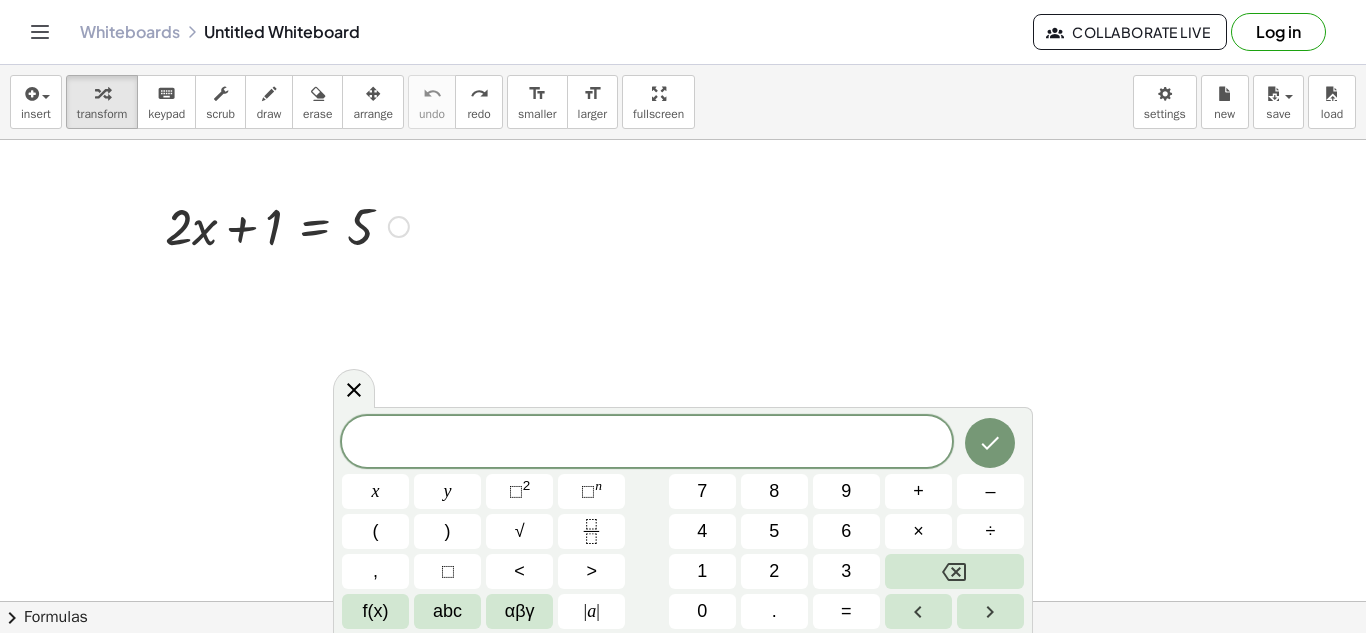 click at bounding box center (287, 225) 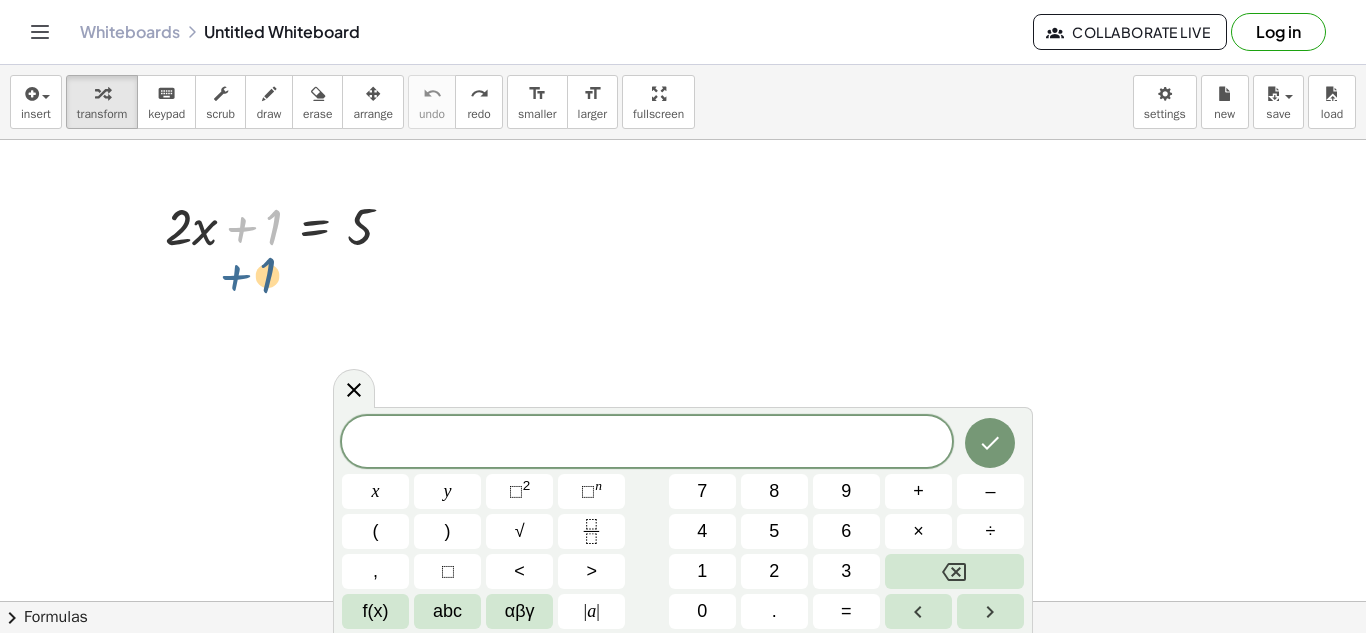 drag, startPoint x: 243, startPoint y: 201, endPoint x: 239, endPoint y: 251, distance: 50.159744 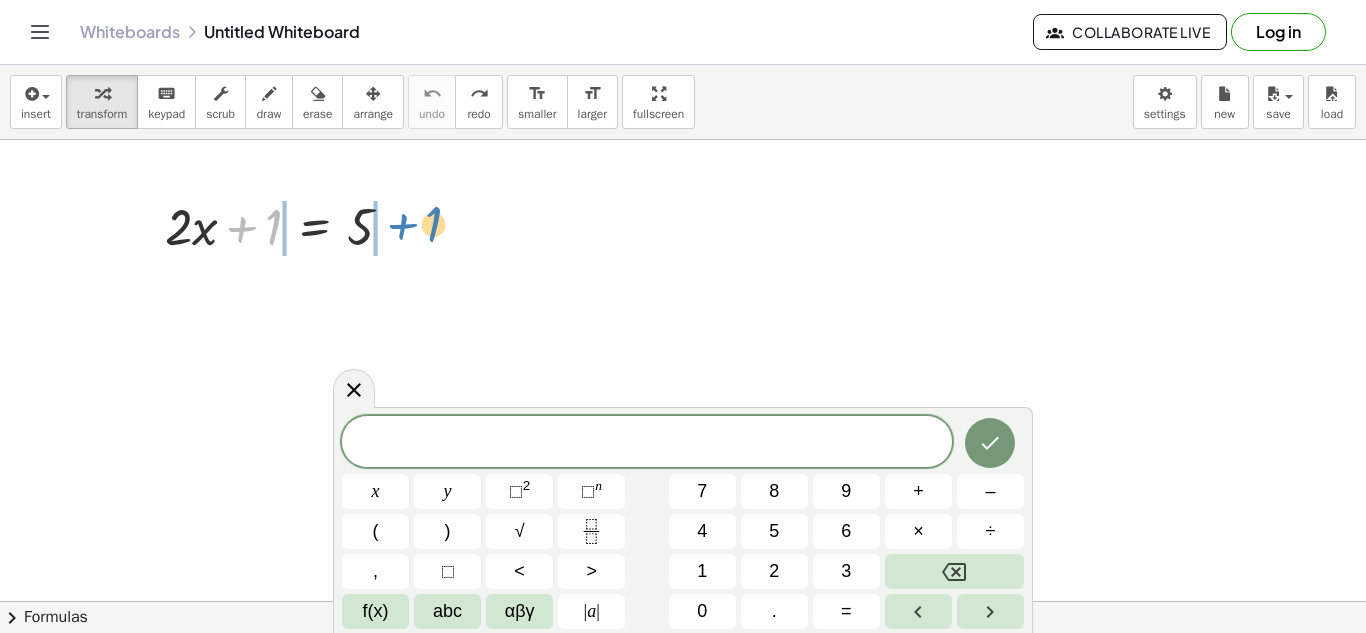 drag, startPoint x: 239, startPoint y: 220, endPoint x: 399, endPoint y: 216, distance: 160.04999 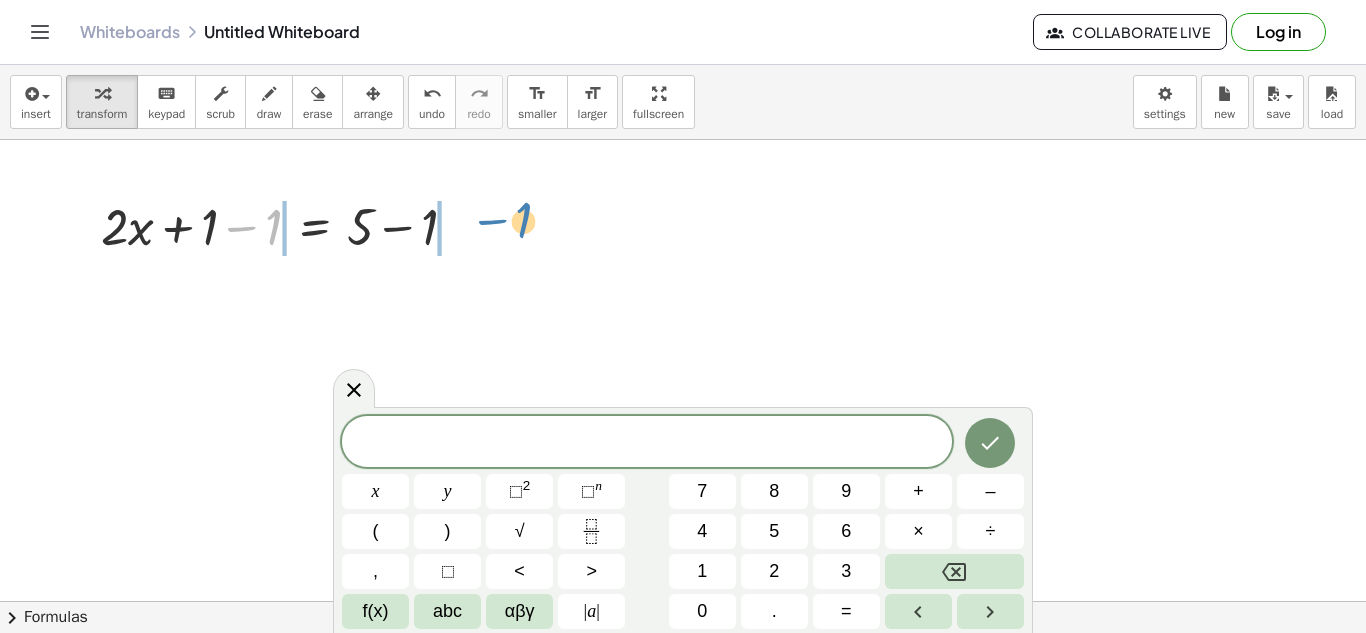 drag, startPoint x: 267, startPoint y: 229, endPoint x: 518, endPoint y: 223, distance: 251.0717 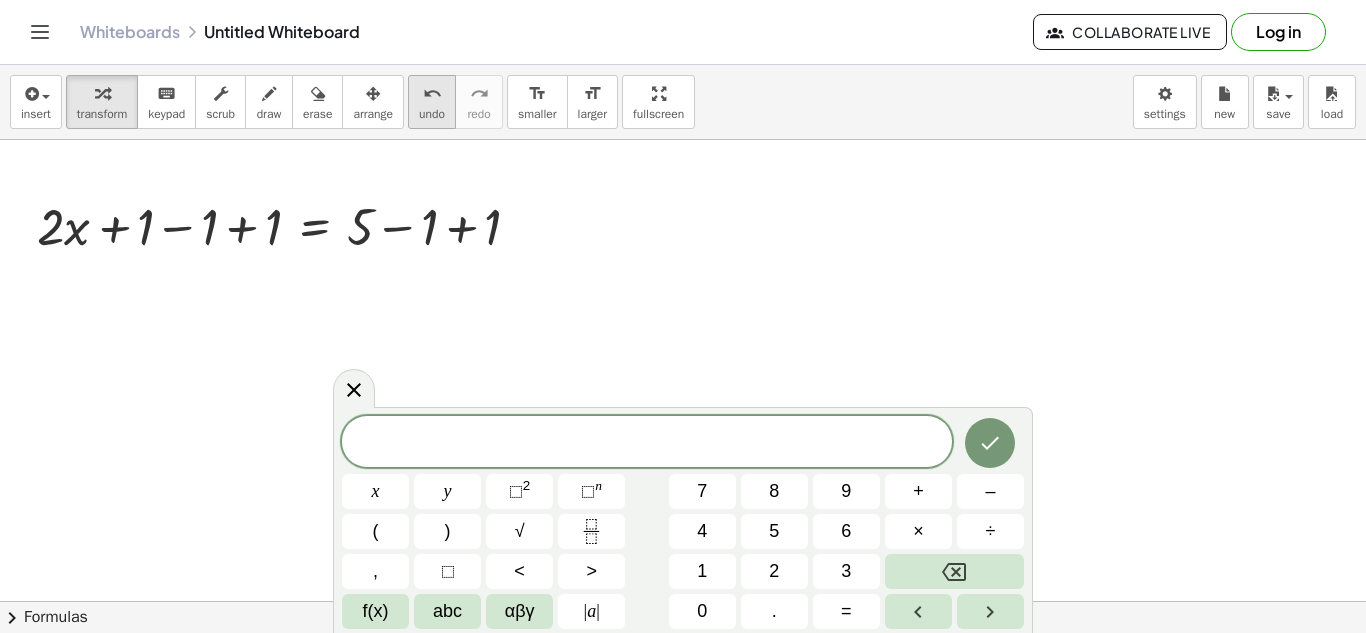 click on "undo" at bounding box center (432, 94) 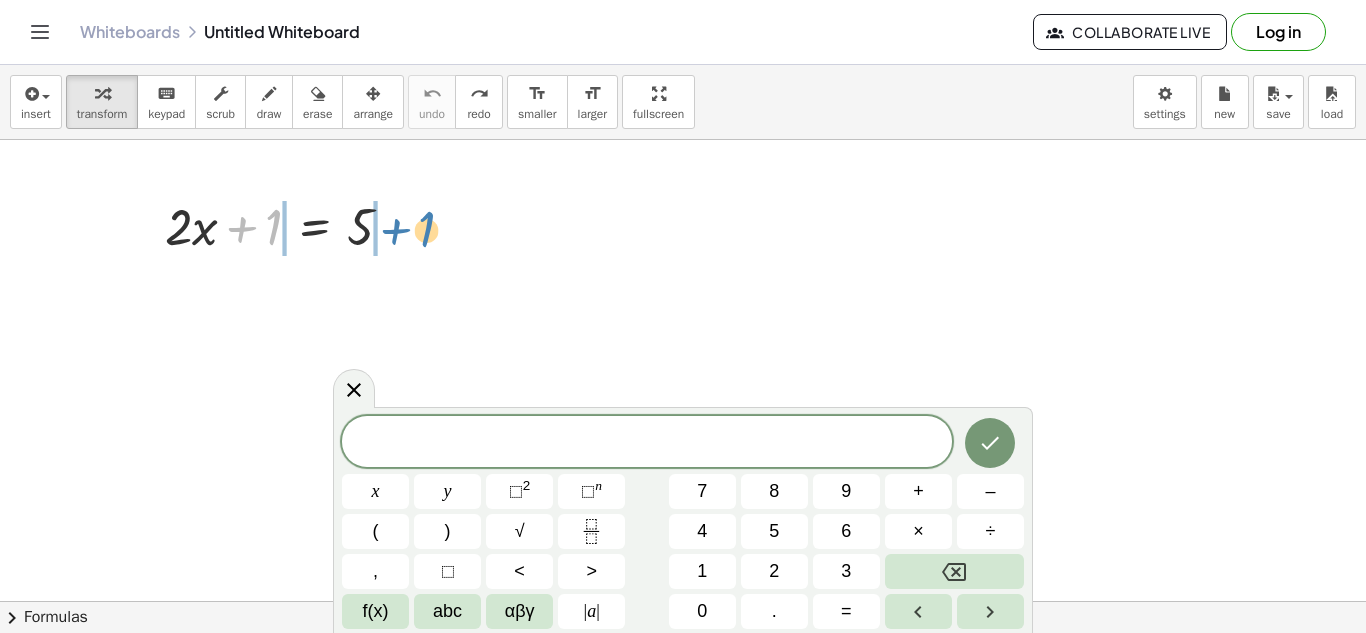 drag, startPoint x: 238, startPoint y: 233, endPoint x: 391, endPoint y: 238, distance: 153.08168 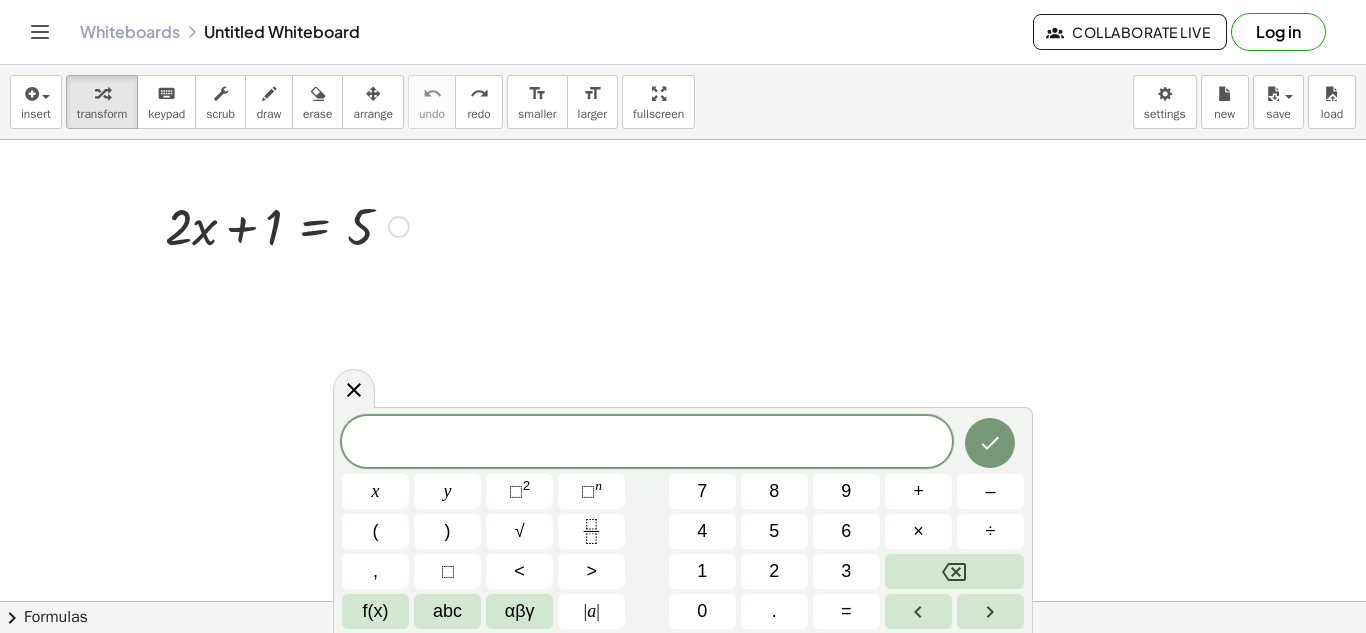 click at bounding box center [287, 225] 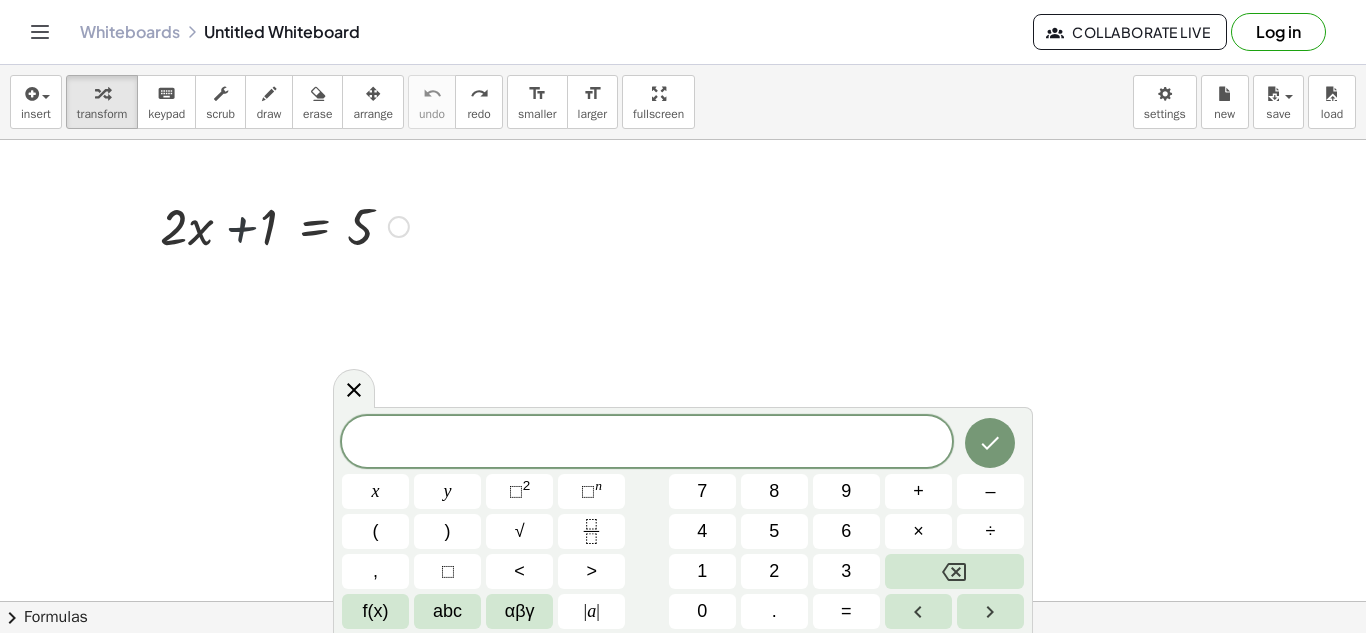 click at bounding box center (287, 225) 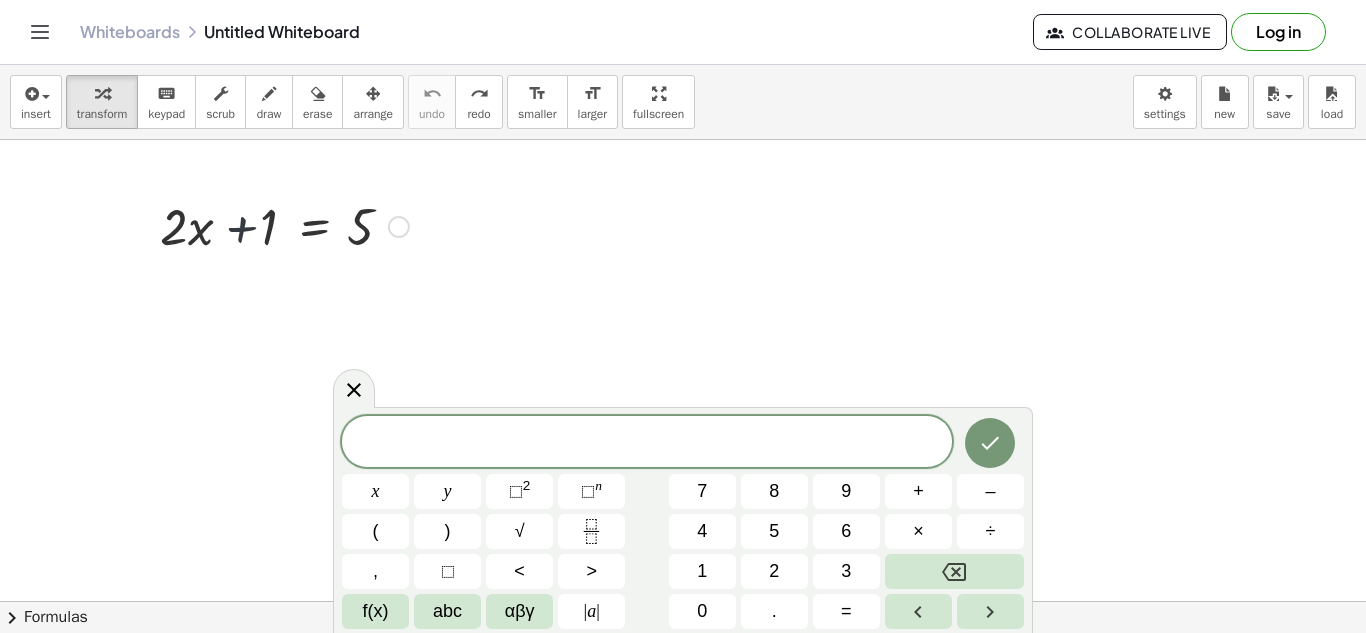 click at bounding box center (287, 225) 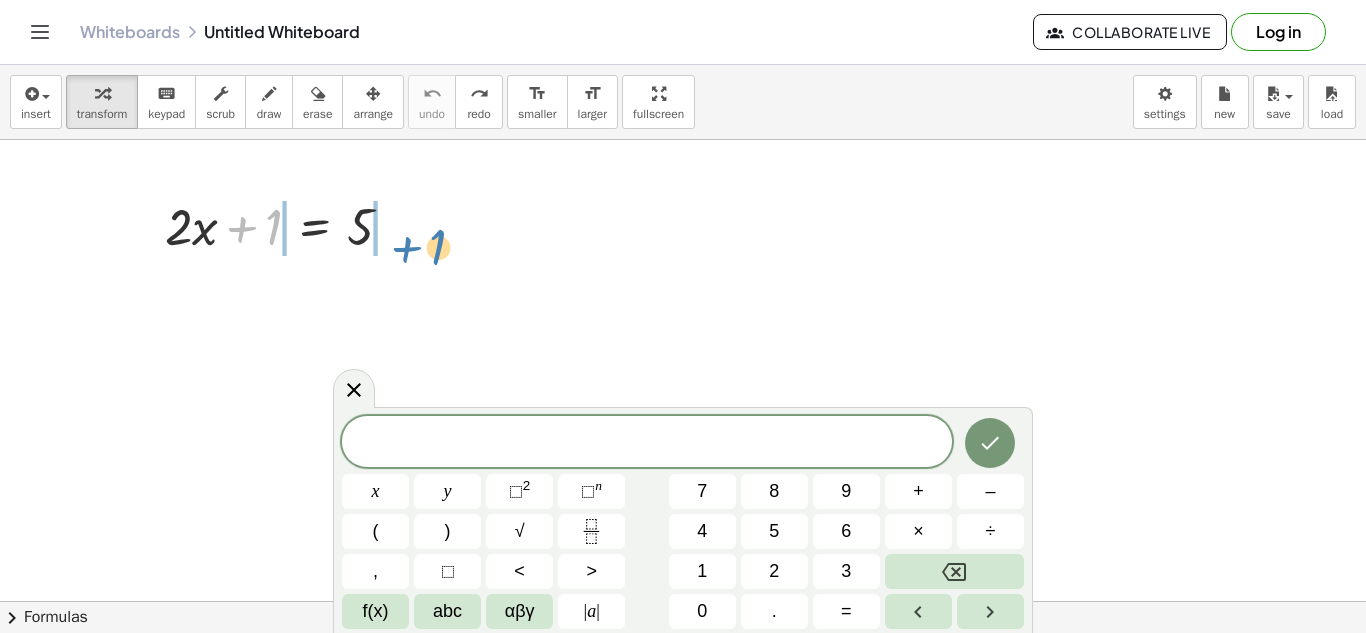 drag, startPoint x: 238, startPoint y: 199, endPoint x: 396, endPoint y: 205, distance: 158.11388 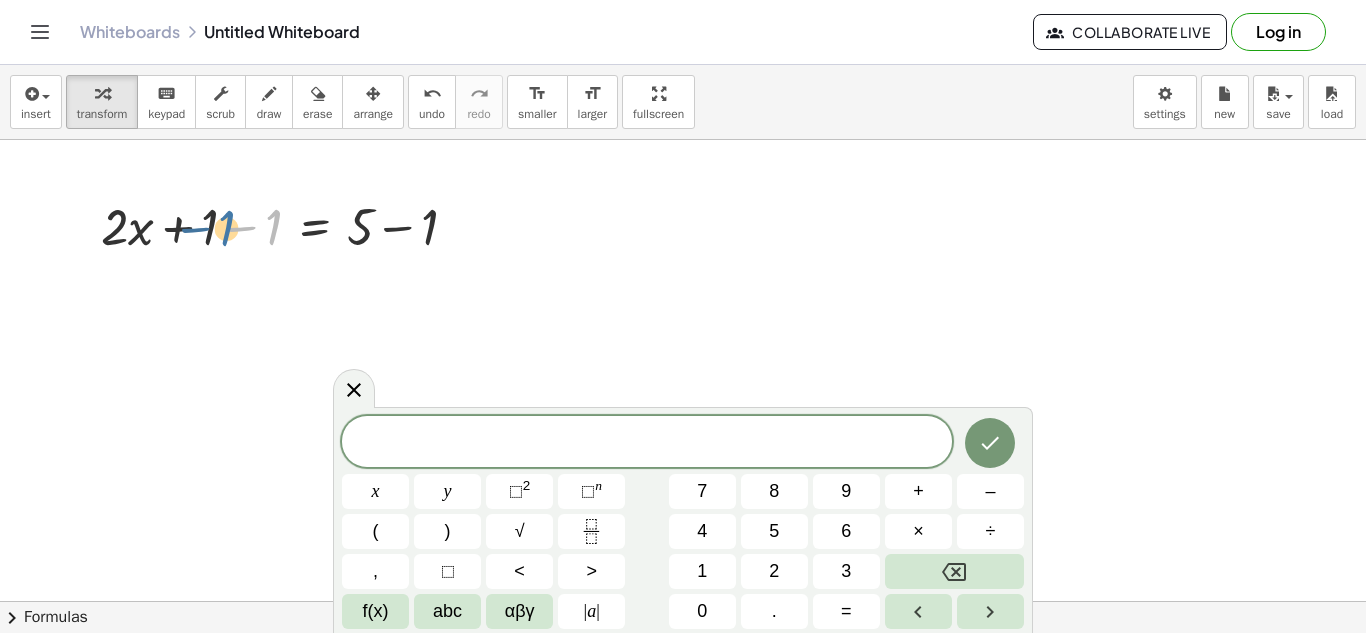 drag, startPoint x: 276, startPoint y: 222, endPoint x: 221, endPoint y: 223, distance: 55.00909 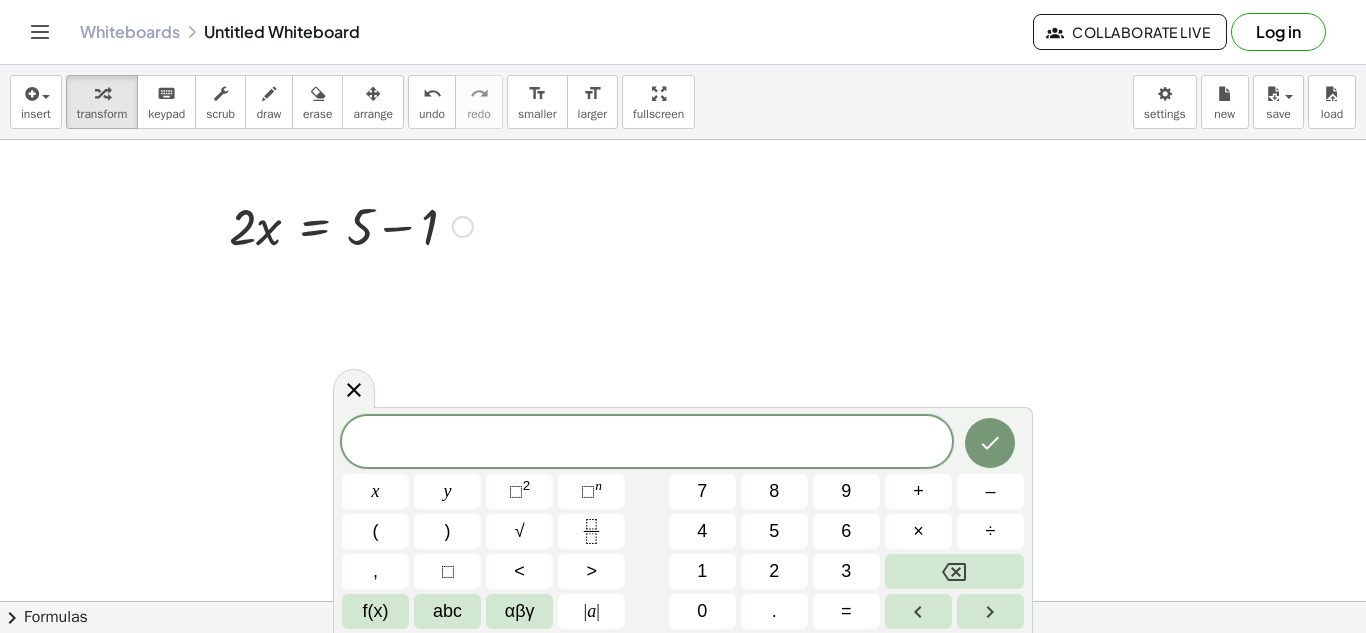 click at bounding box center [287, 225] 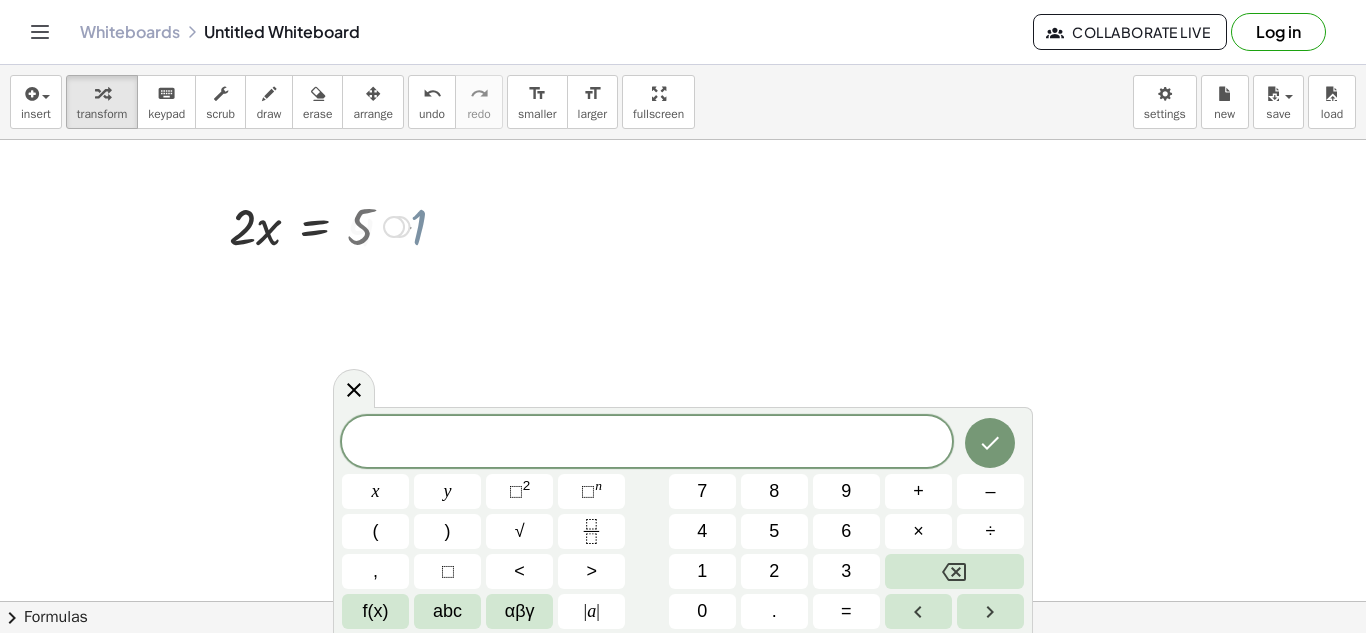 click at bounding box center (287, 225) 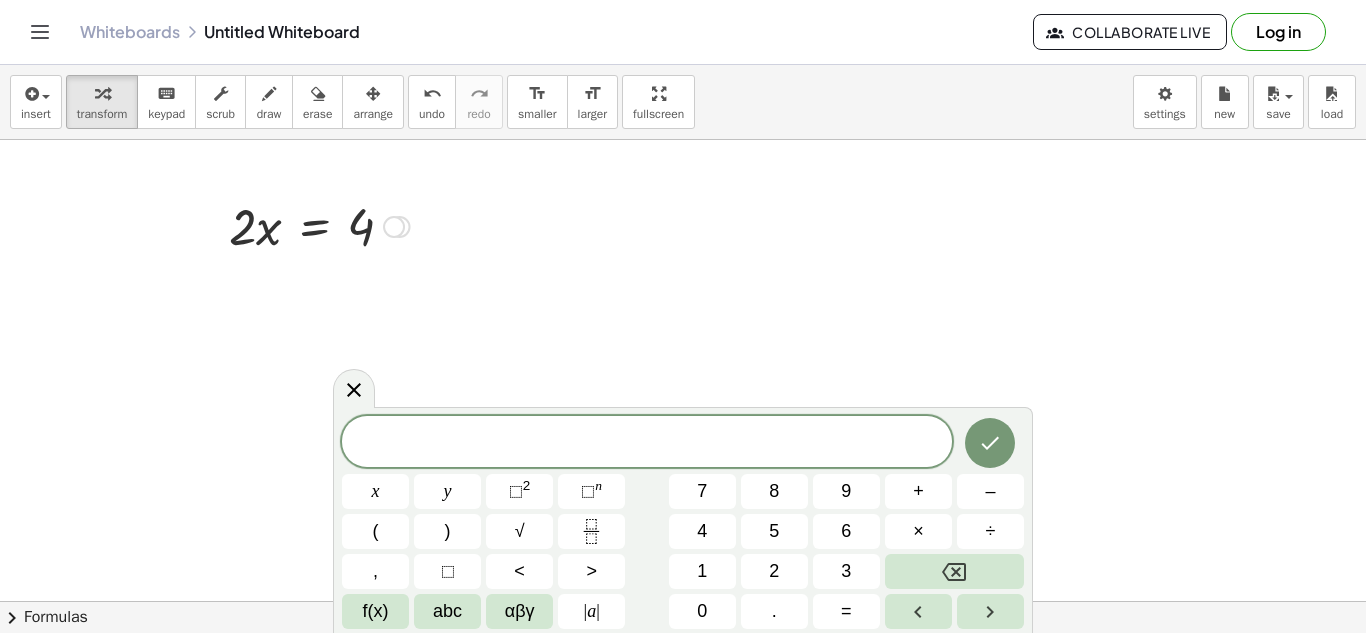 click at bounding box center (287, 225) 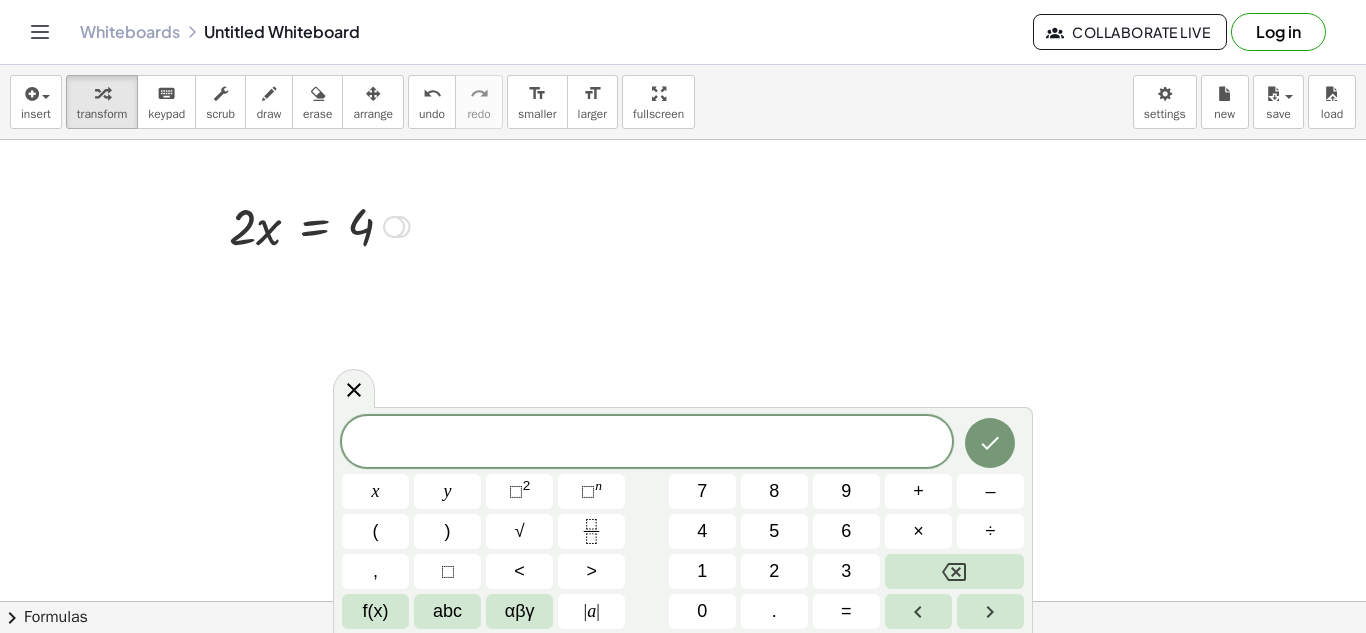 click at bounding box center [287, 225] 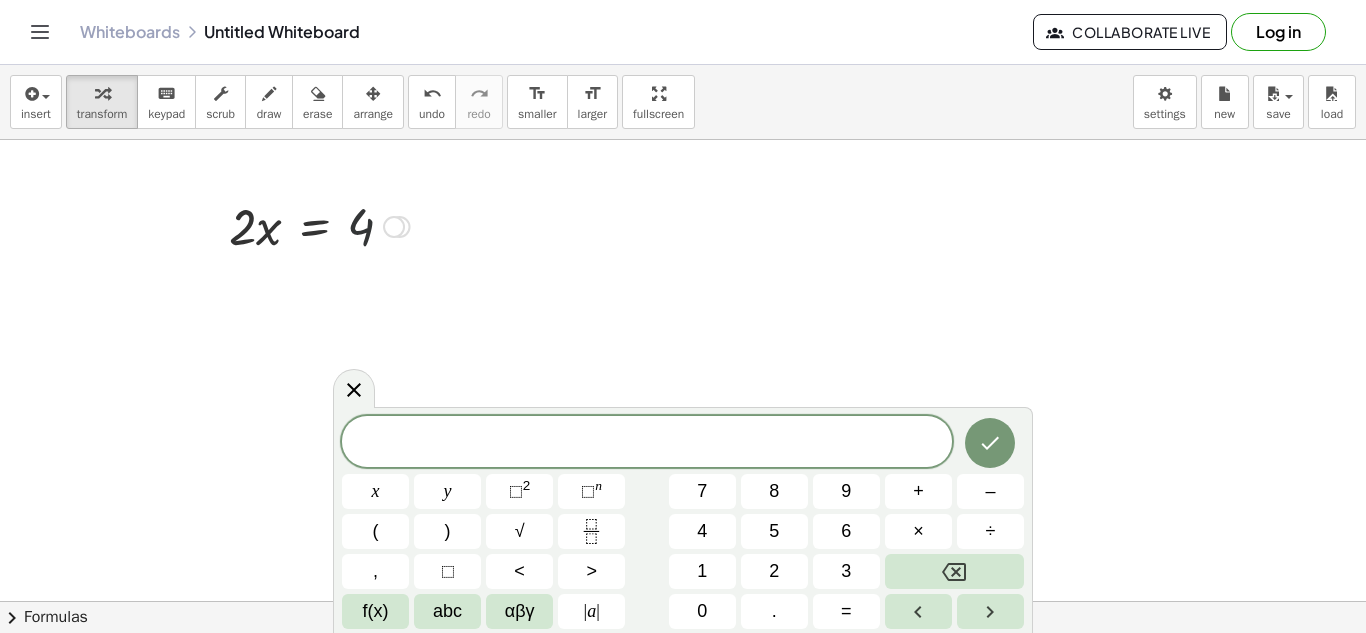 click at bounding box center [287, 225] 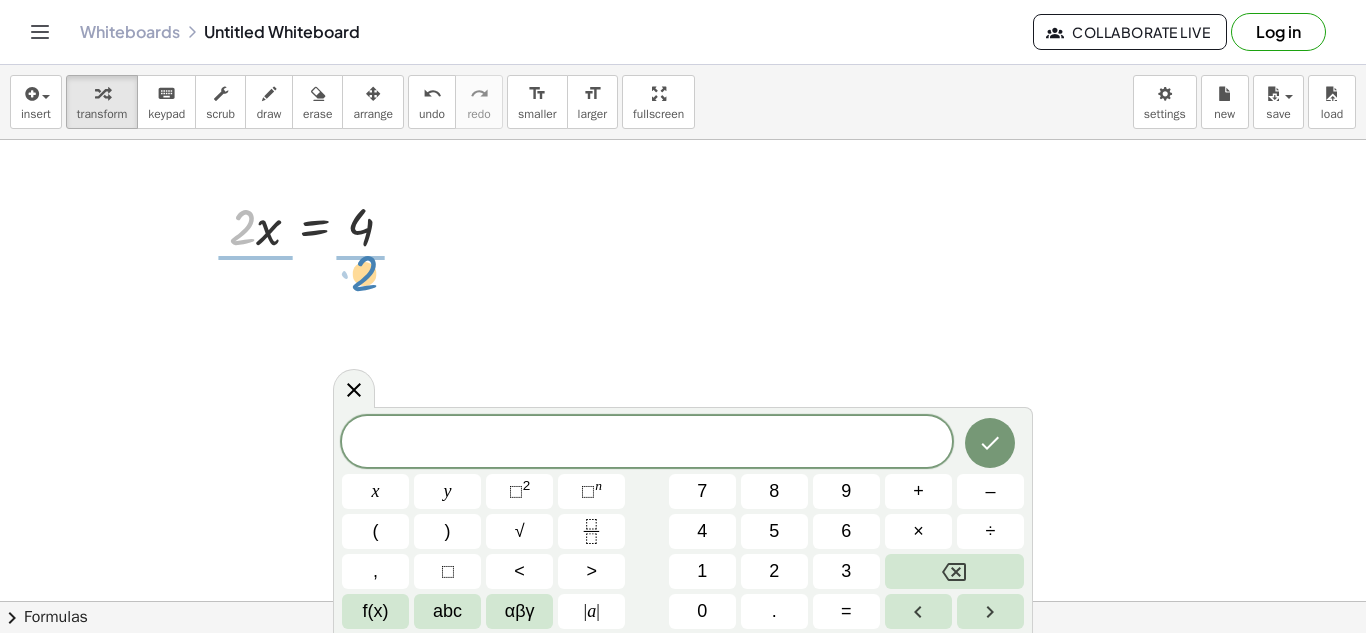 drag, startPoint x: 236, startPoint y: 228, endPoint x: 358, endPoint y: 274, distance: 130.38405 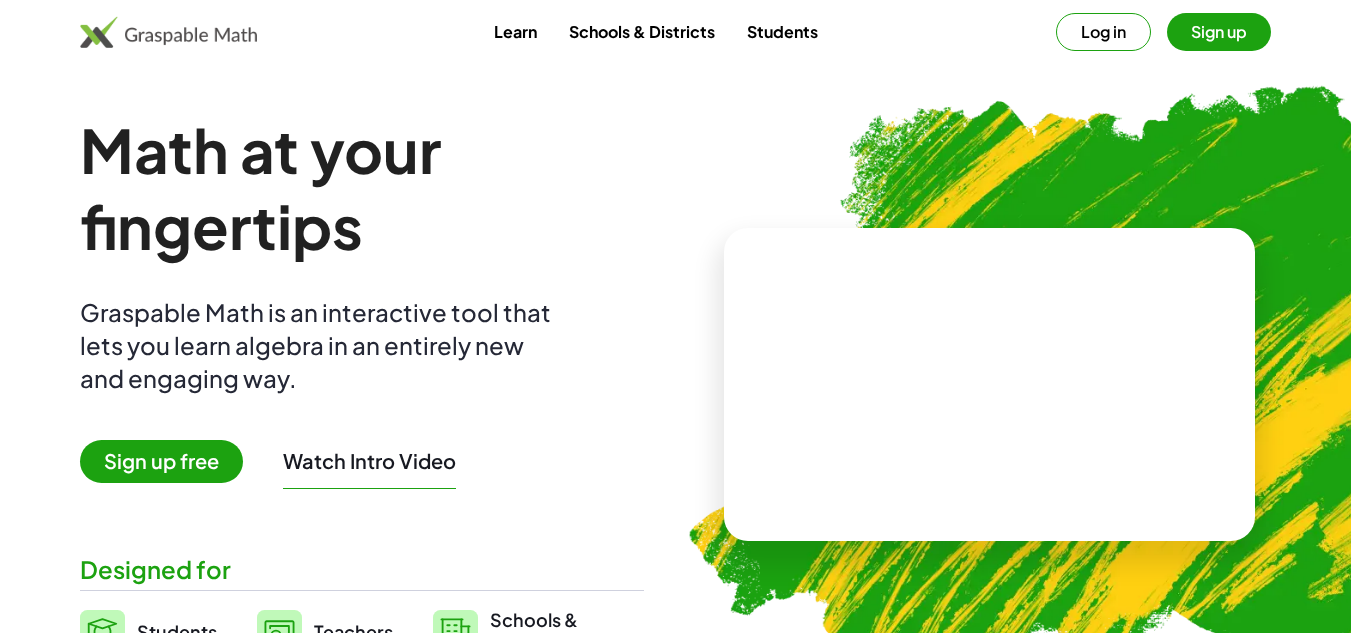 scroll, scrollTop: 0, scrollLeft: 0, axis: both 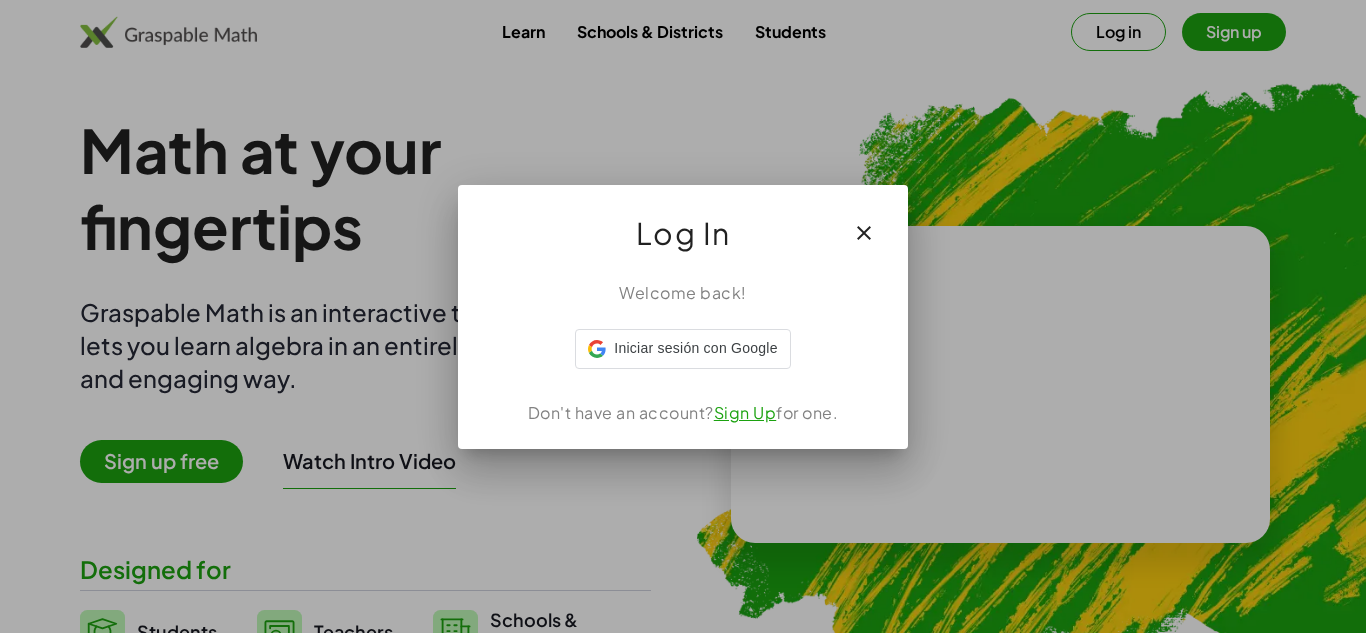 click 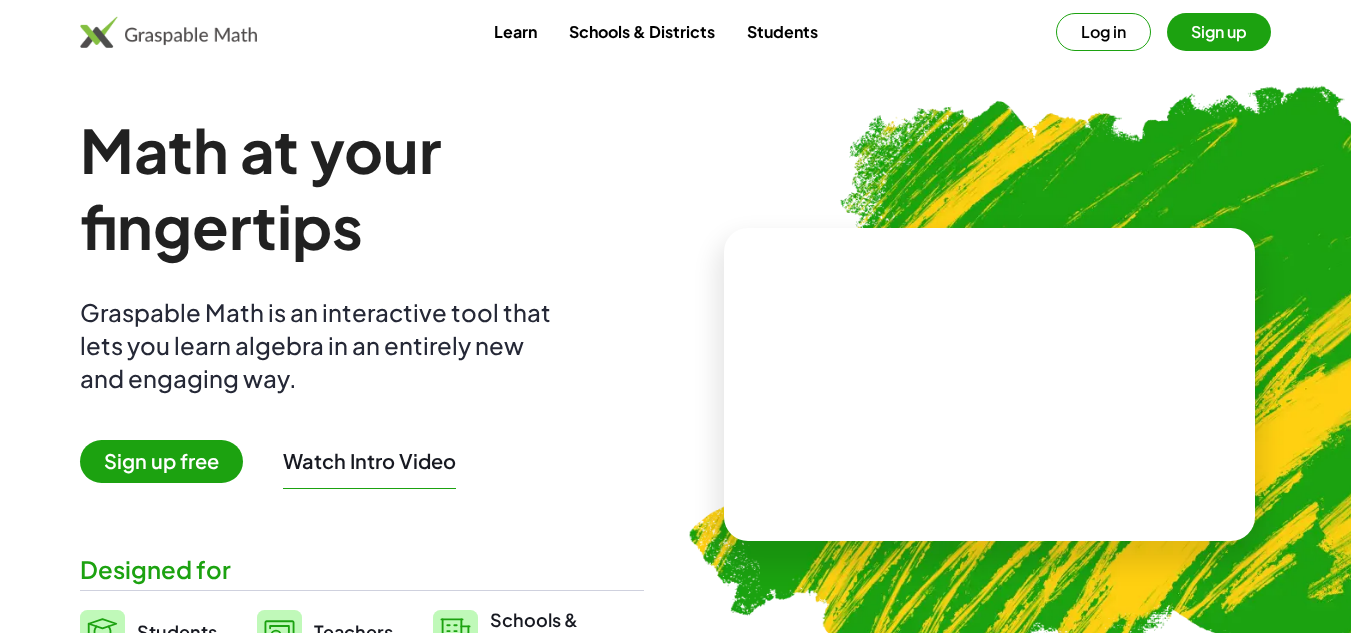 click on "Learn" at bounding box center [515, 31] 